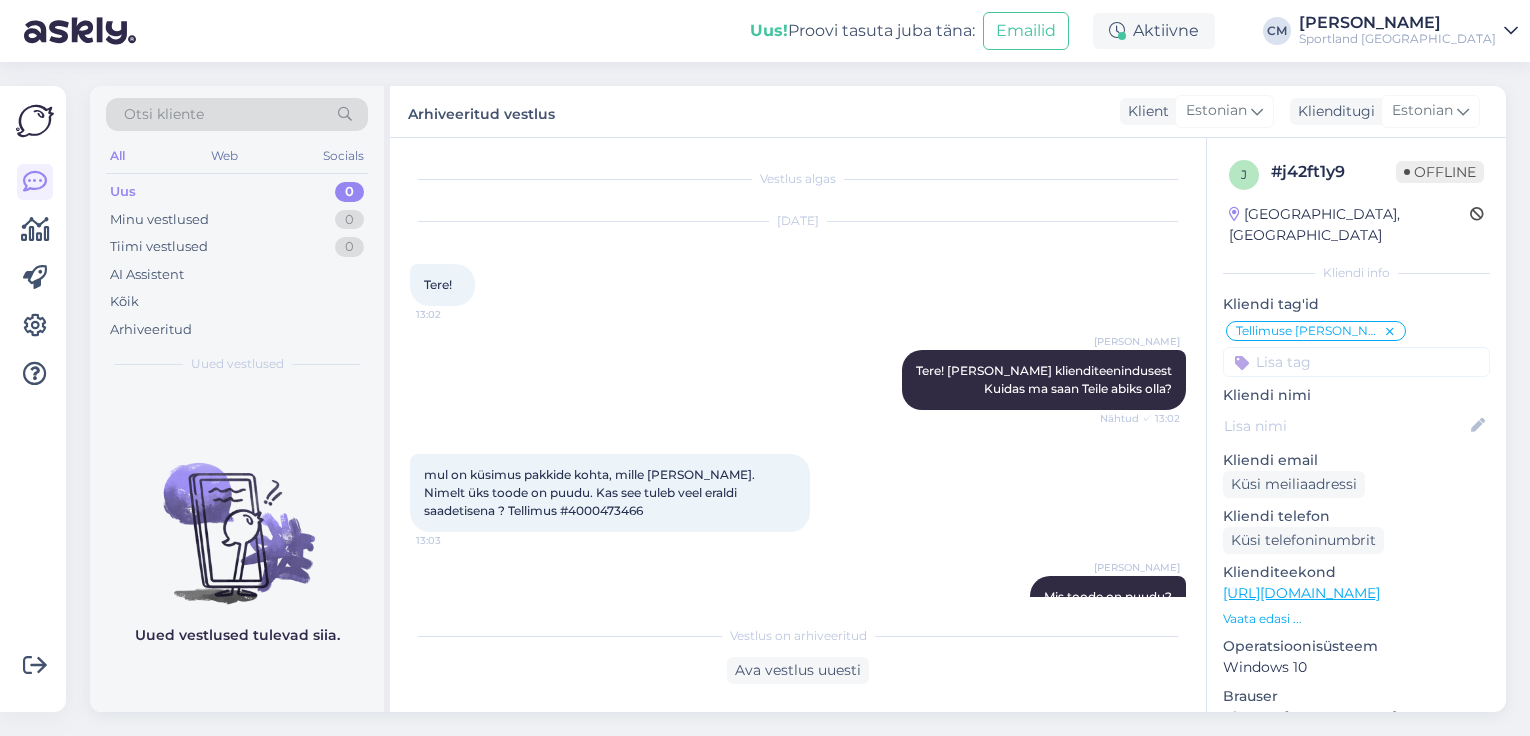 click on "Uus!  Proovi tasuta [PERSON_NAME]: Emailid Aktiivne [PERSON_NAME] Sportland [GEOGRAPHIC_DATA]" at bounding box center (765, 31) 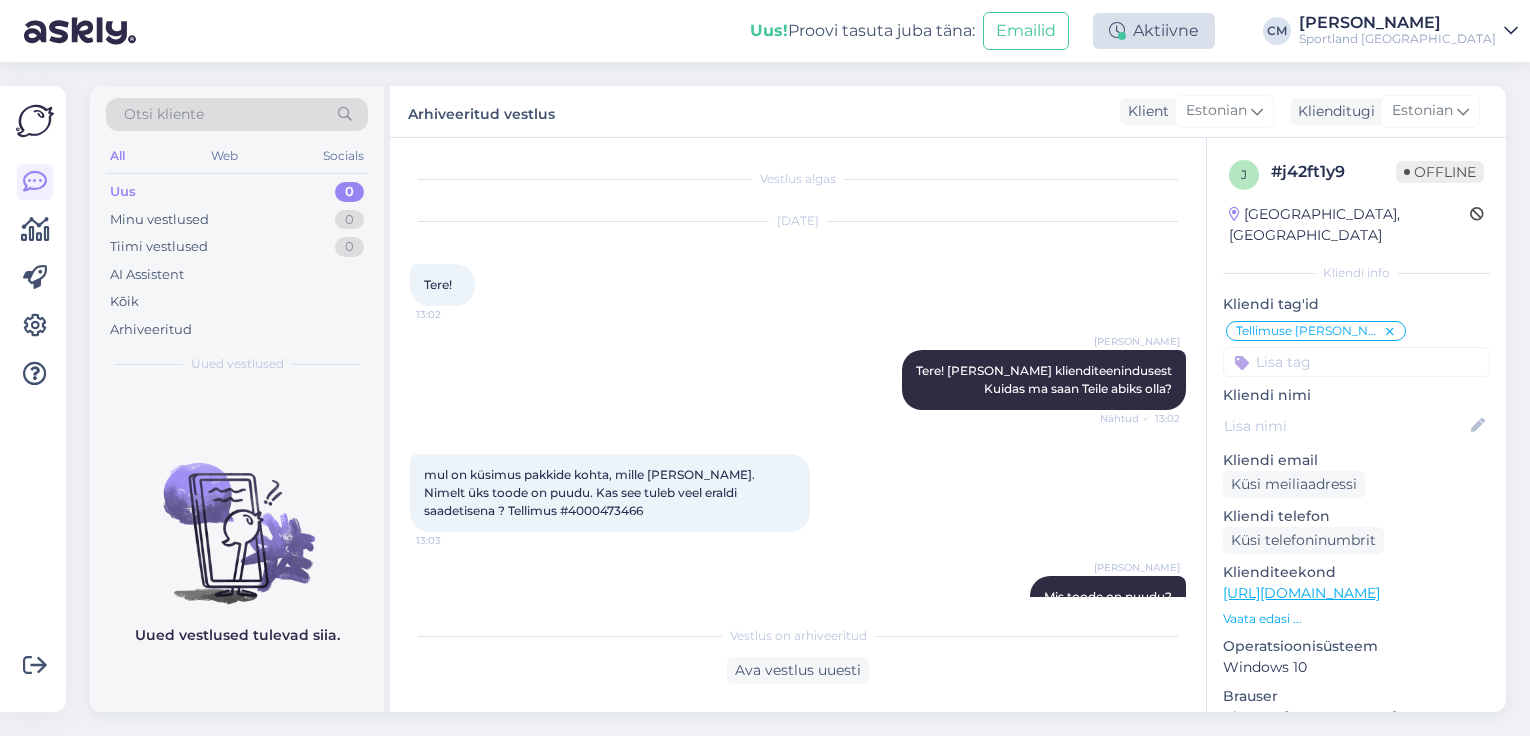 scroll, scrollTop: 0, scrollLeft: 0, axis: both 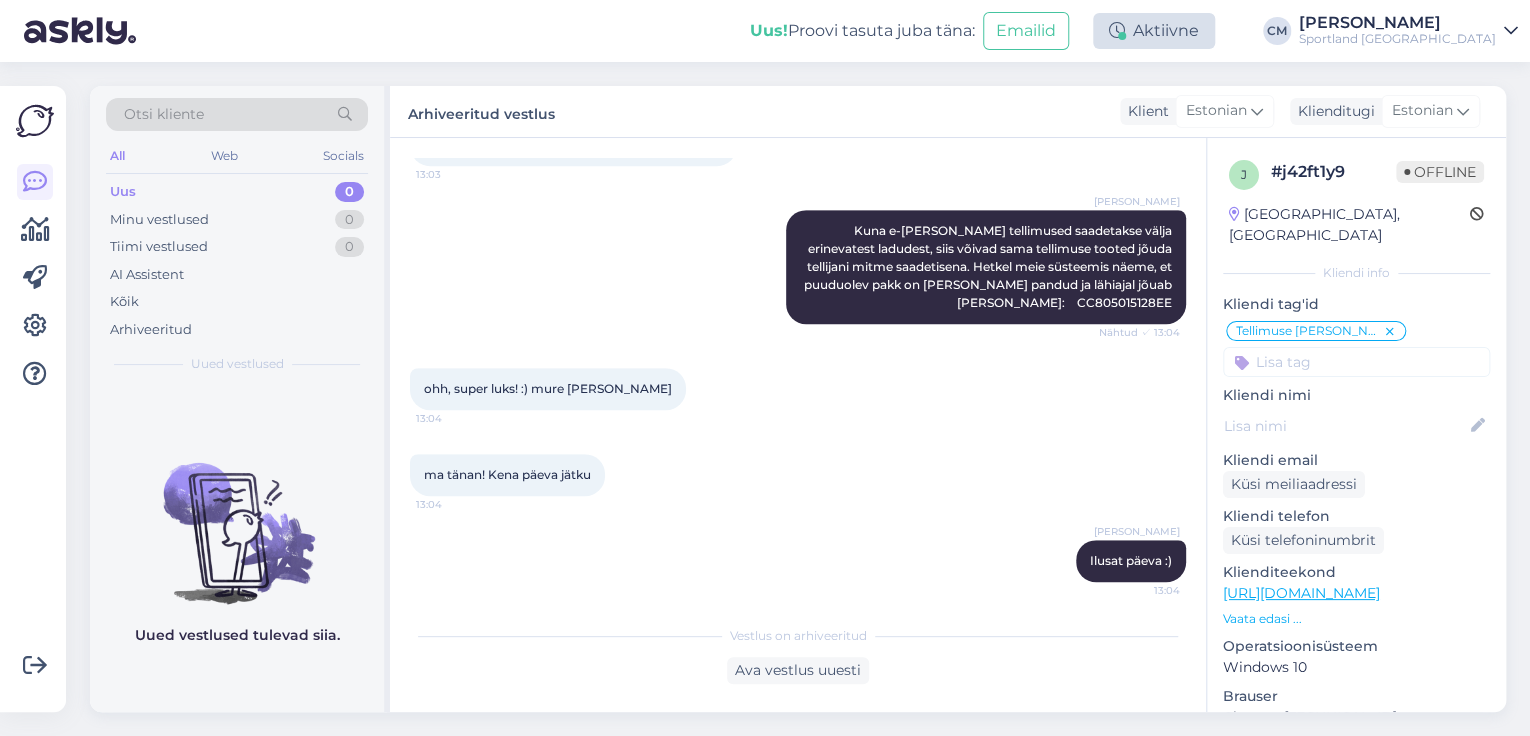 click on "Aktiivne" at bounding box center [1154, 31] 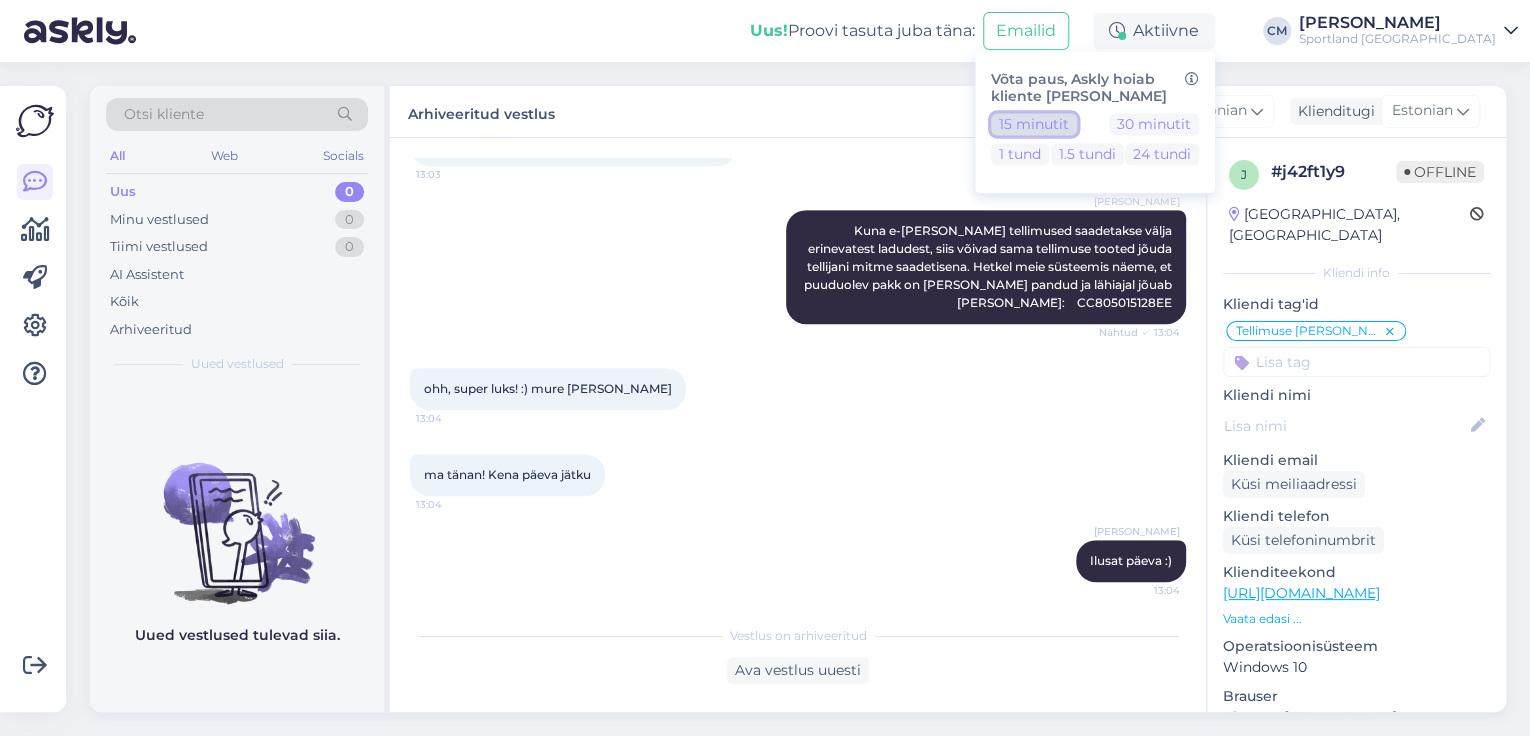 click on "15 minutit" at bounding box center (1034, 124) 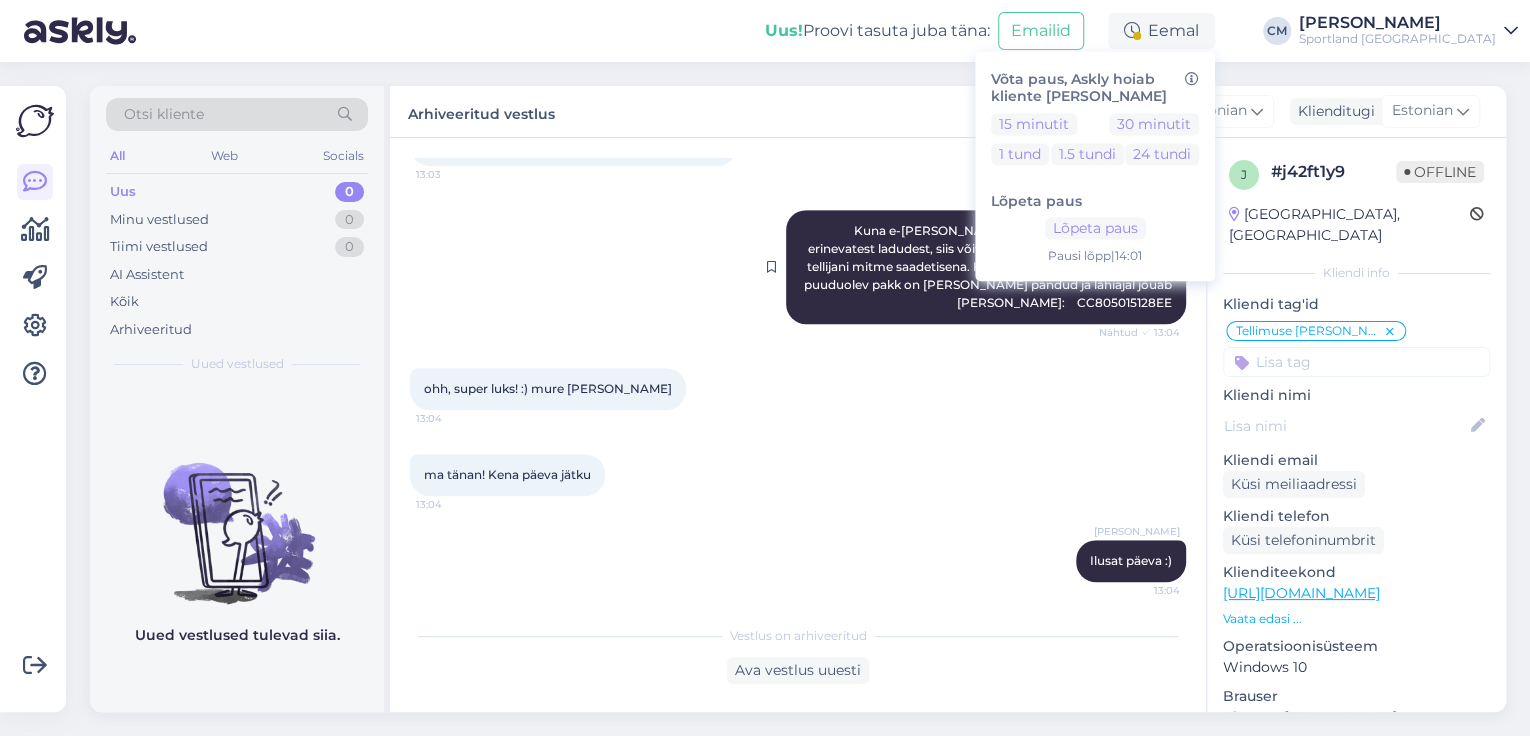 click at bounding box center (777, 267) 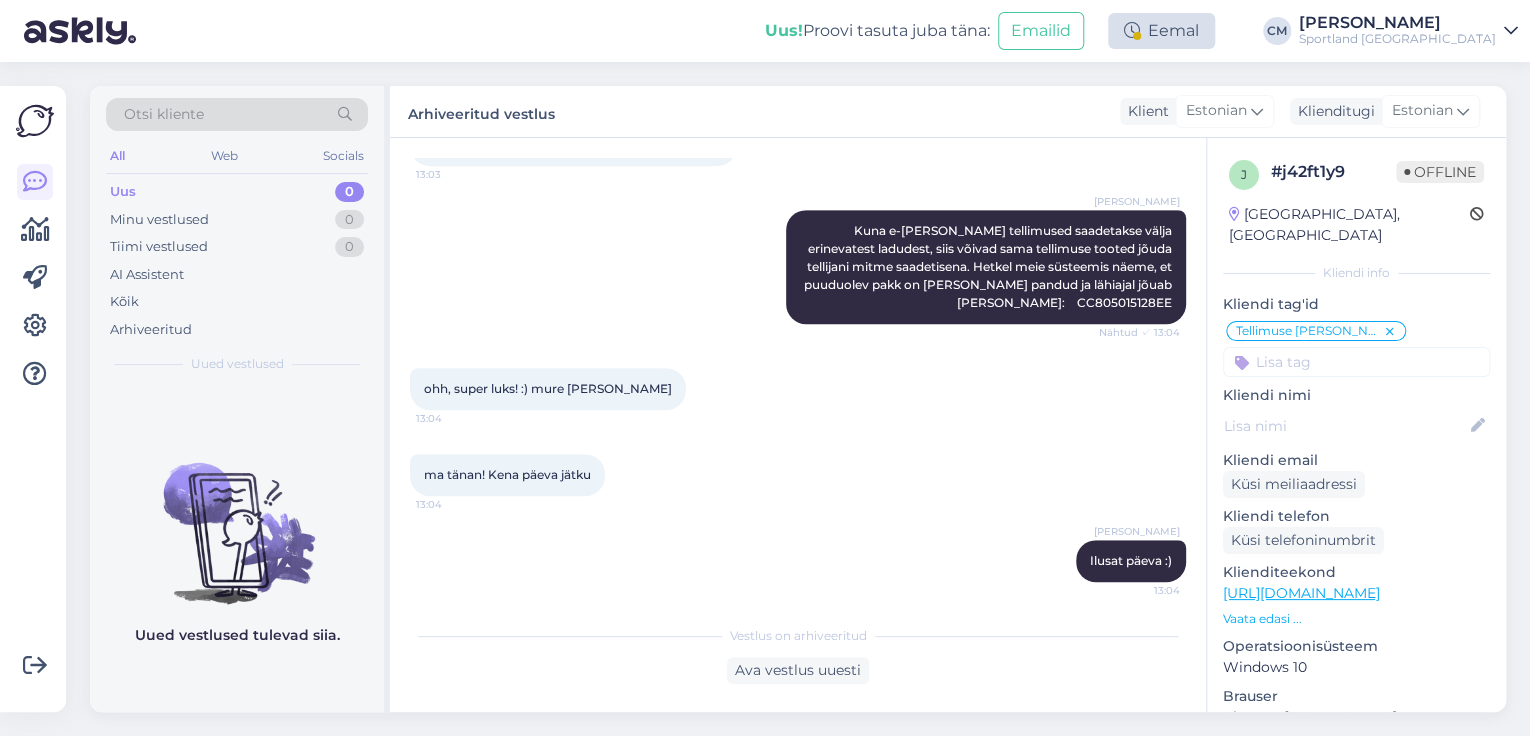 click on "Eemal" at bounding box center [1161, 31] 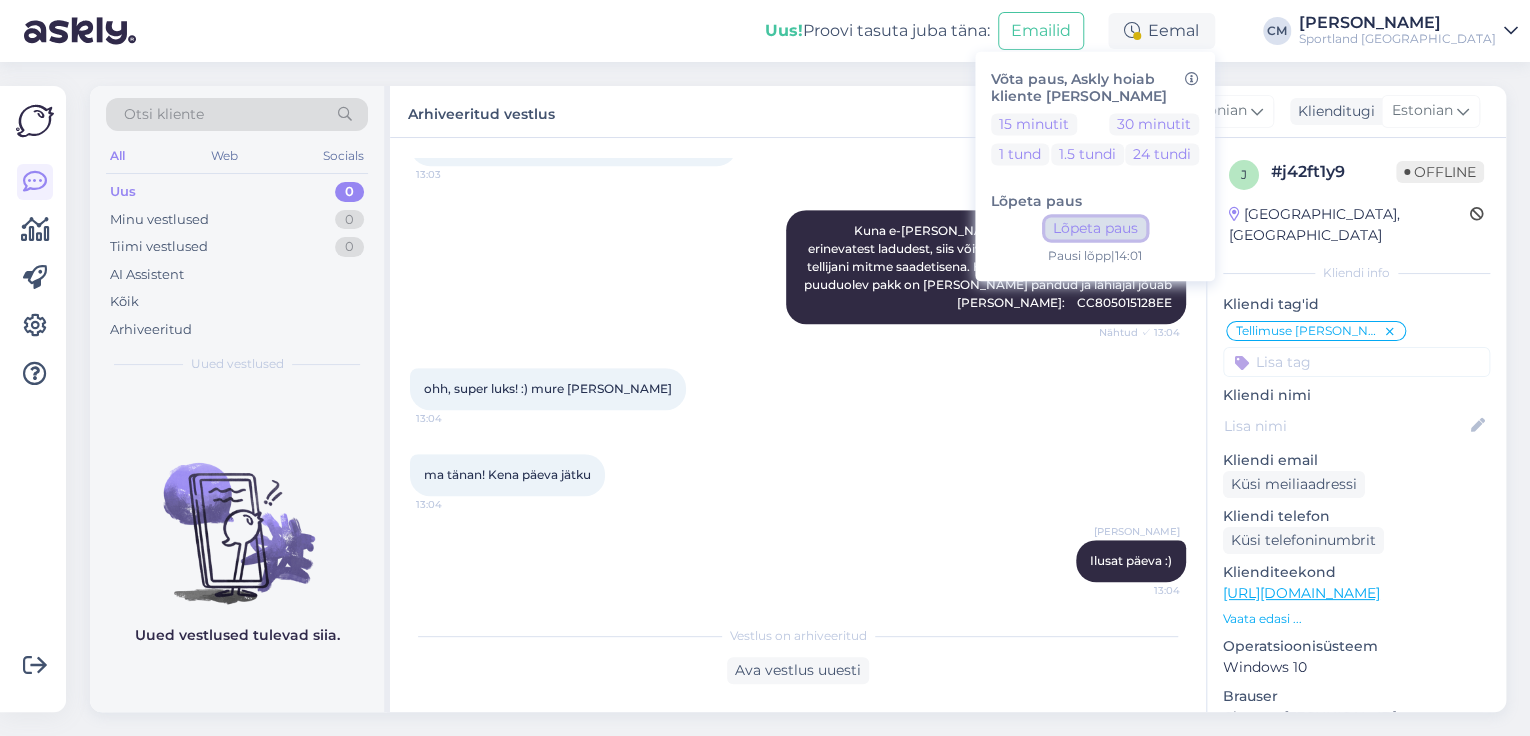 click on "Lõpeta paus" at bounding box center (1095, 229) 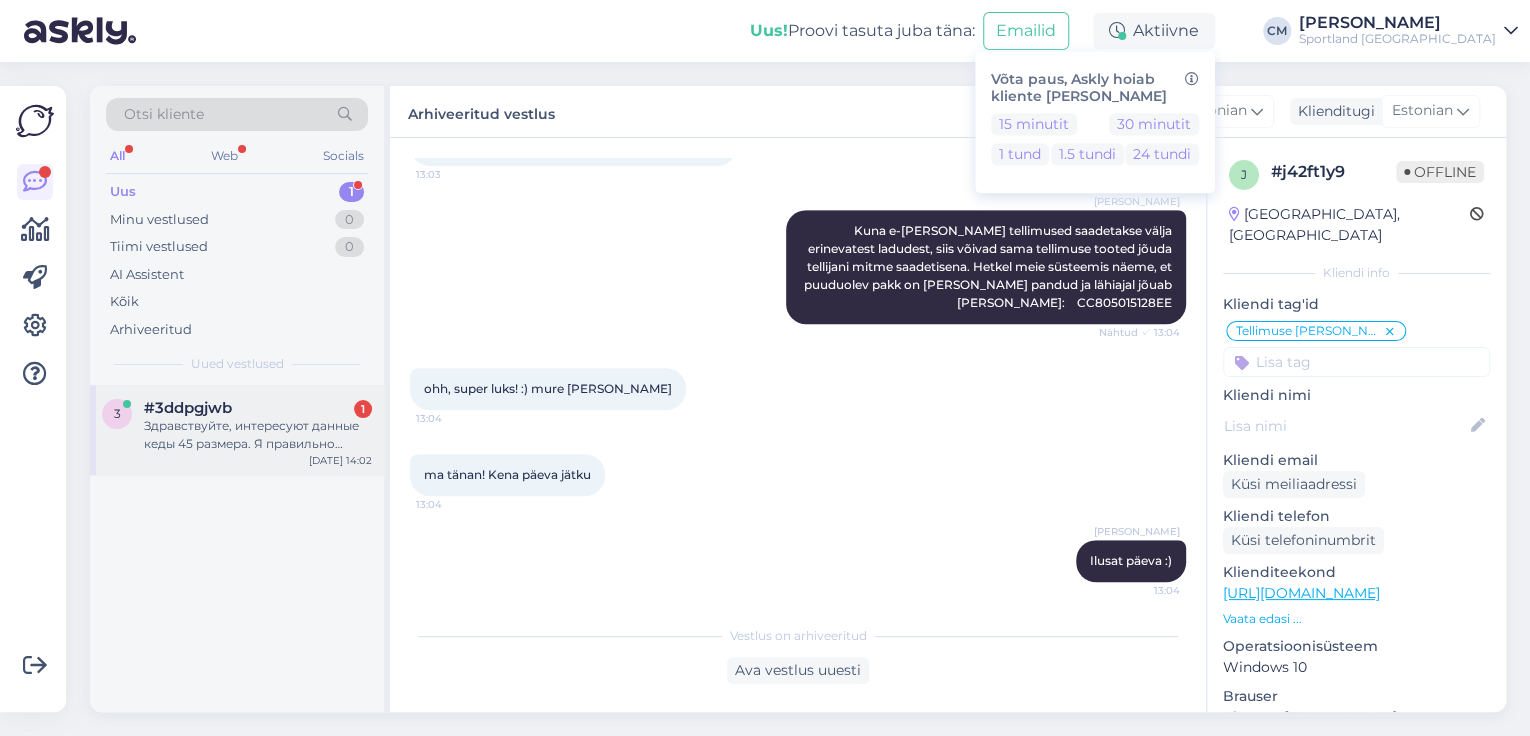 click on "Здравствуйте, интересуют данные кеды 45 размера. Я правильно понимаю, что нигде его нет? [URL][DOMAIN_NAME]" at bounding box center (258, 435) 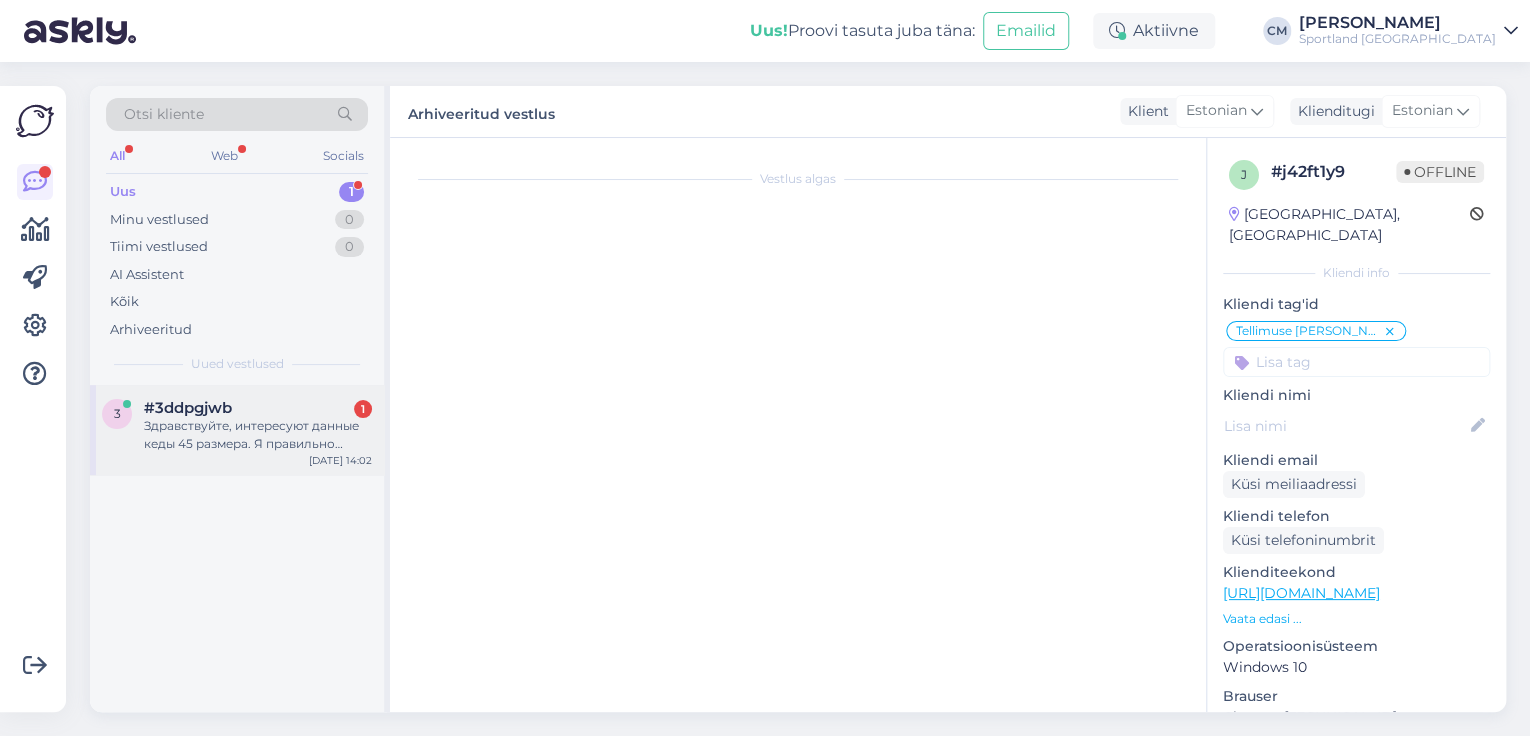 scroll, scrollTop: 0, scrollLeft: 0, axis: both 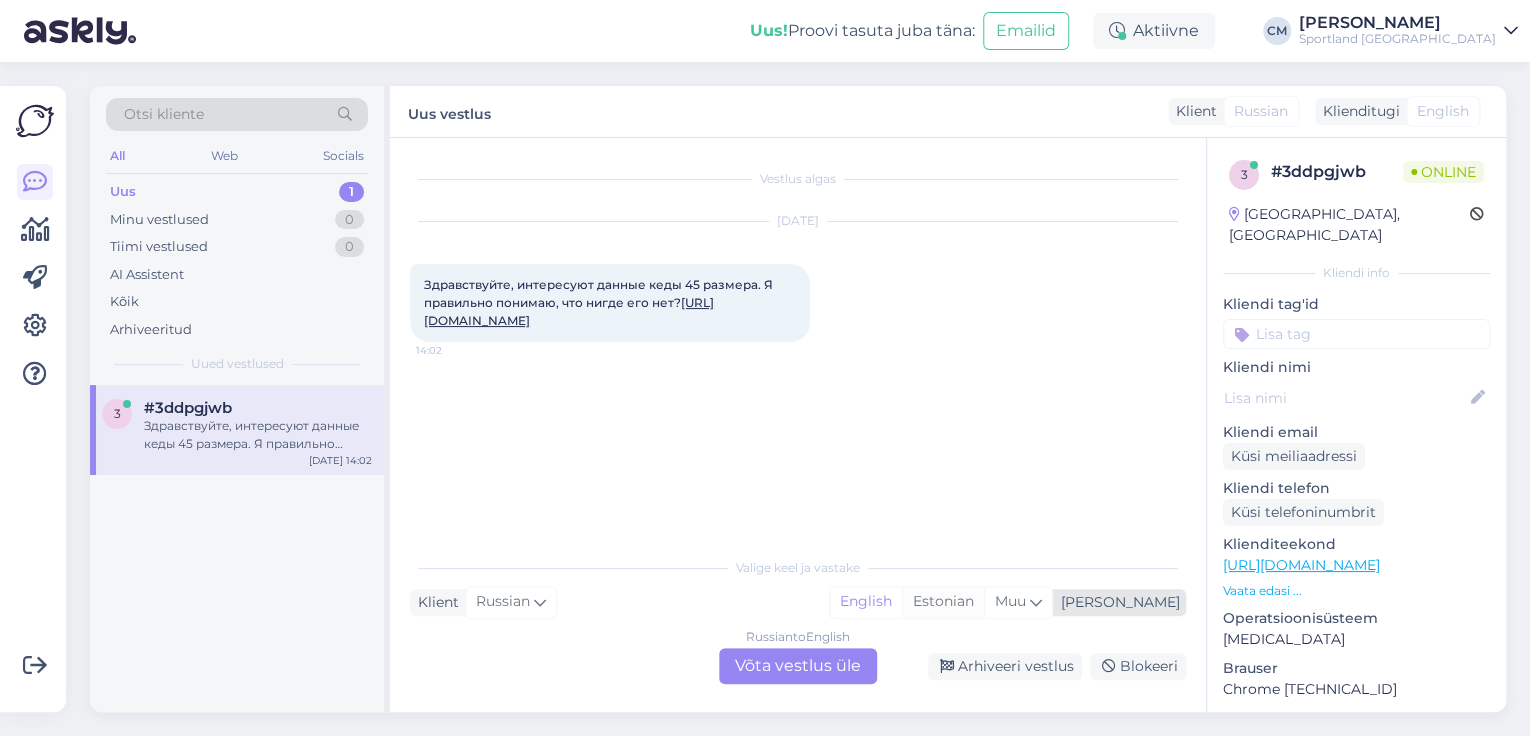 click on "Estonian" at bounding box center [943, 602] 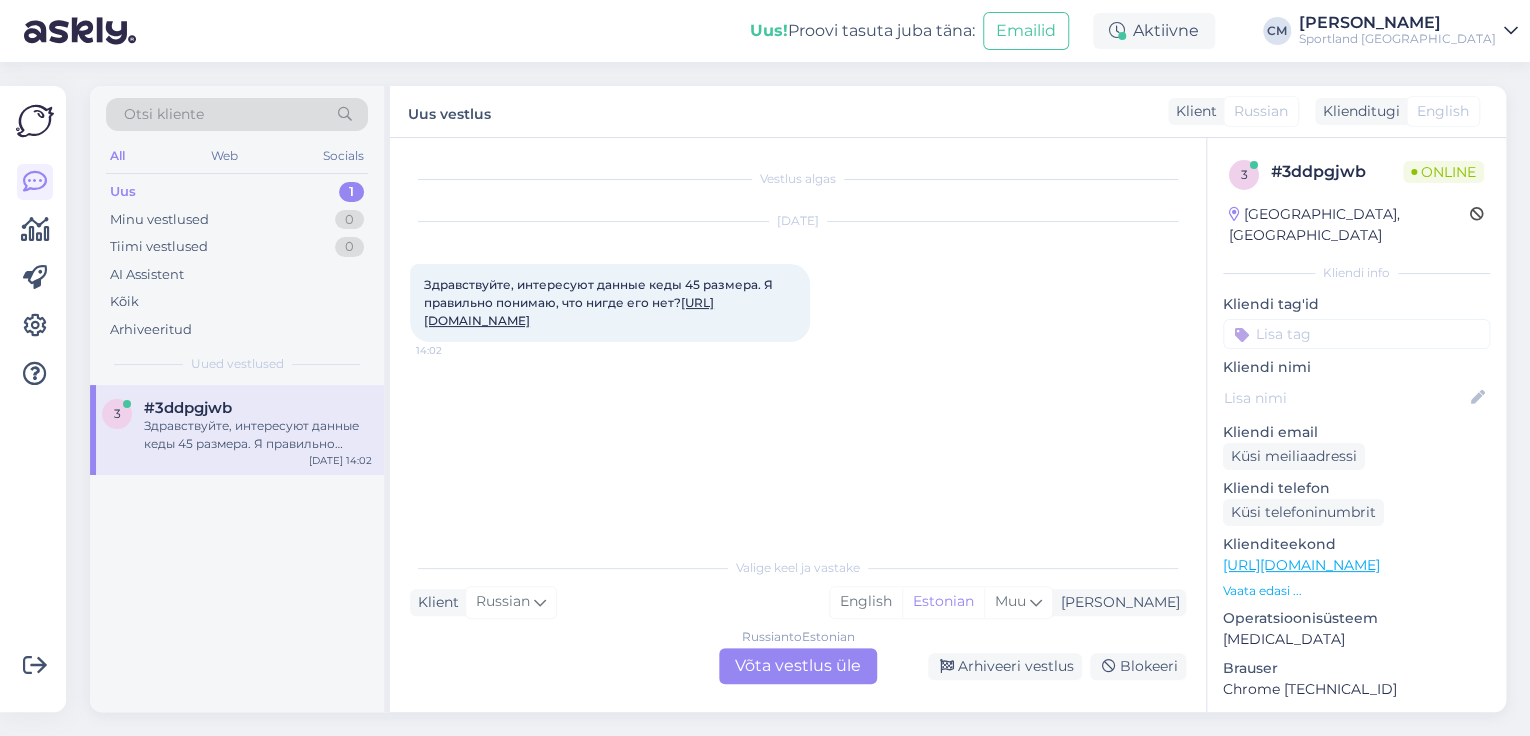 click on "Russian  to  Estonian Võta vestlus üle" at bounding box center (798, 666) 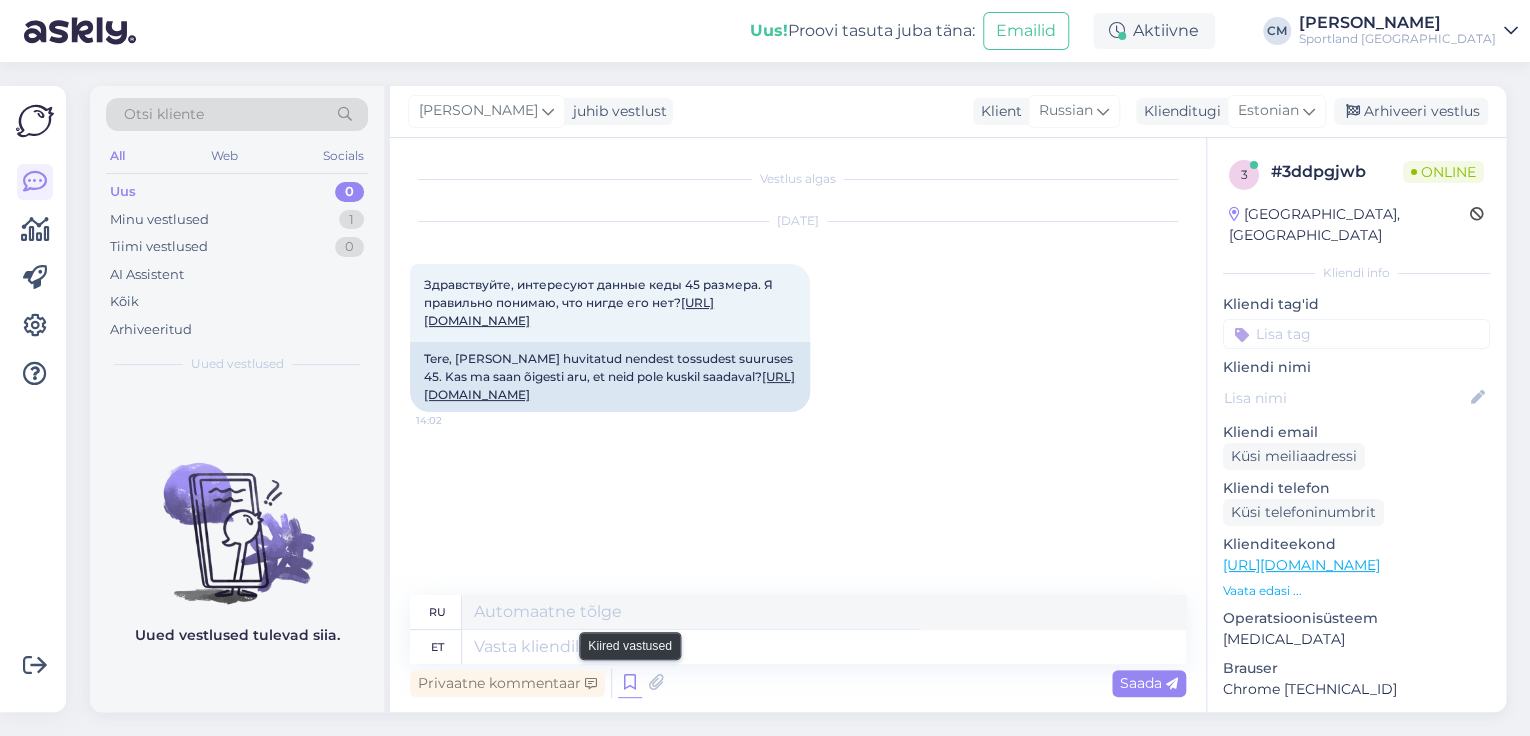 click at bounding box center (630, 683) 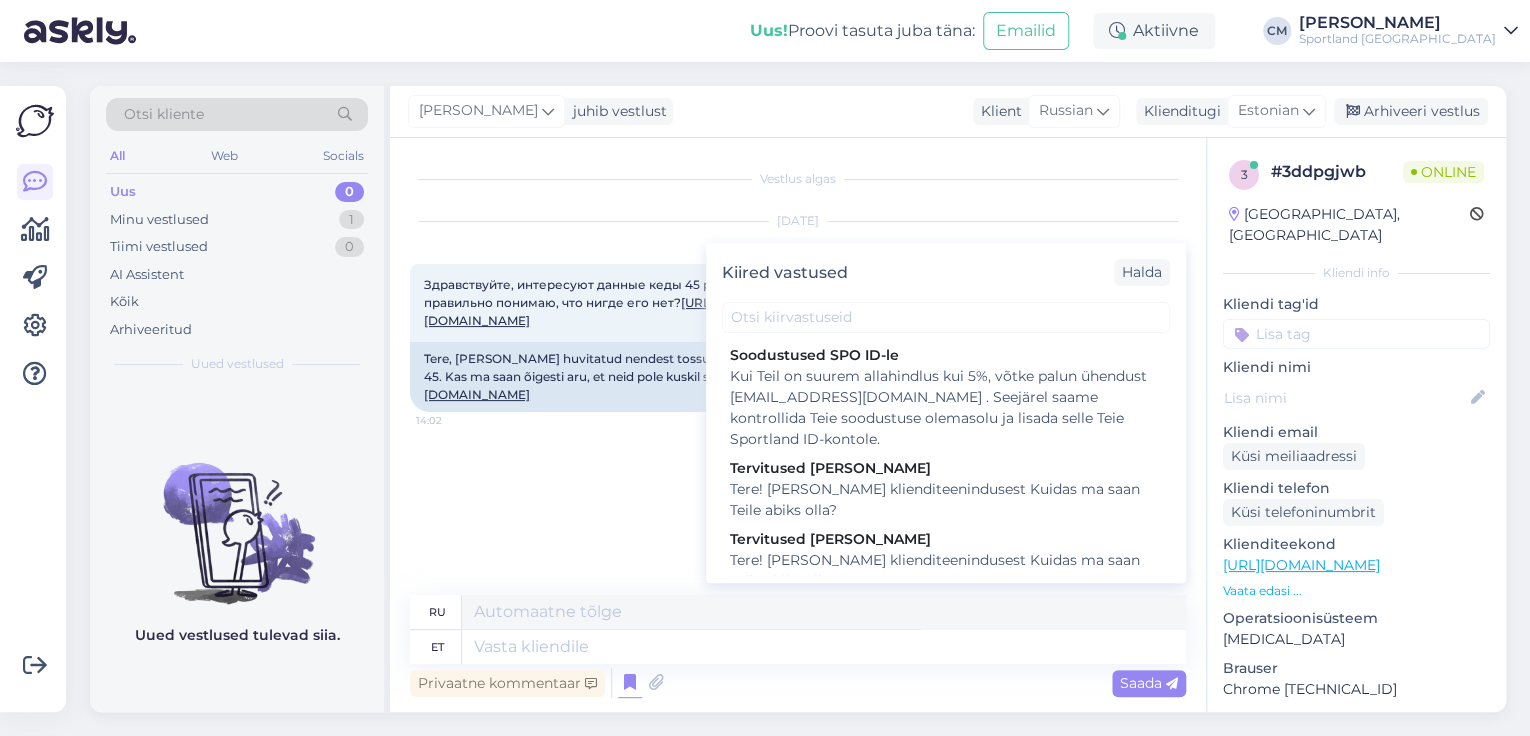 click on "Kiired vastused [PERSON_NAME] SPO ID-le Kui Teil on suurem allahindlus kui 5%, võtke palun ühendust [EMAIL_ADDRESS][DOMAIN_NAME] . Seejärel saame kontrollida Teie soodustuse olemasolu ja lisada selle Teie Sportland ID-kontole.   Tervitused [PERSON_NAME]! [PERSON_NAME] klienditeenindusest
Kuidas ma saan Teile abiks olla?   Tervitused [PERSON_NAME] Tere! [PERSON_NAME] klienditeenindusest
Kuidas ma saan Teile abiks olla?   Tervitused Tiina Tere! [PERSON_NAME] klikenditeenindusest
Kuidas ma saan Teile abiks olla?   Tervitused [PERSON_NAME]! [PERSON_NAME] klienditeenindusest
Kuidas ma saan Teile abiks olla?   Ekspertiisi esitamise õigus   Libakonto Täname, et teavitasite meid libakontost!
Palun ärge kahtlasi linke [MEDICAL_DATA], me tegeleme selle probleemi lahendamisega ja loodame, et libakonto lähiajal kustutakse.   Kas minu tagastus on [PERSON_NAME] jõudnud (Omniva)?   Sooduskood- ostukrediit näidistekst   Sooduskood % _ näidistekst   Krediidi tingimused- kauplus   E- ESMASPÄEV sooduskood ei tööta   Uudiskirjast loobumine" at bounding box center (946, 413) 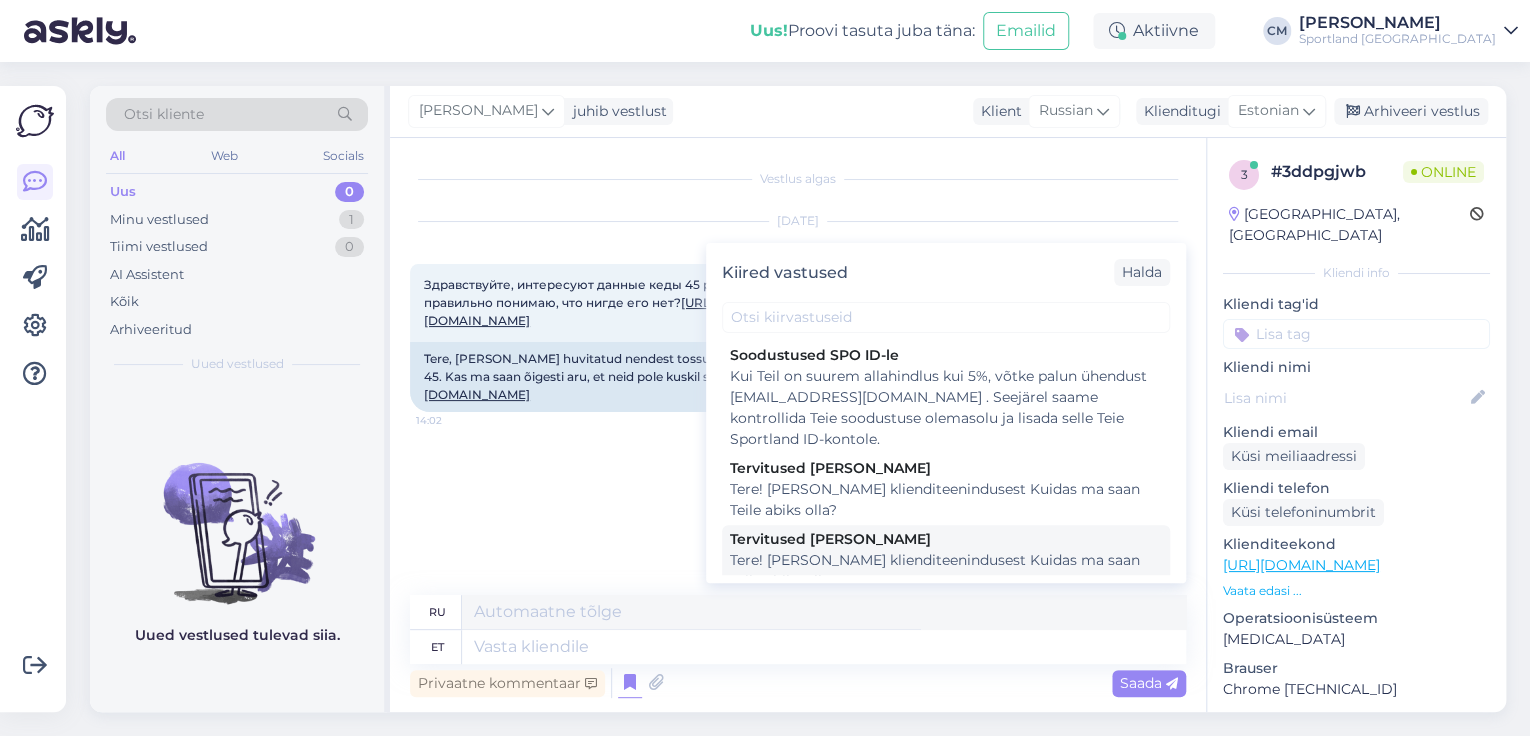 click on "Tere! [PERSON_NAME] klienditeenindusest
Kuidas ma saan Teile abiks olla?" at bounding box center [946, 571] 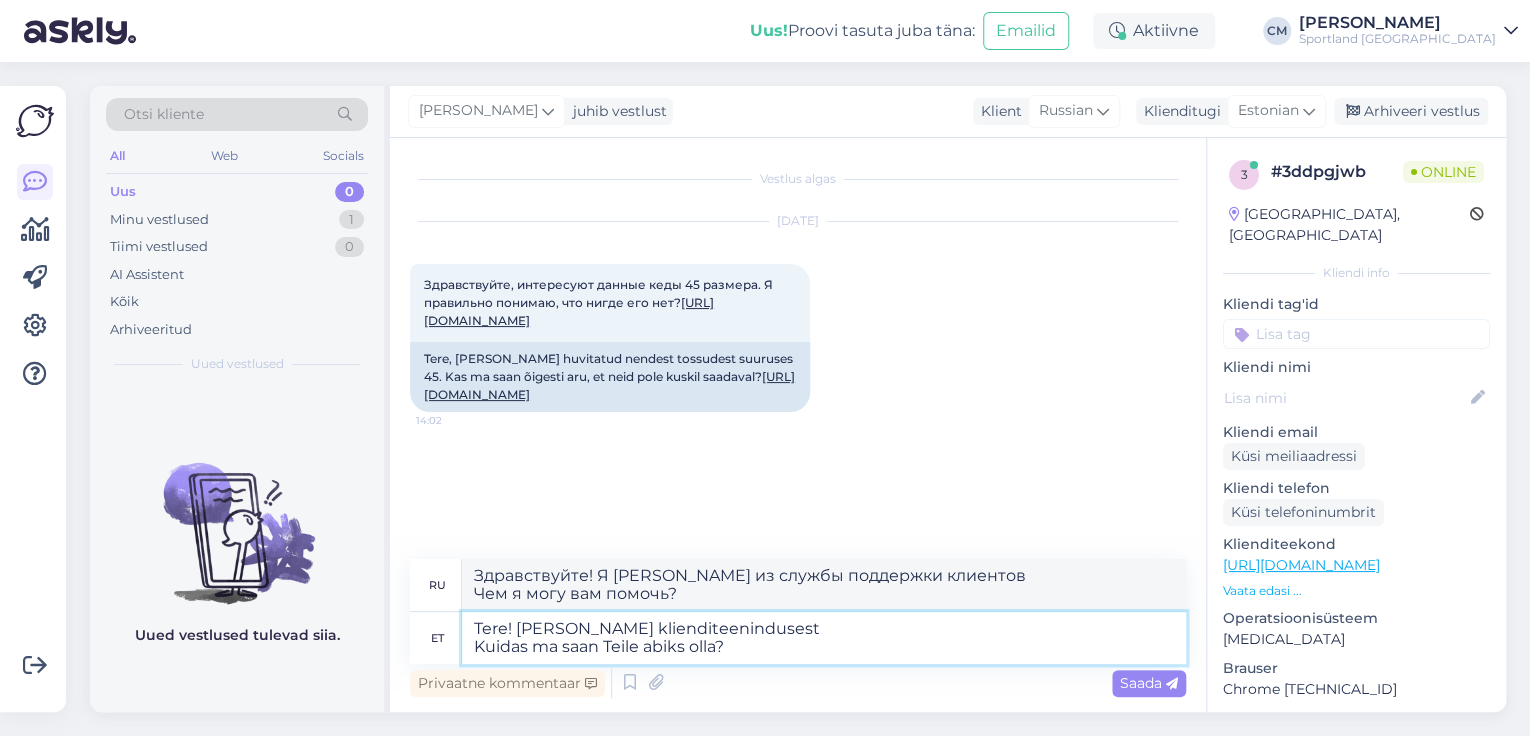 drag, startPoint x: 784, startPoint y: 639, endPoint x: 357, endPoint y: 663, distance: 427.67395 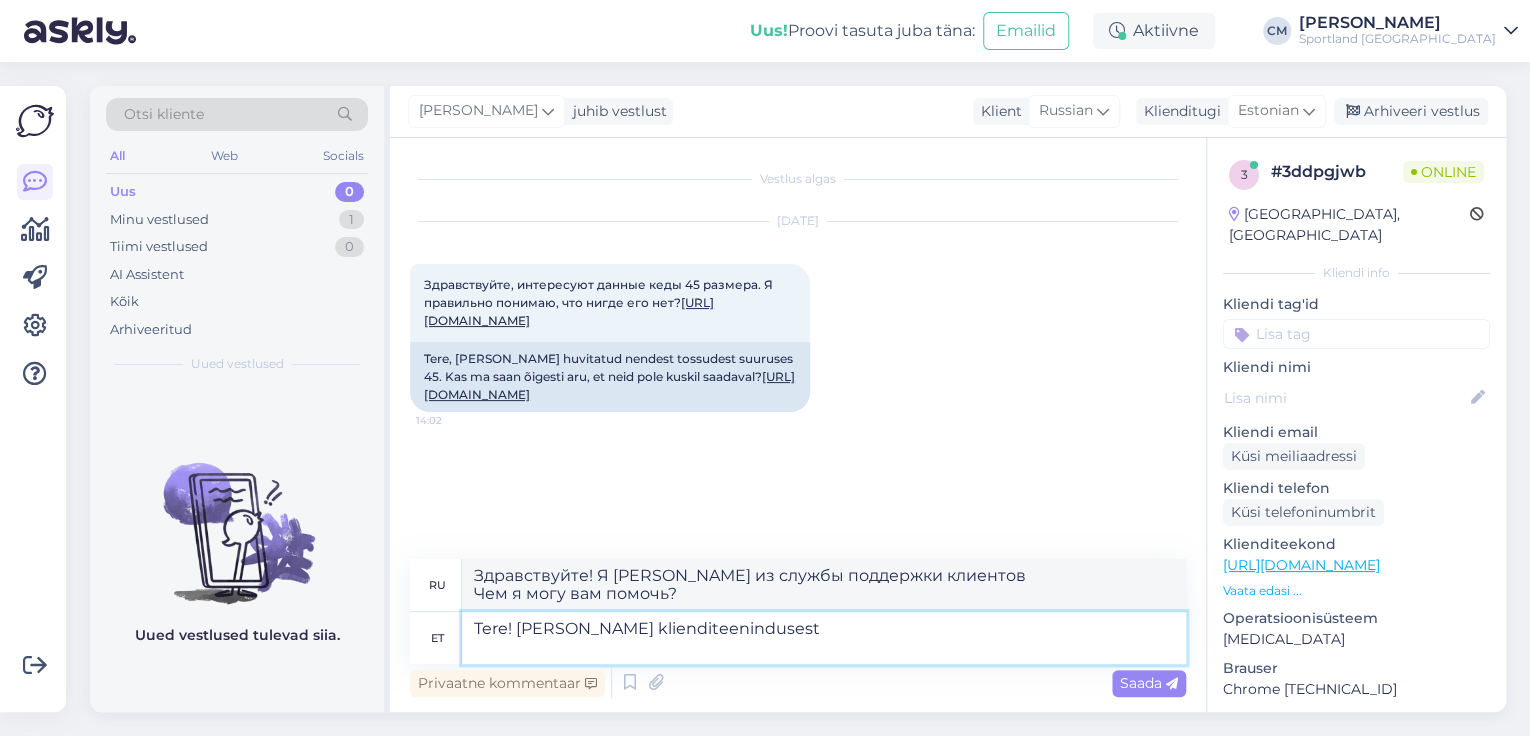 type on "Tere! [PERSON_NAME] klienditeenindusest" 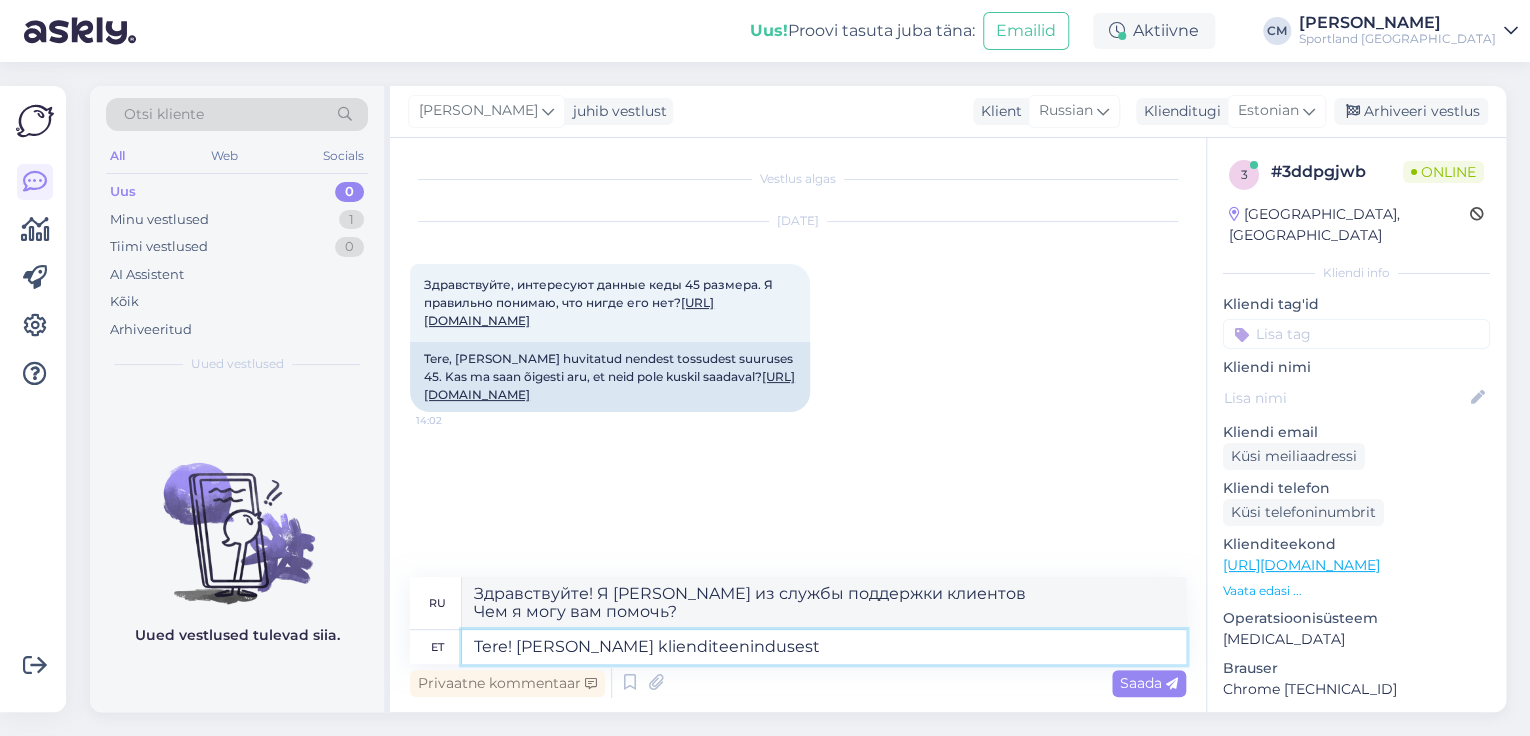 type on "Здравствуйте! Меня зовут [PERSON_NAME], я из службы поддержки клиентов." 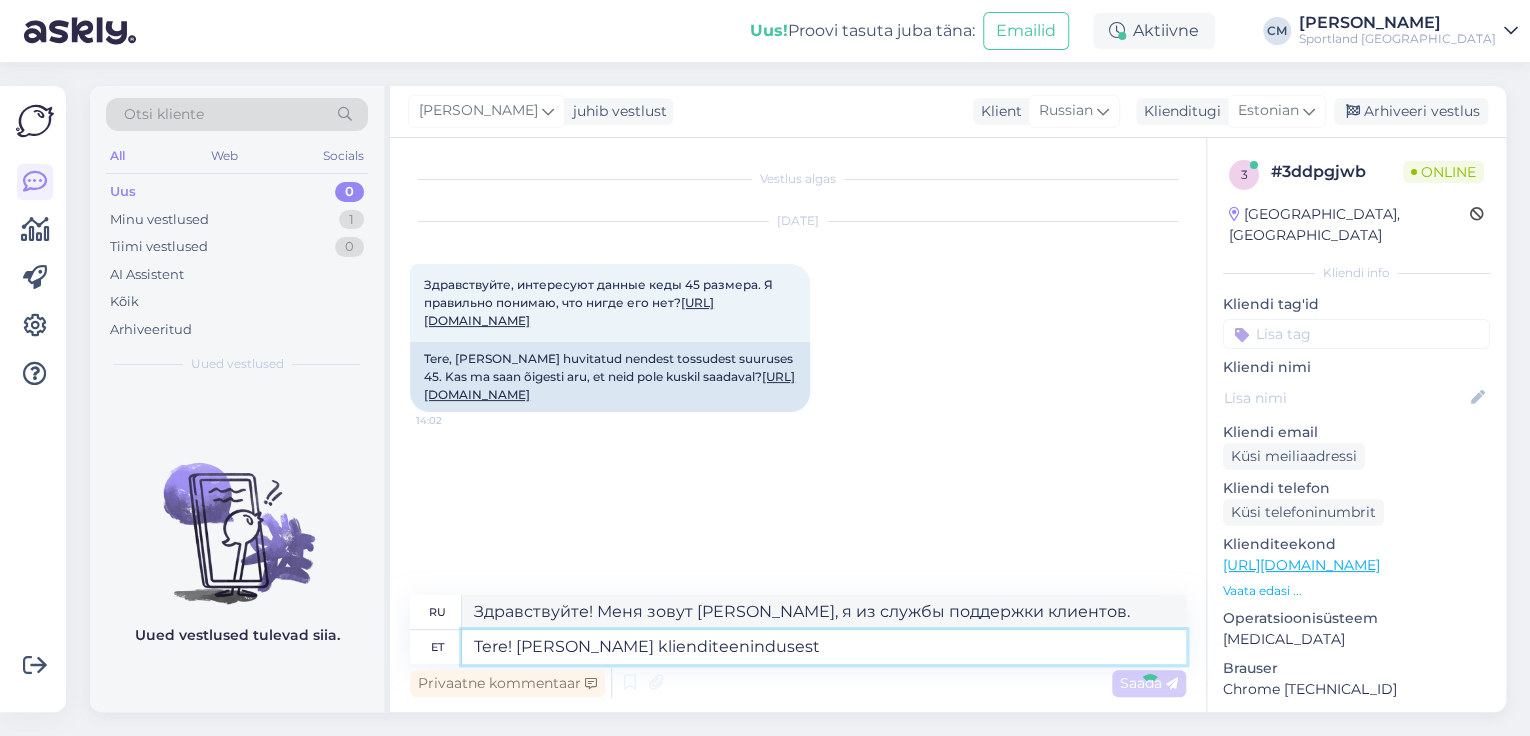 type 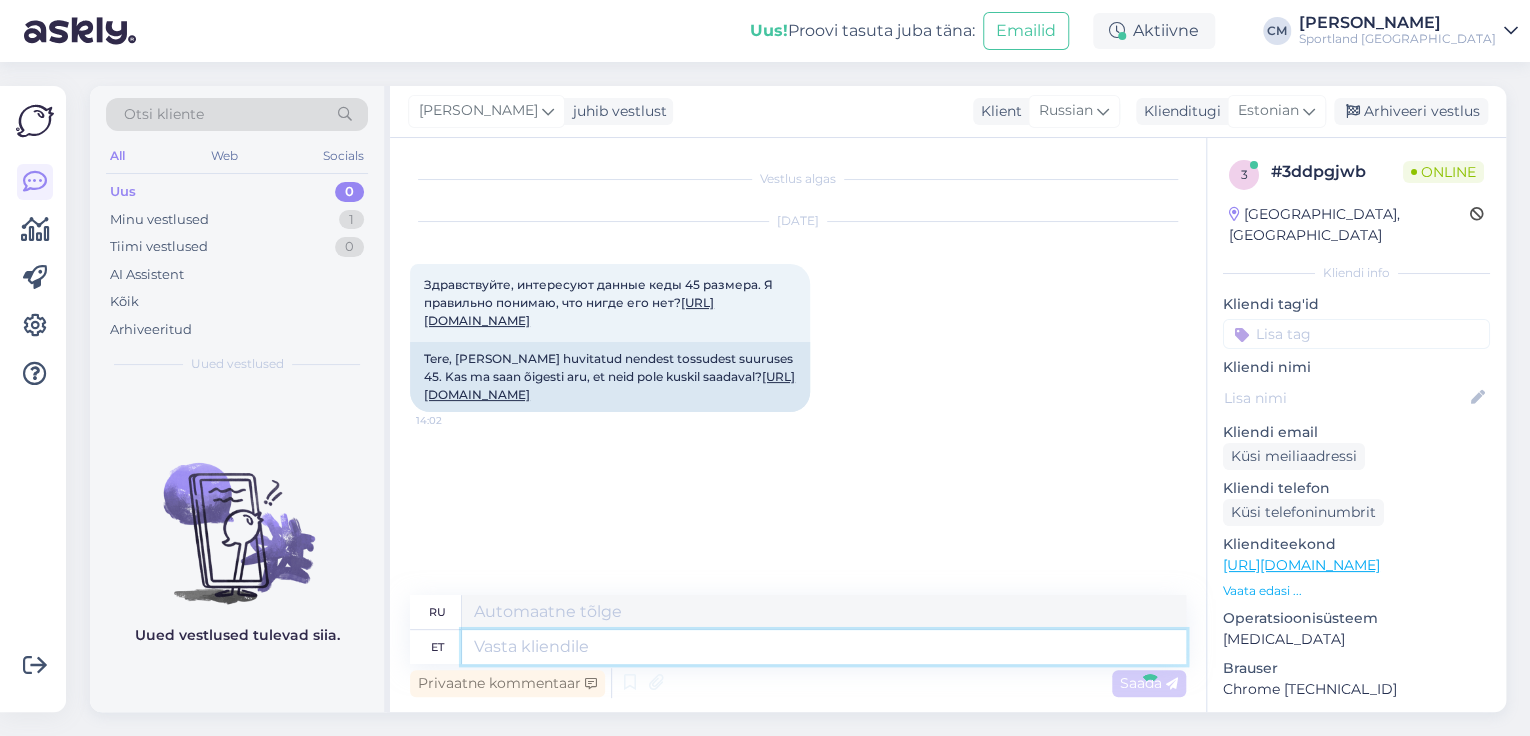 scroll, scrollTop: 31, scrollLeft: 0, axis: vertical 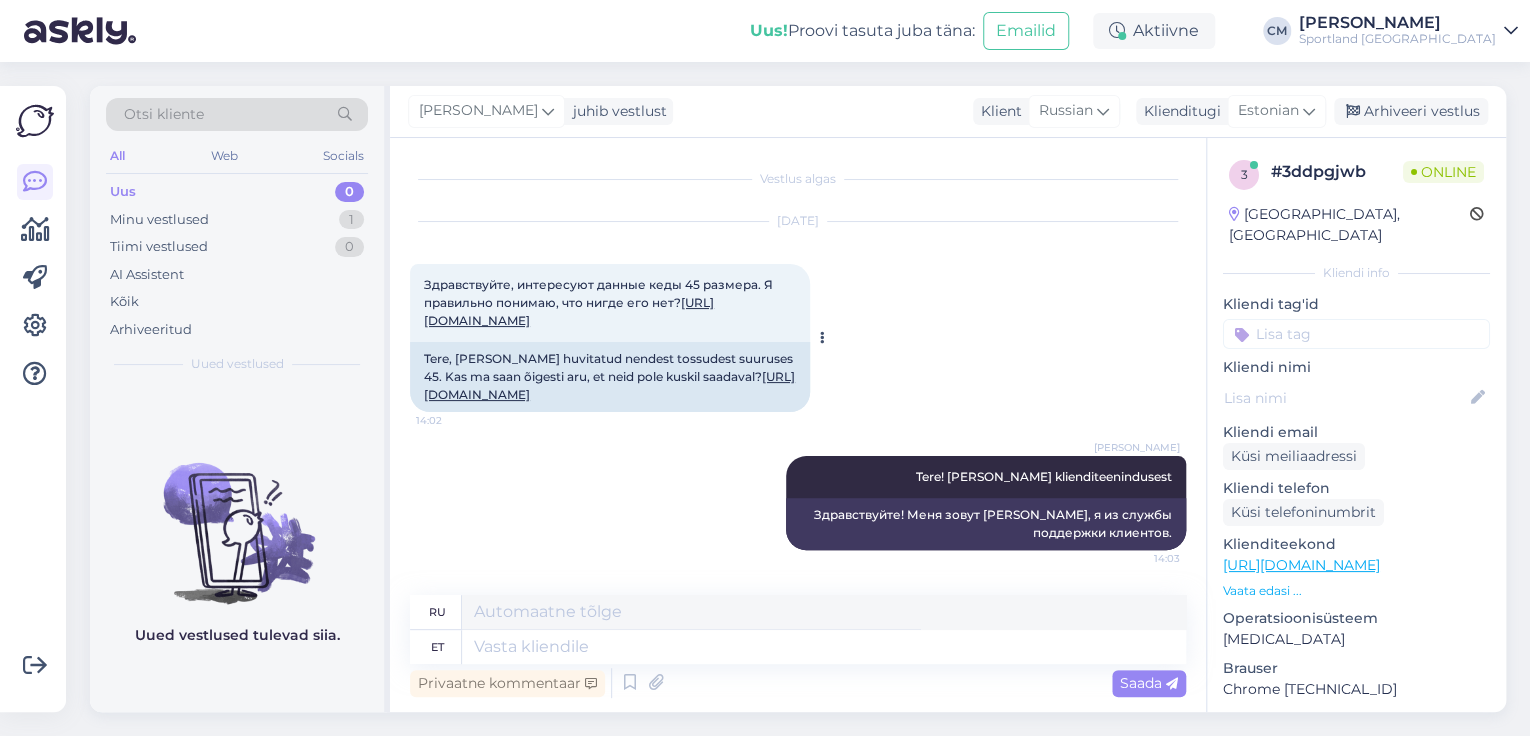 click on "Tere, [PERSON_NAME] huvitatud nendest tossudest suuruses 45. Kas ma saan õigesti aru, et neid pole kuskil saadaval?  [URL][DOMAIN_NAME]" at bounding box center [610, 377] 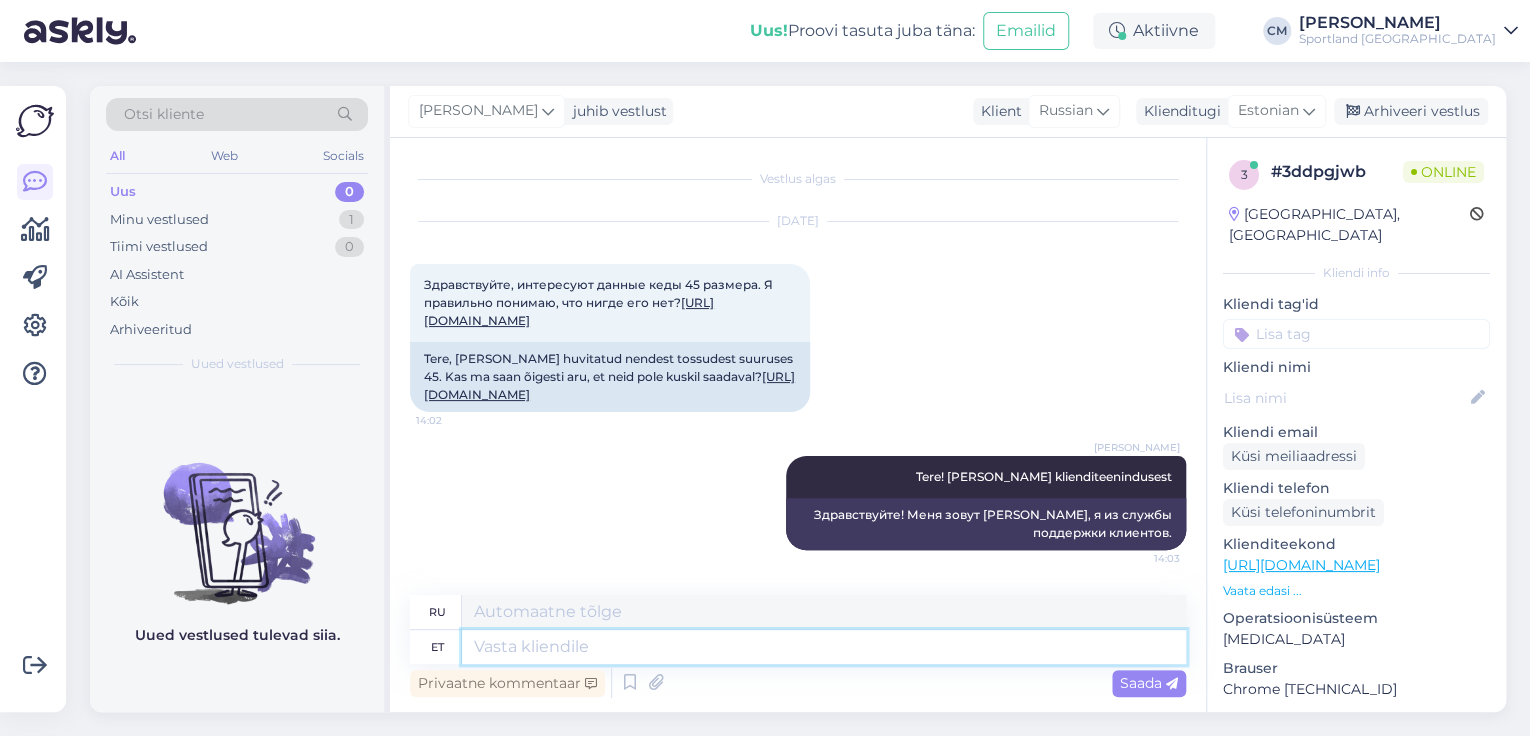 click at bounding box center [824, 647] 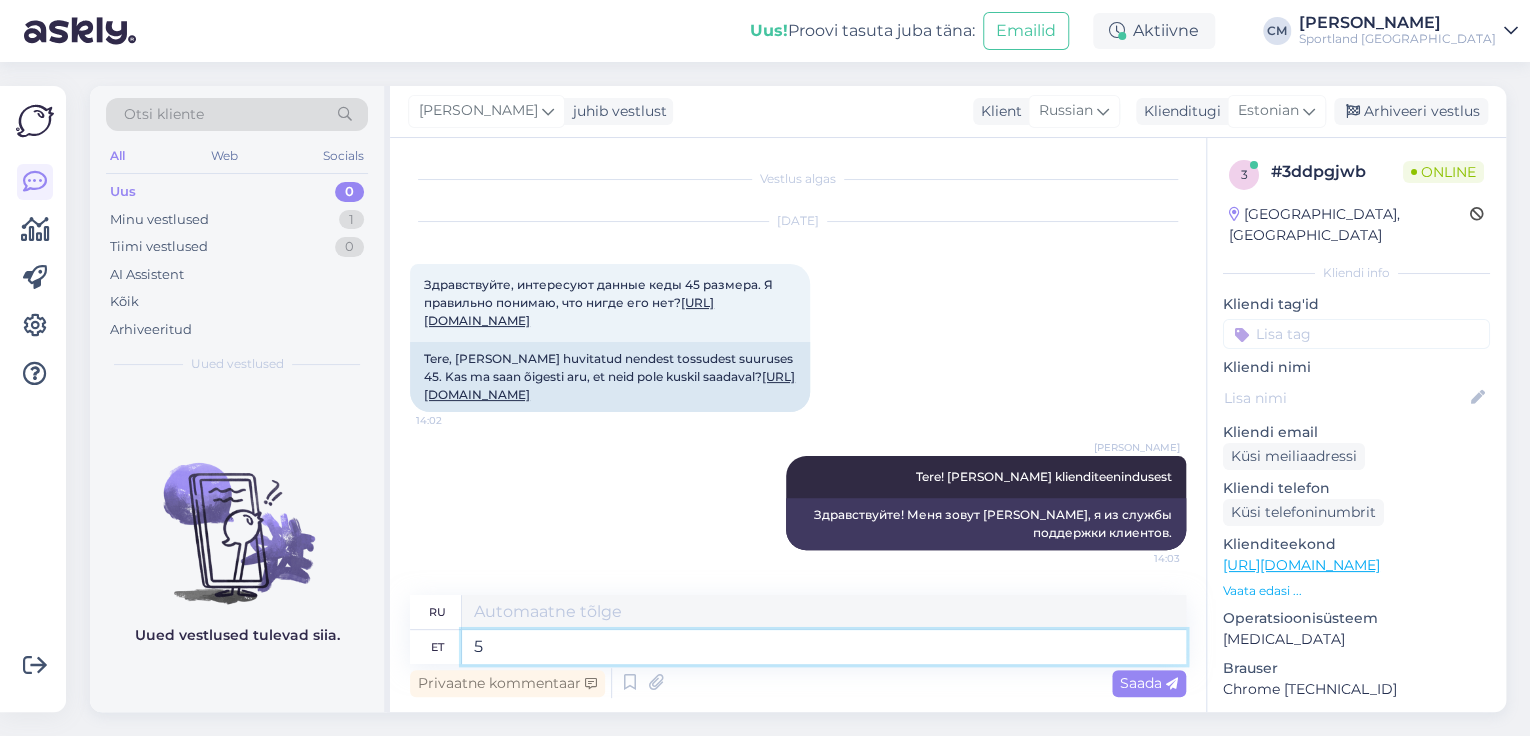 type on "5 o" 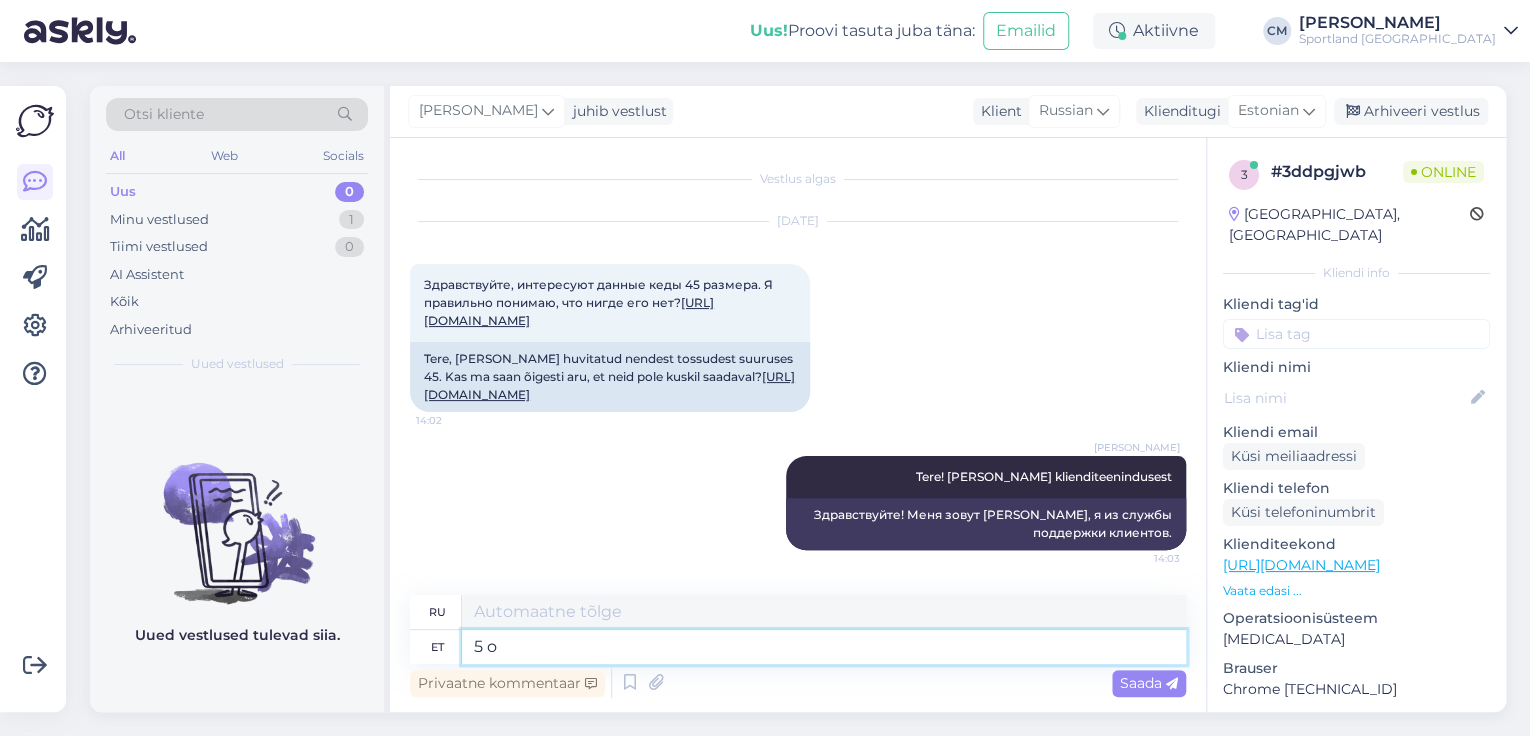 type on "5" 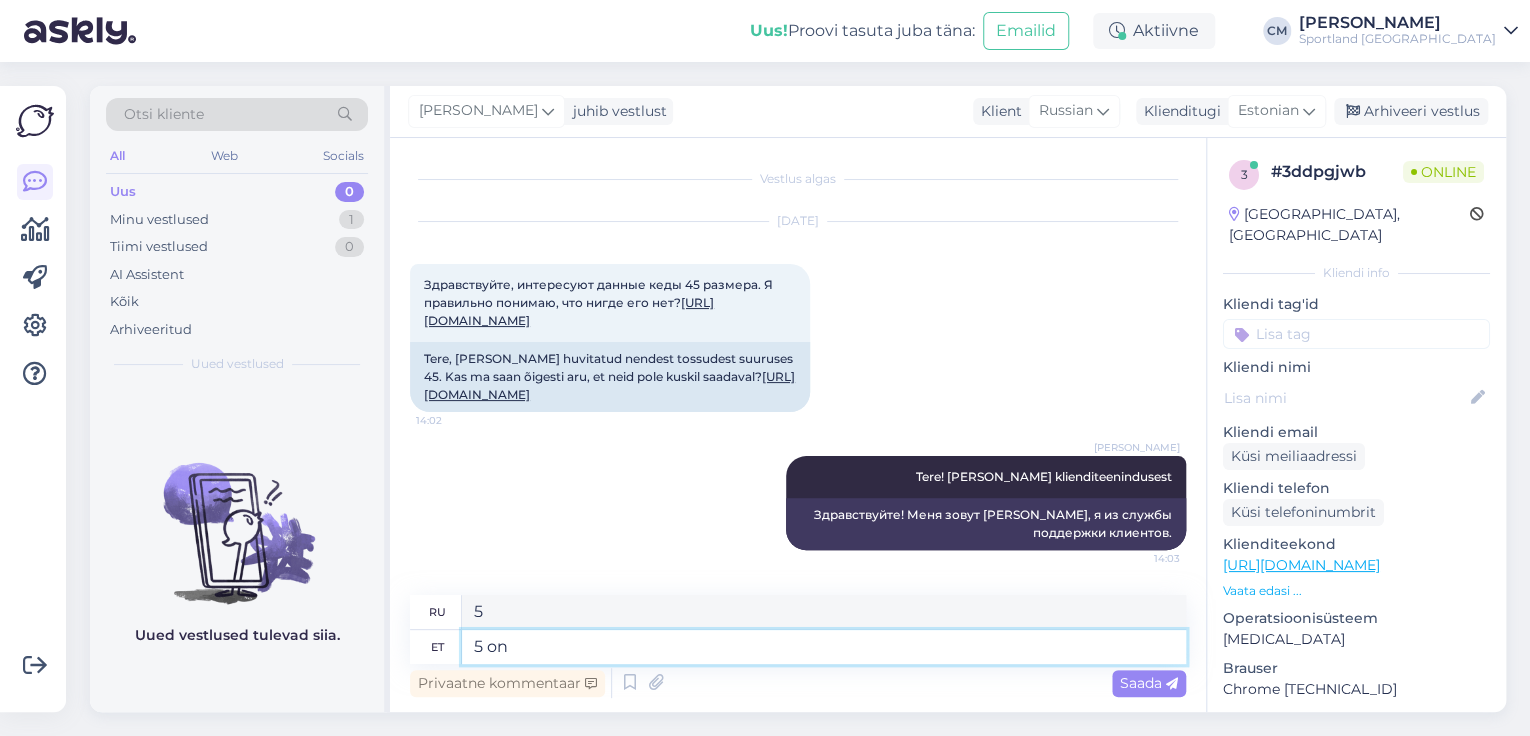 type on "5 on v" 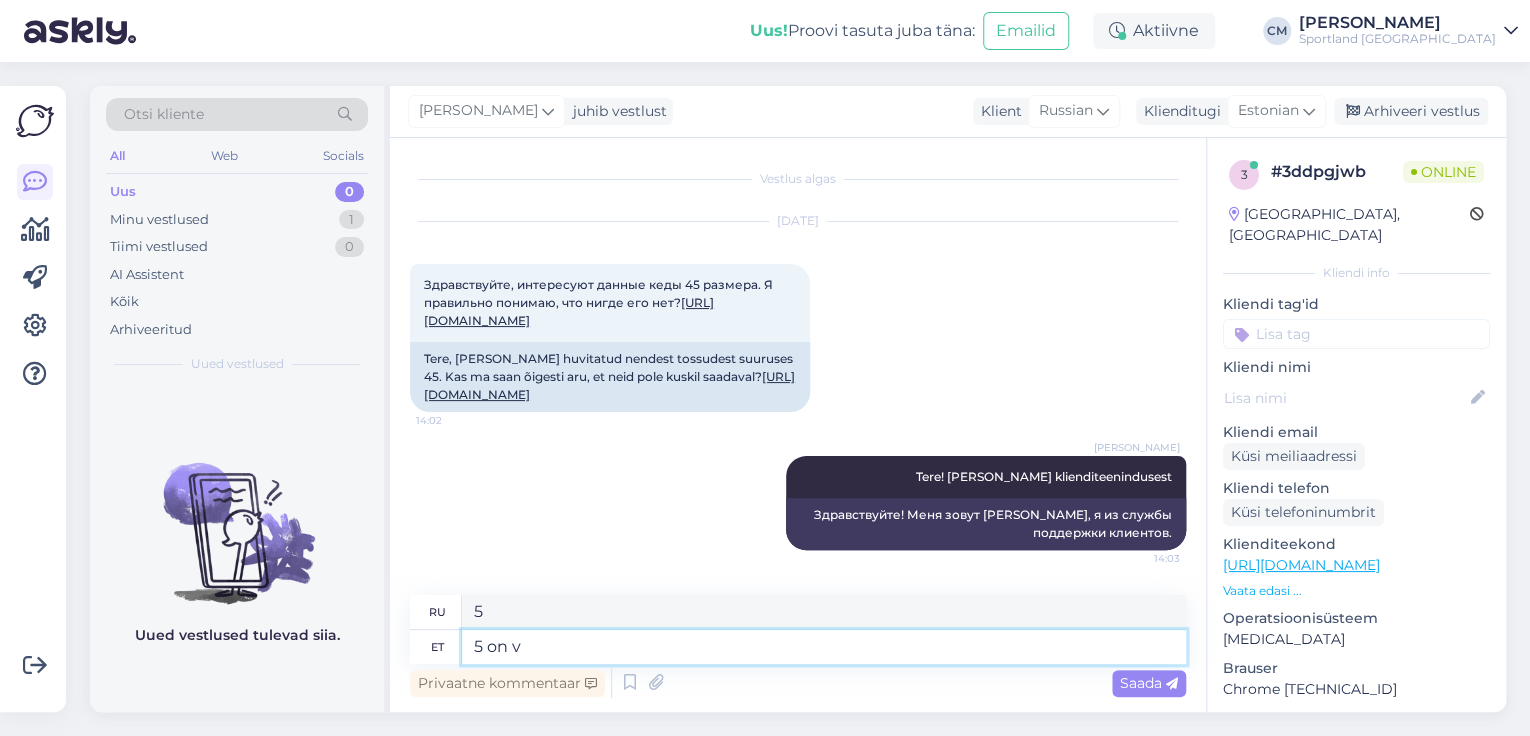 type on "5 - это" 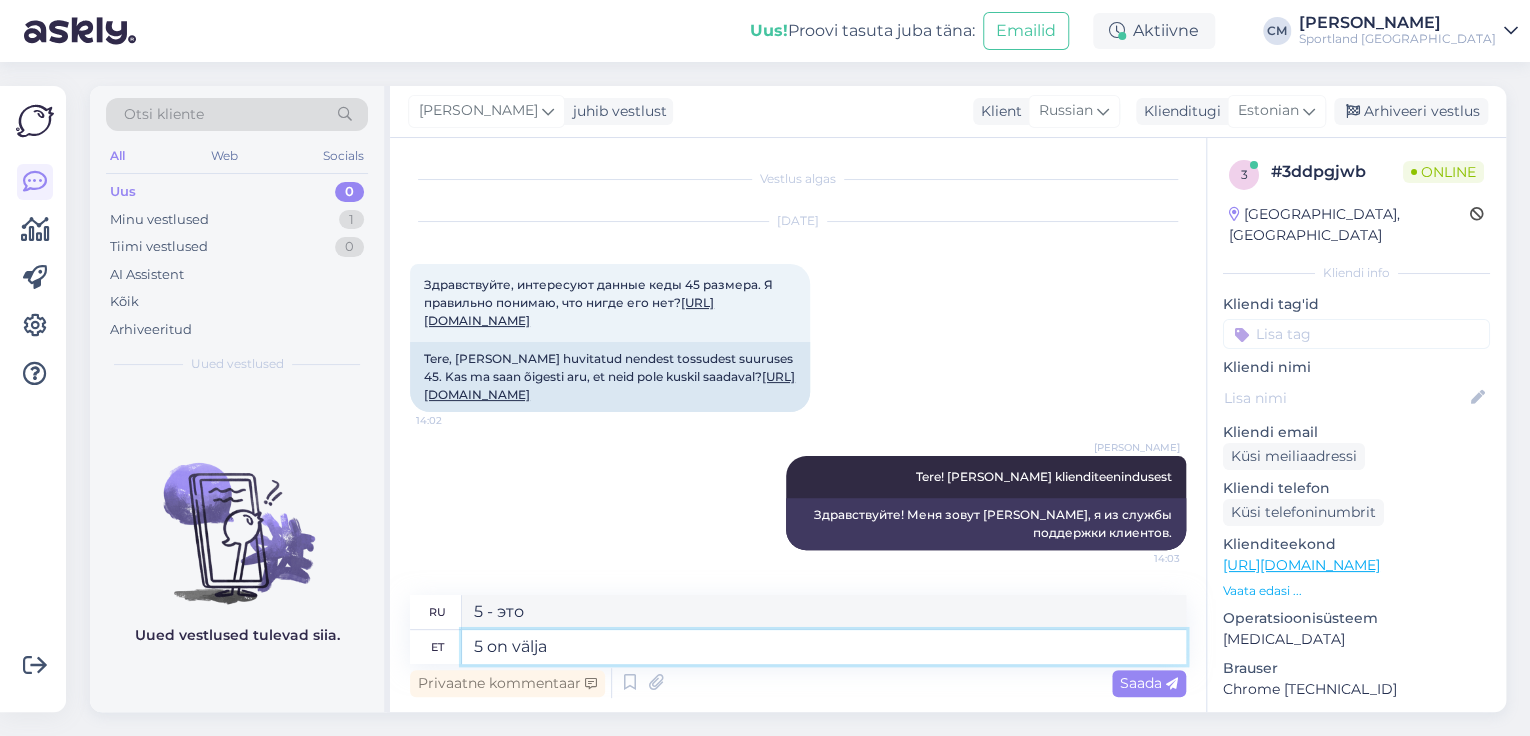 type on "5 on välja m" 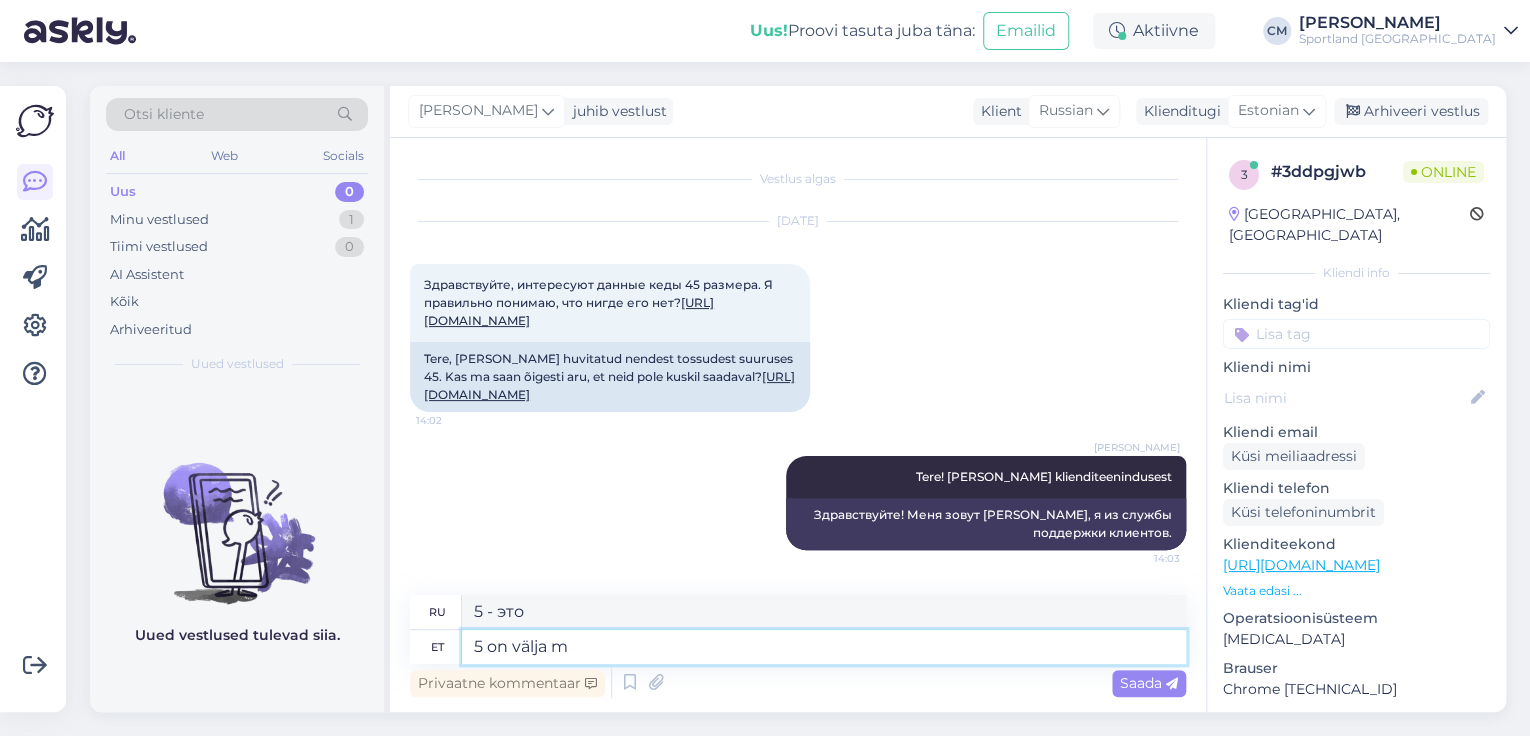 type on "5 отсутствует" 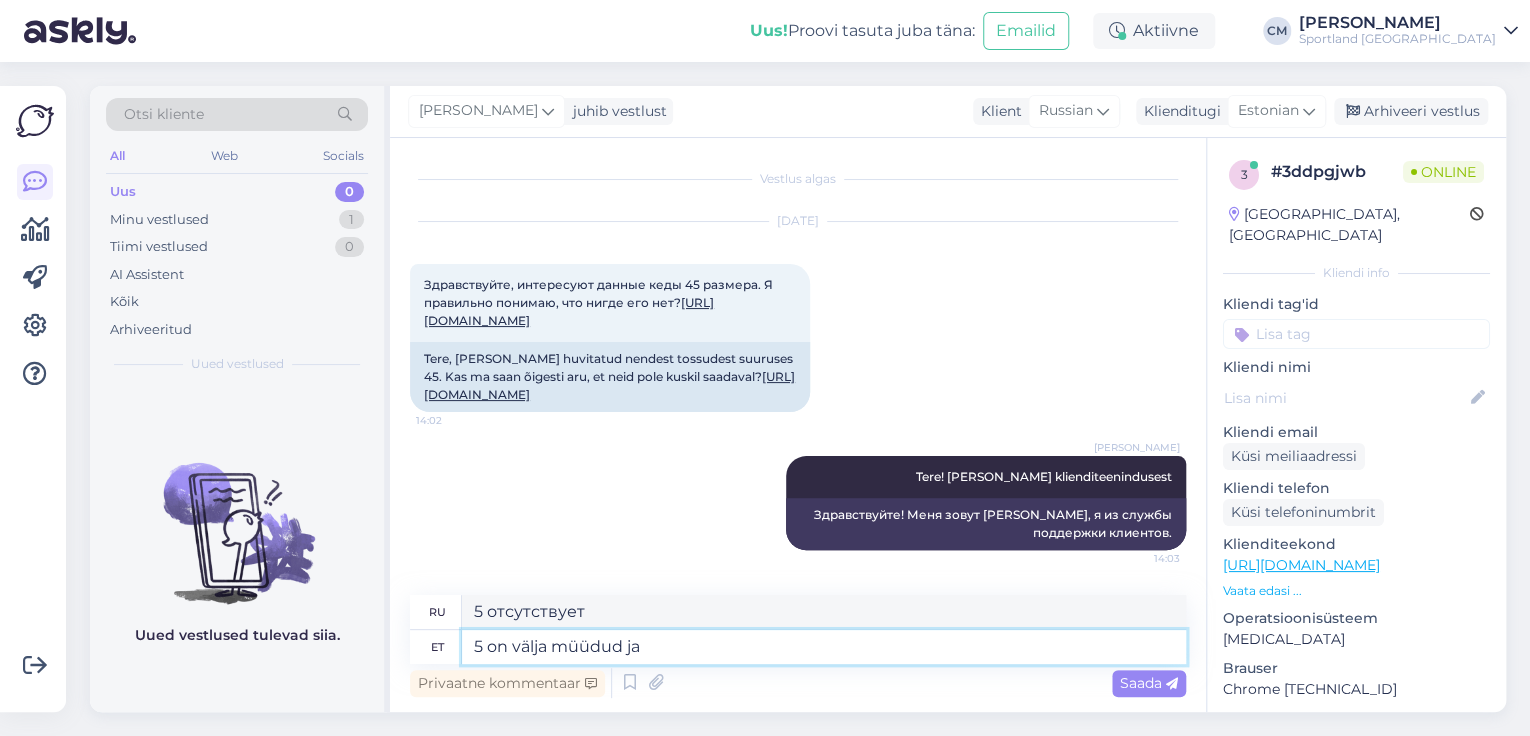 type on "5 on välja müüdud jah" 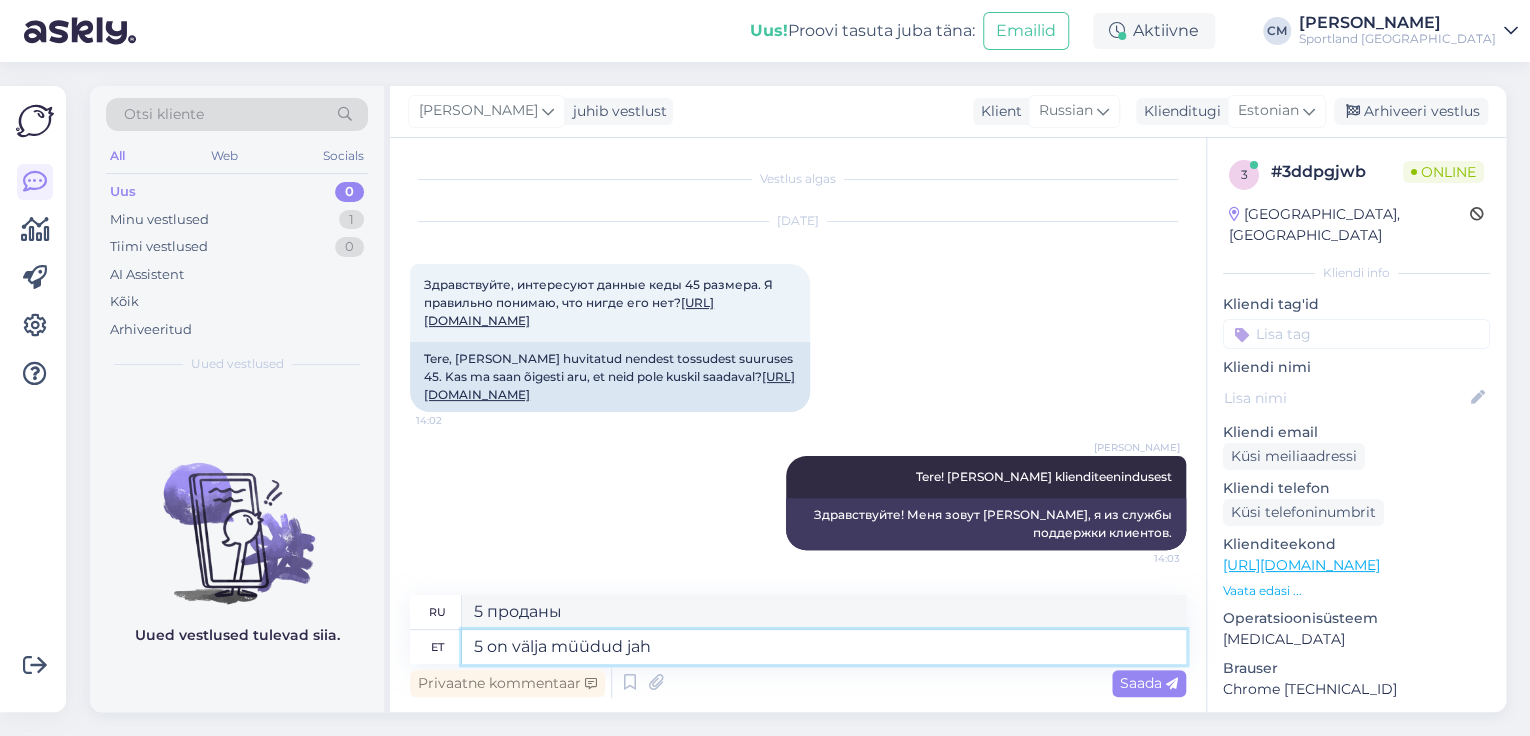 type on "5 продано да" 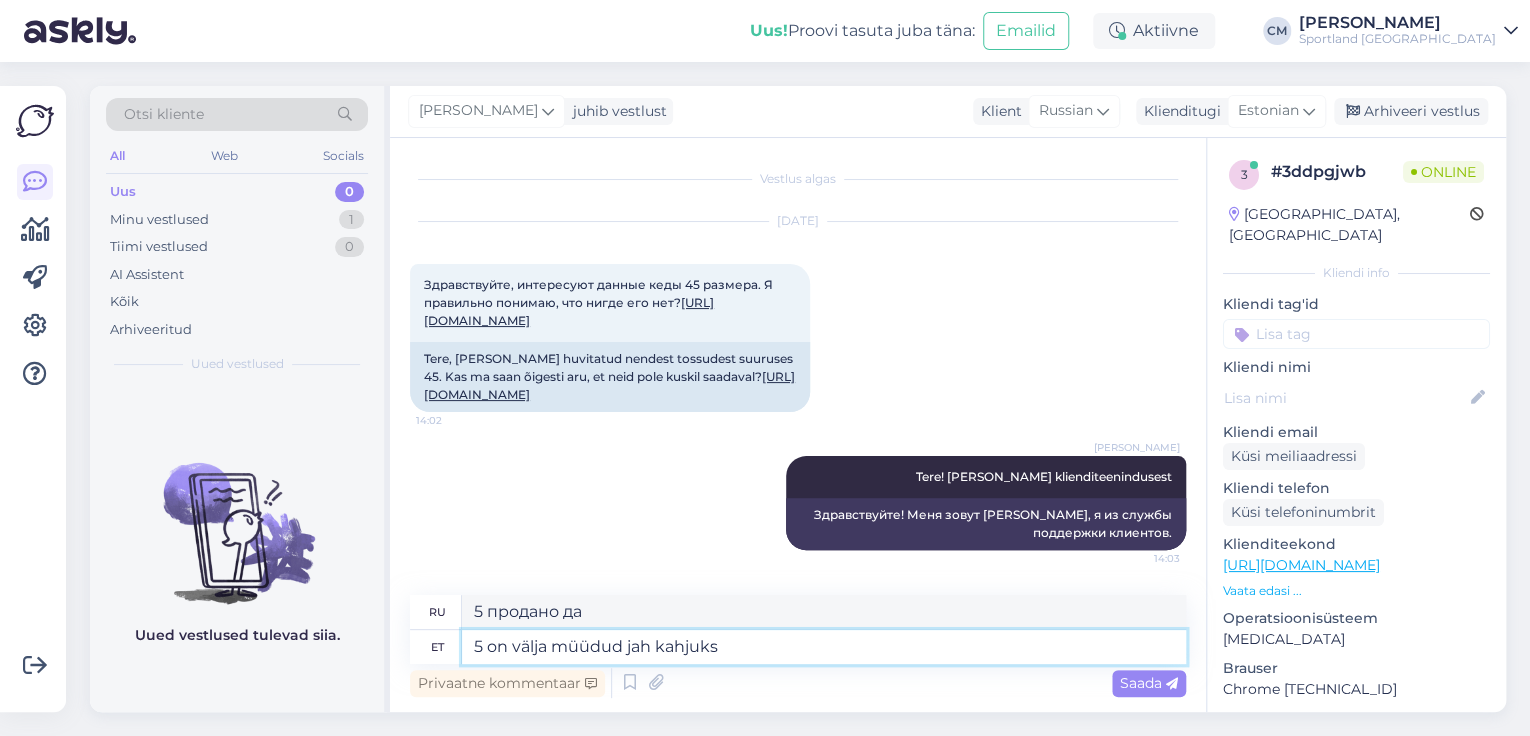 type on "5 on välja müüdud jah kahjuks." 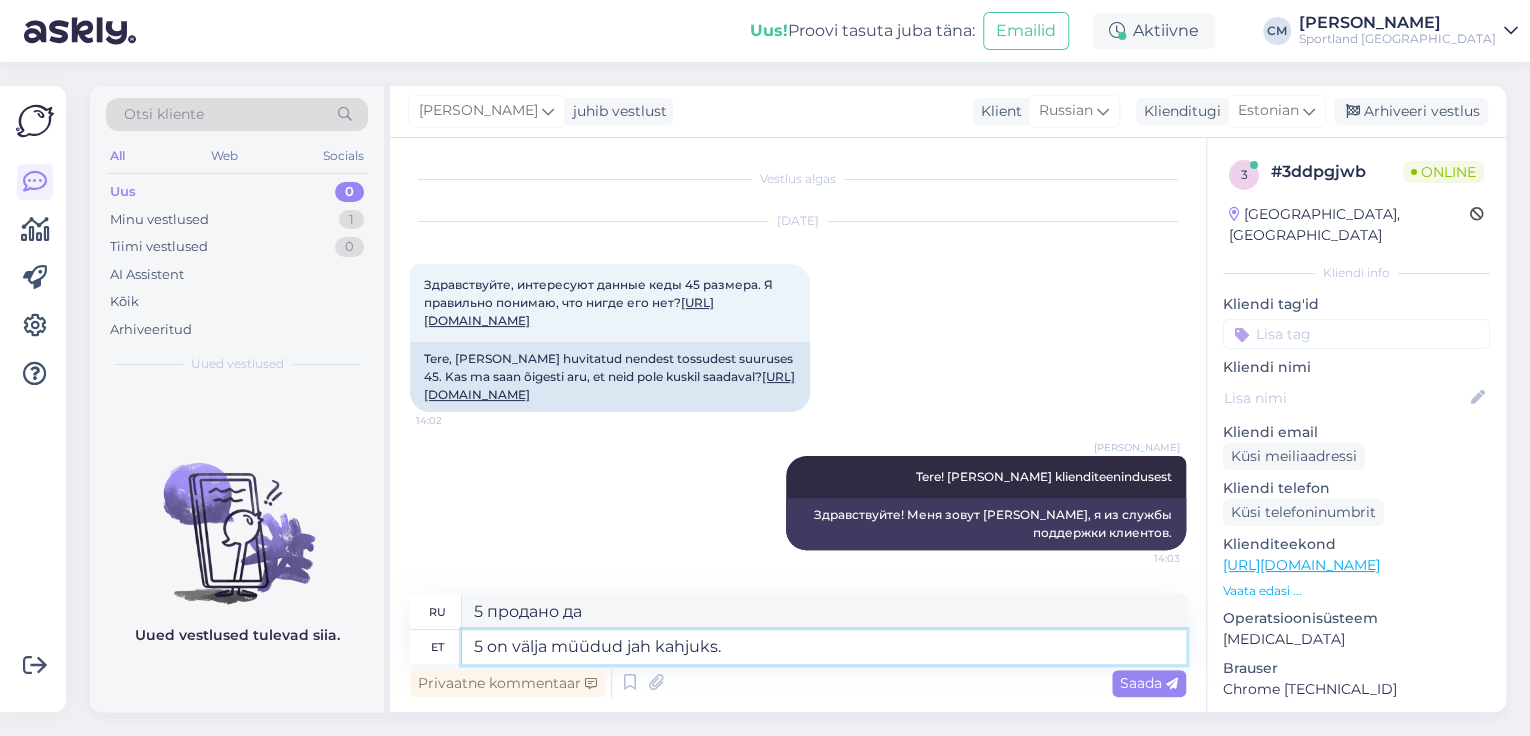 type on "К сожалению, 5-й экземпляр распродан." 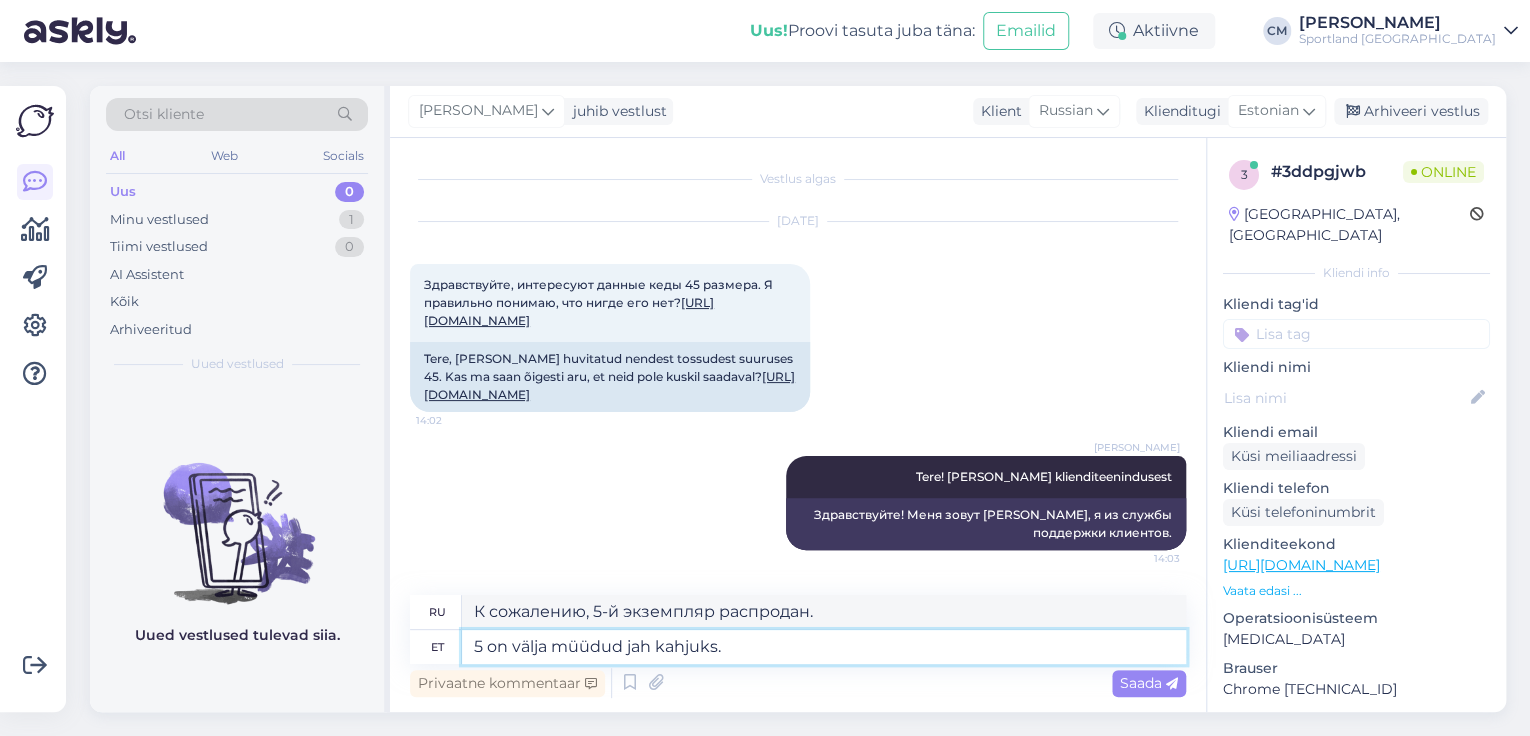 click on "5 on välja müüdud jah kahjuks." at bounding box center (824, 647) 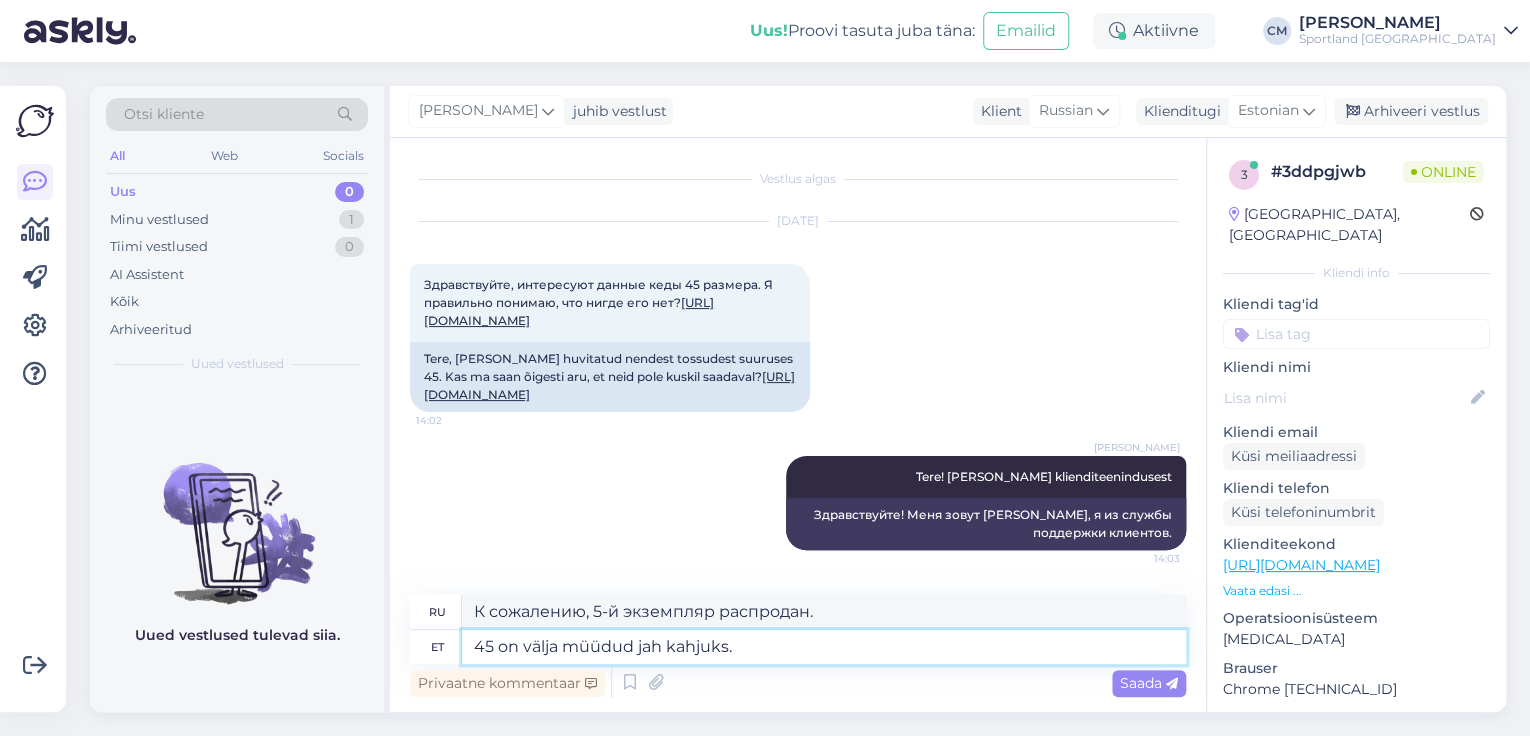 click on "45 on välja müüdud jah kahjuks." at bounding box center (824, 647) 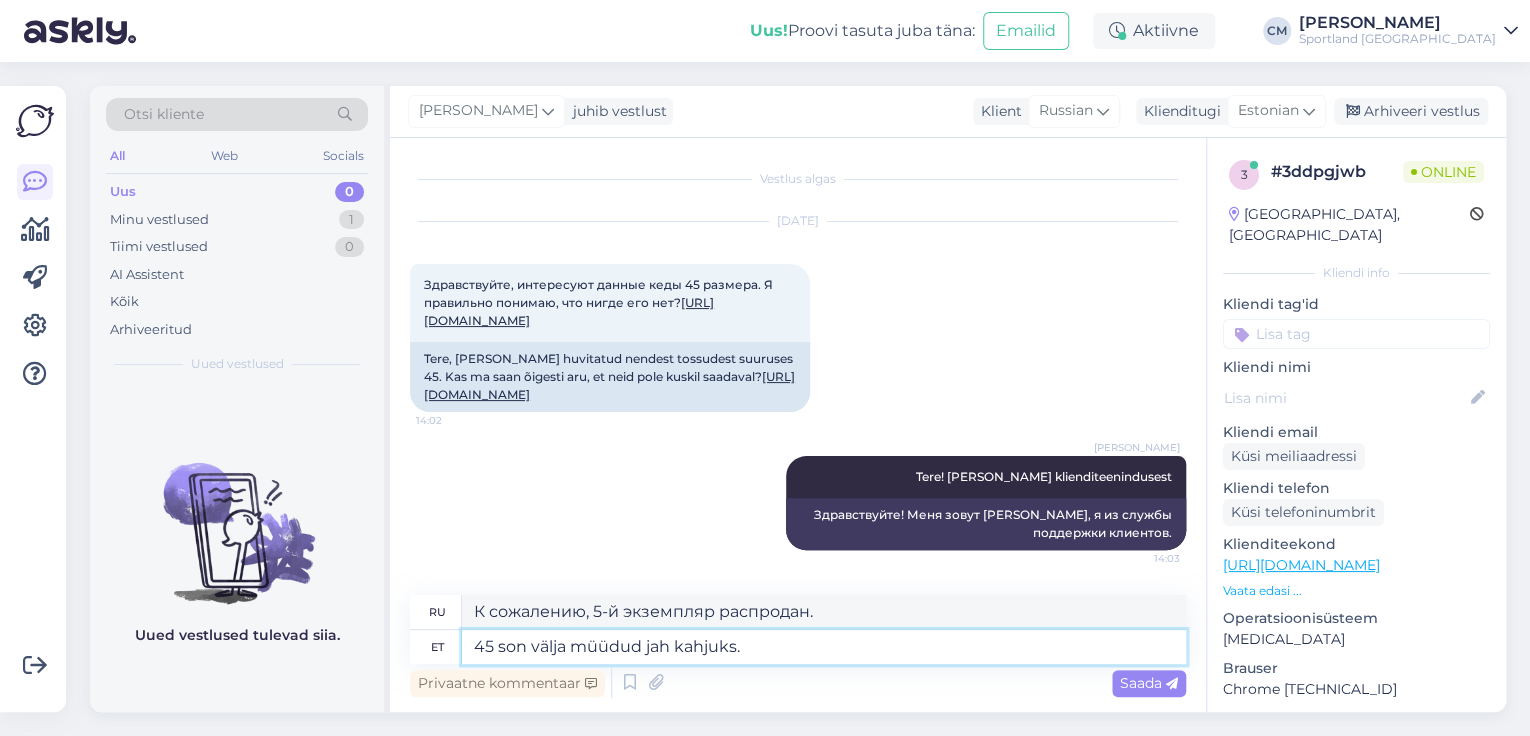 type on "К сожалению, 45-й экземпляр распродан." 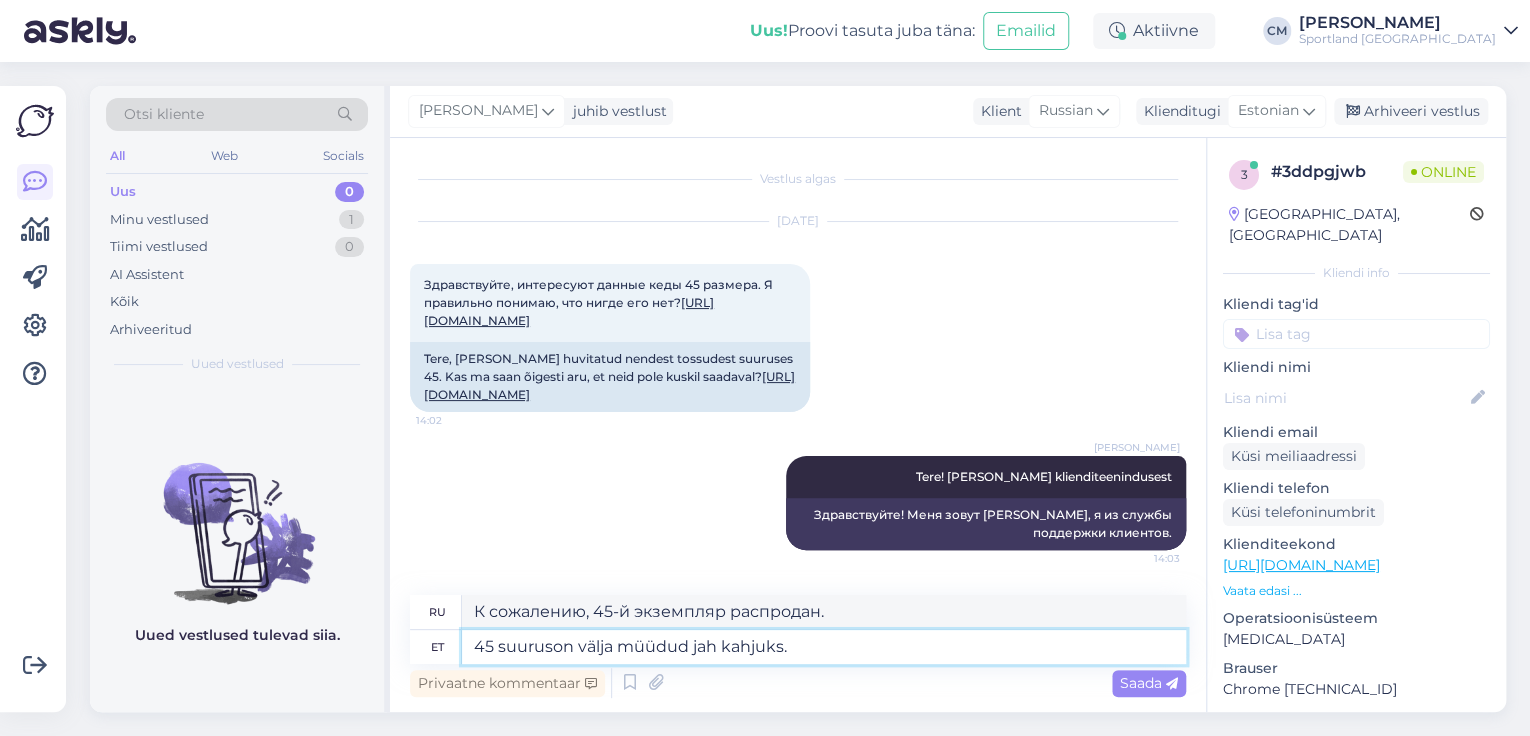type on "45 suurus on välja müüdud jah kahjuks." 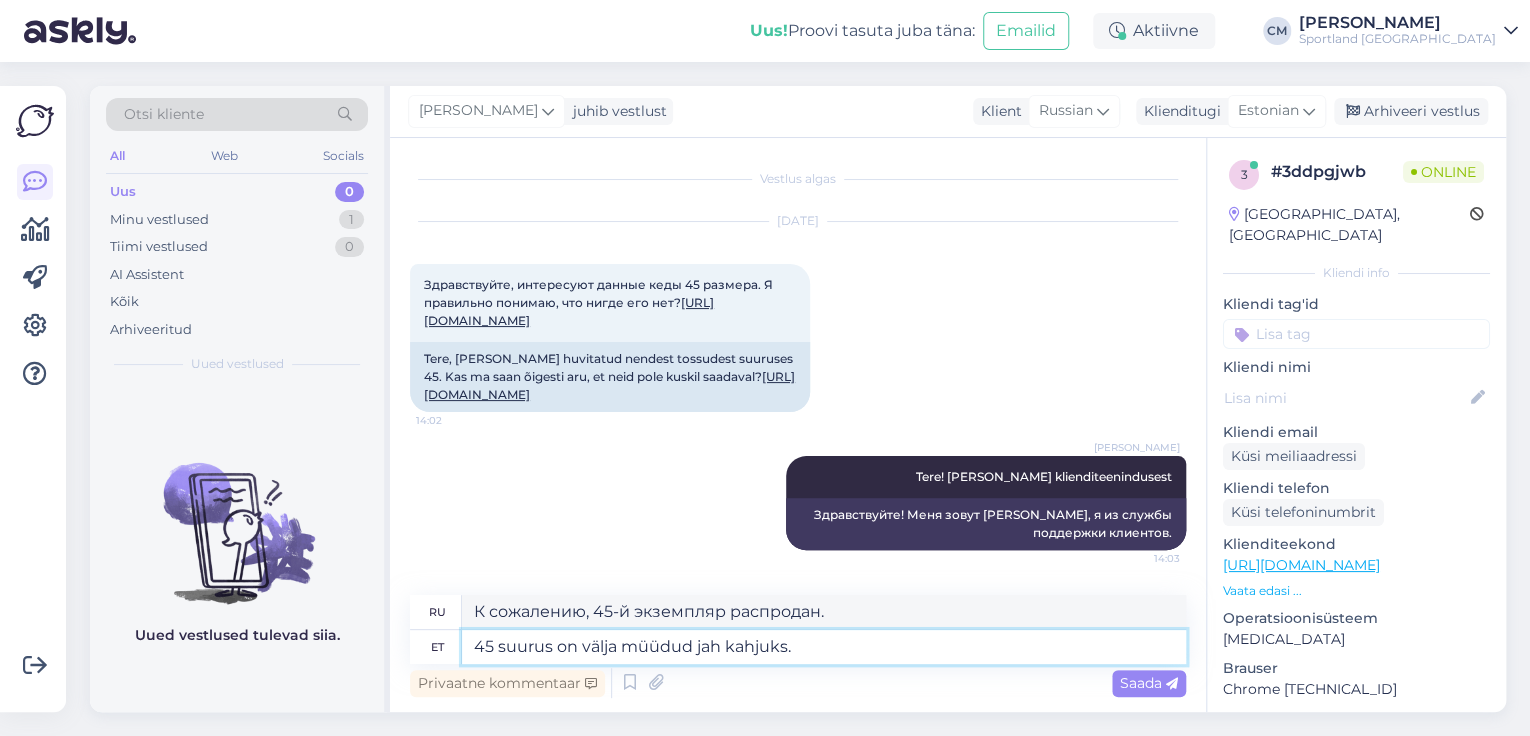 type on "К сожалению, размер 45 распродан." 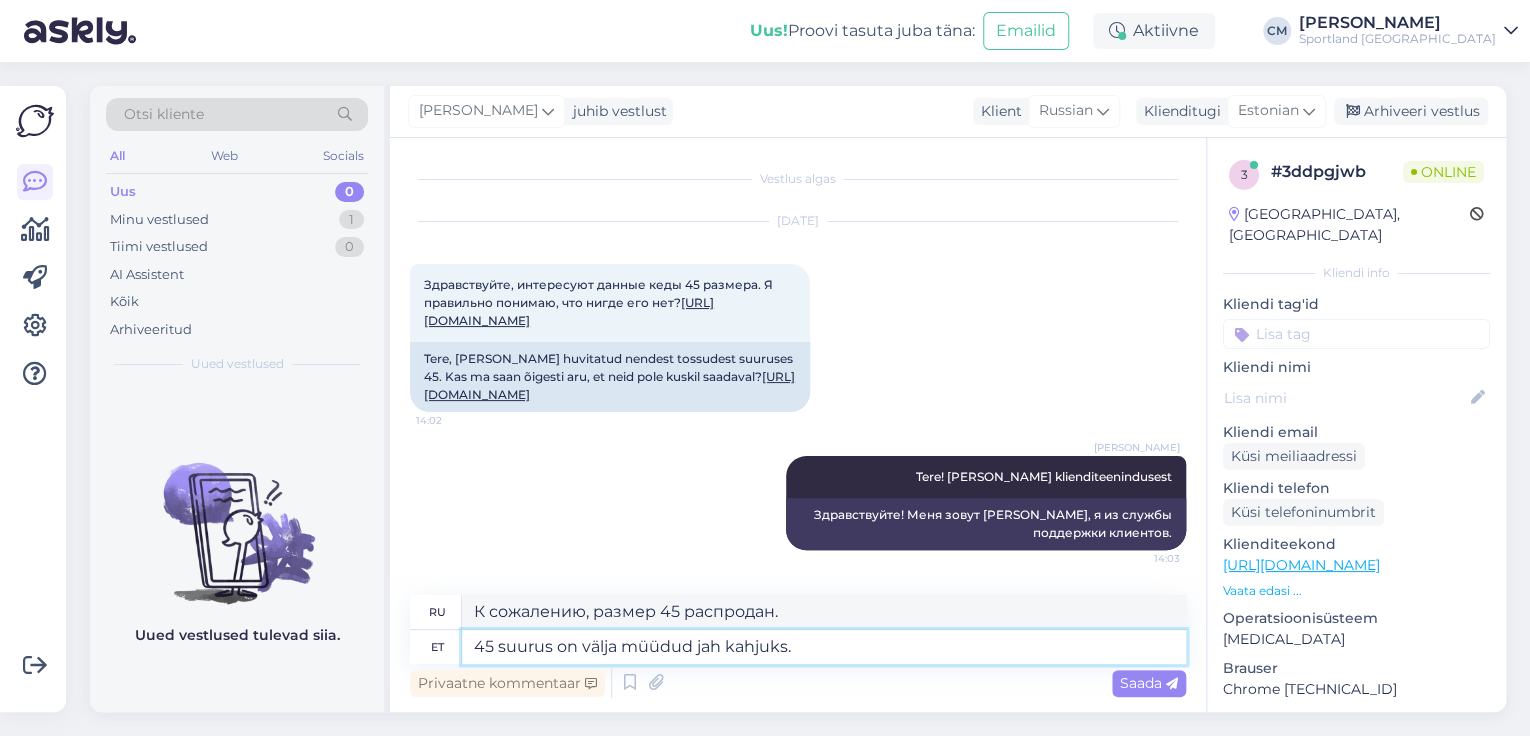 click on "45 suurus on välja müüdud jah kahjuks." at bounding box center [824, 647] 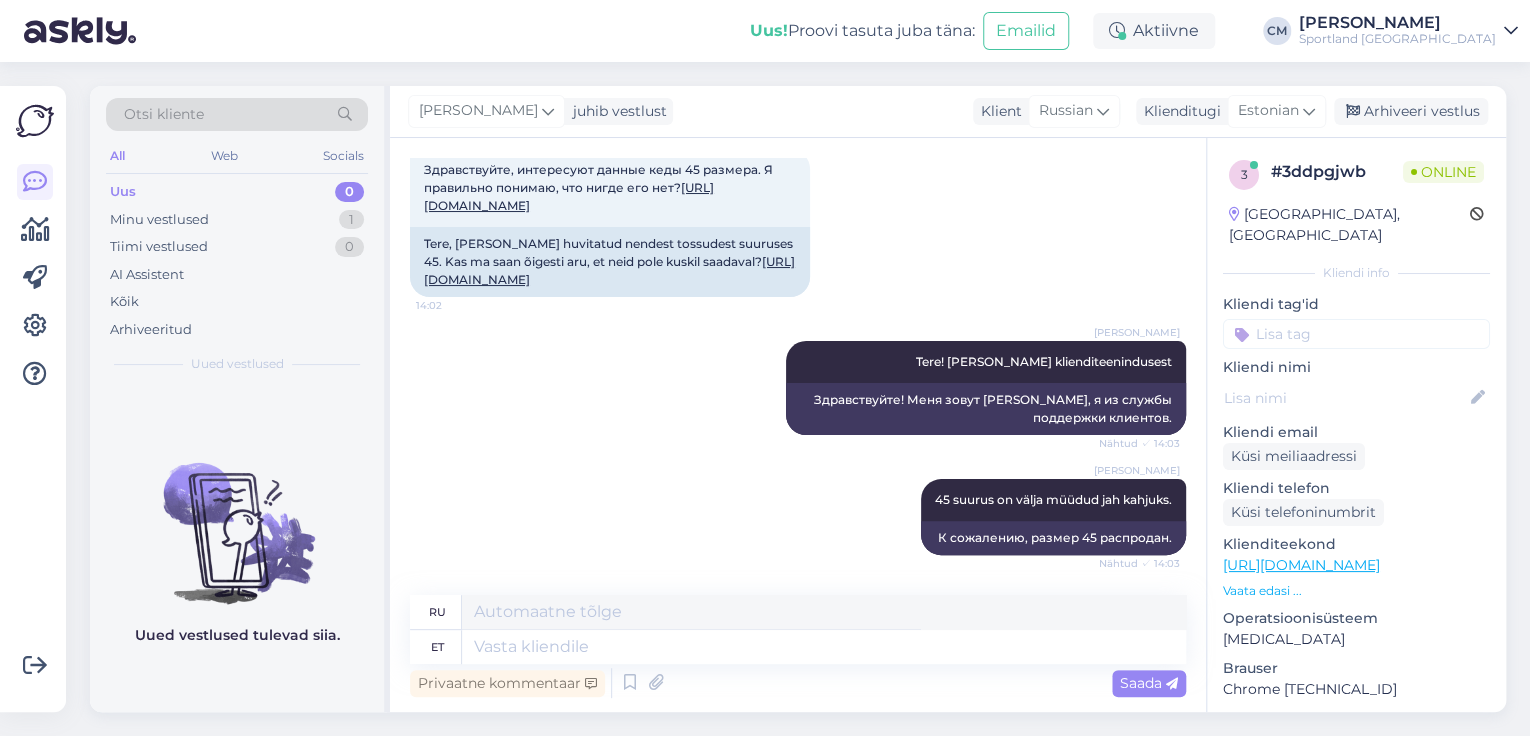 scroll, scrollTop: 288, scrollLeft: 0, axis: vertical 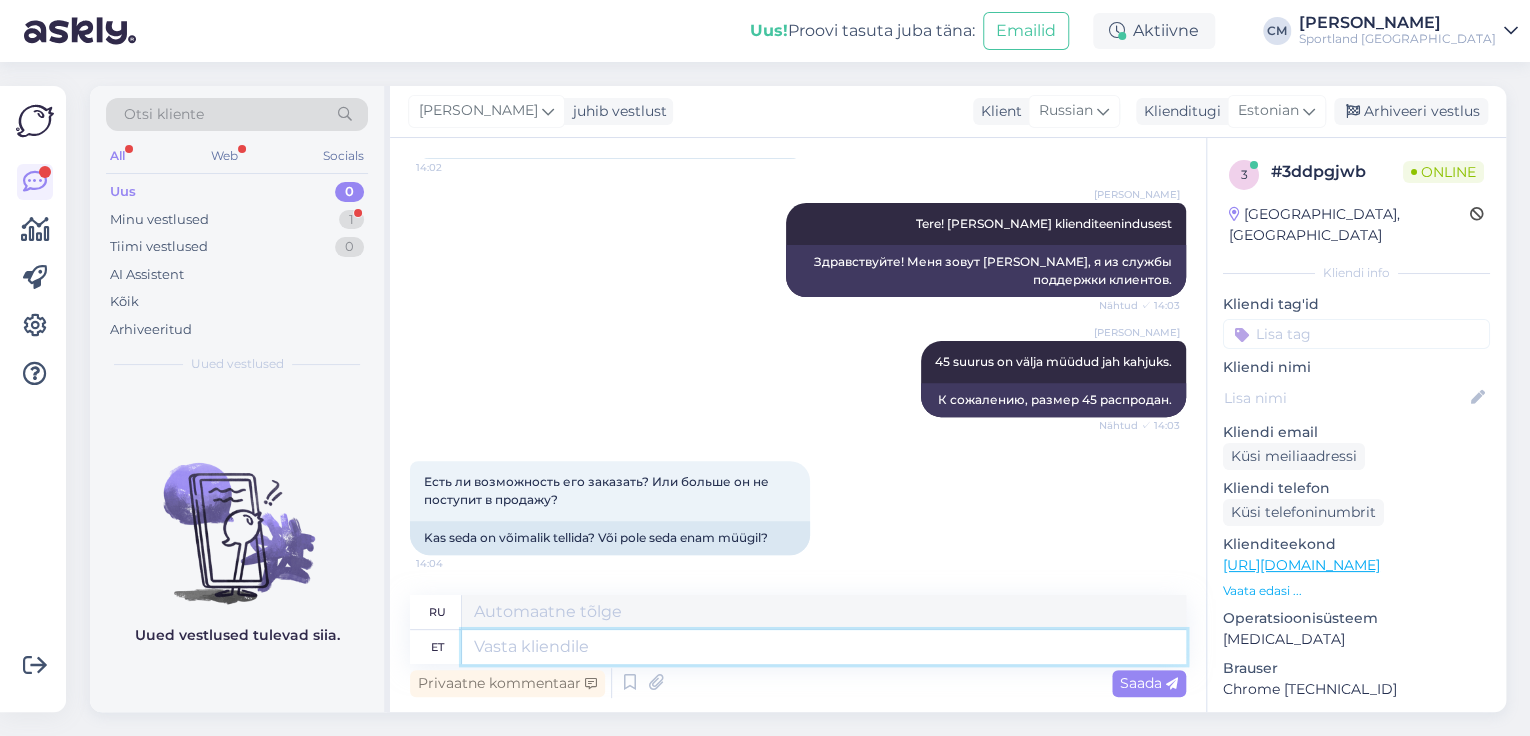click at bounding box center (824, 647) 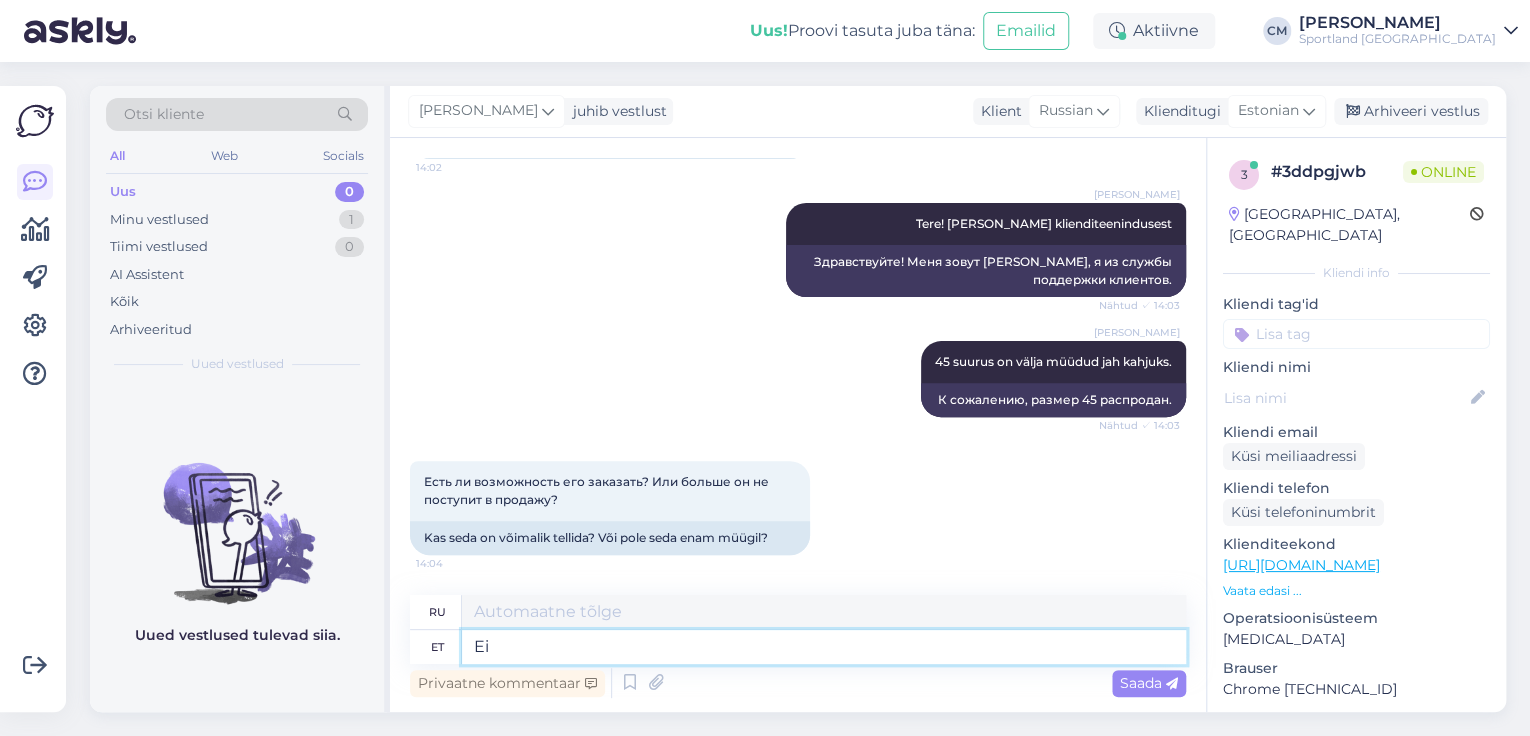 type on "Ei" 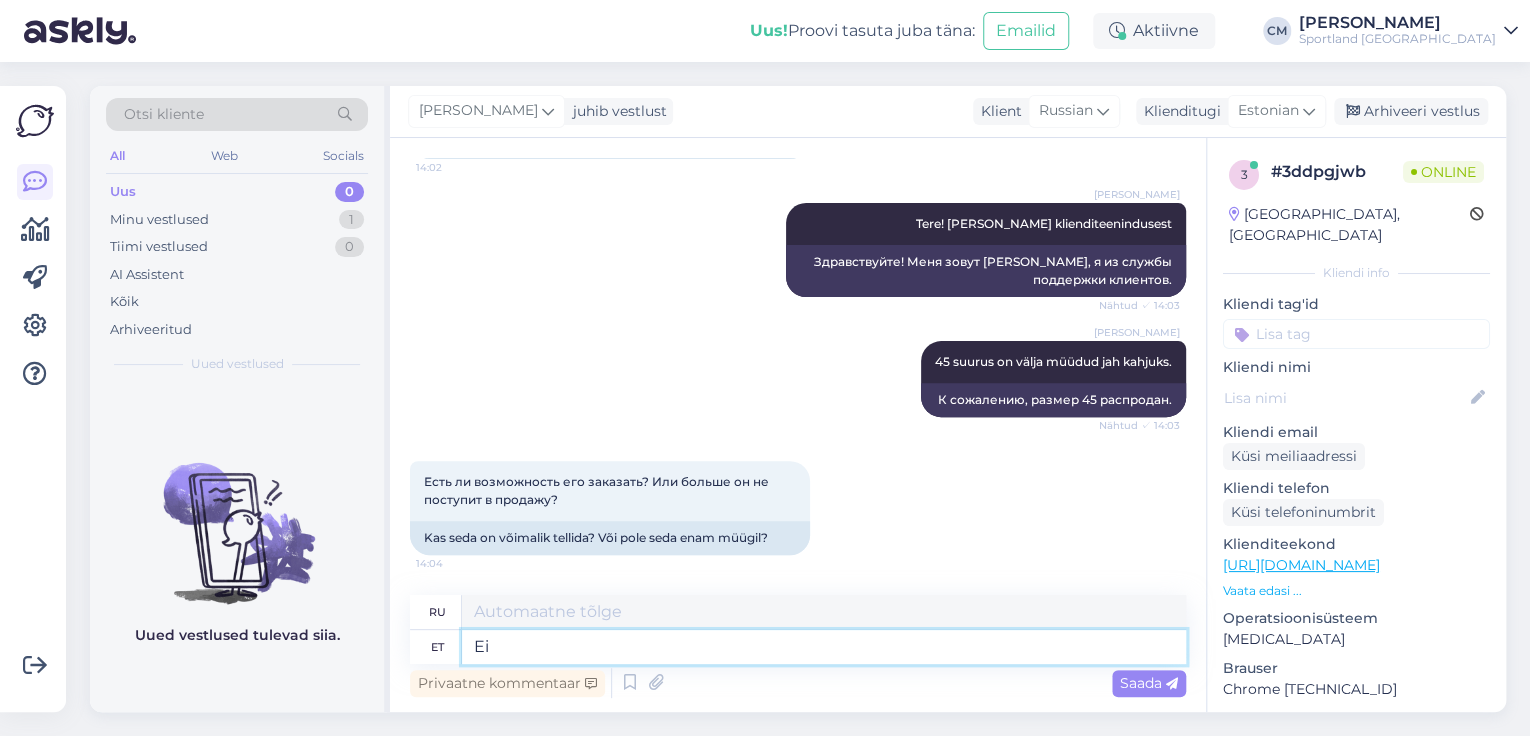 type on "Нет" 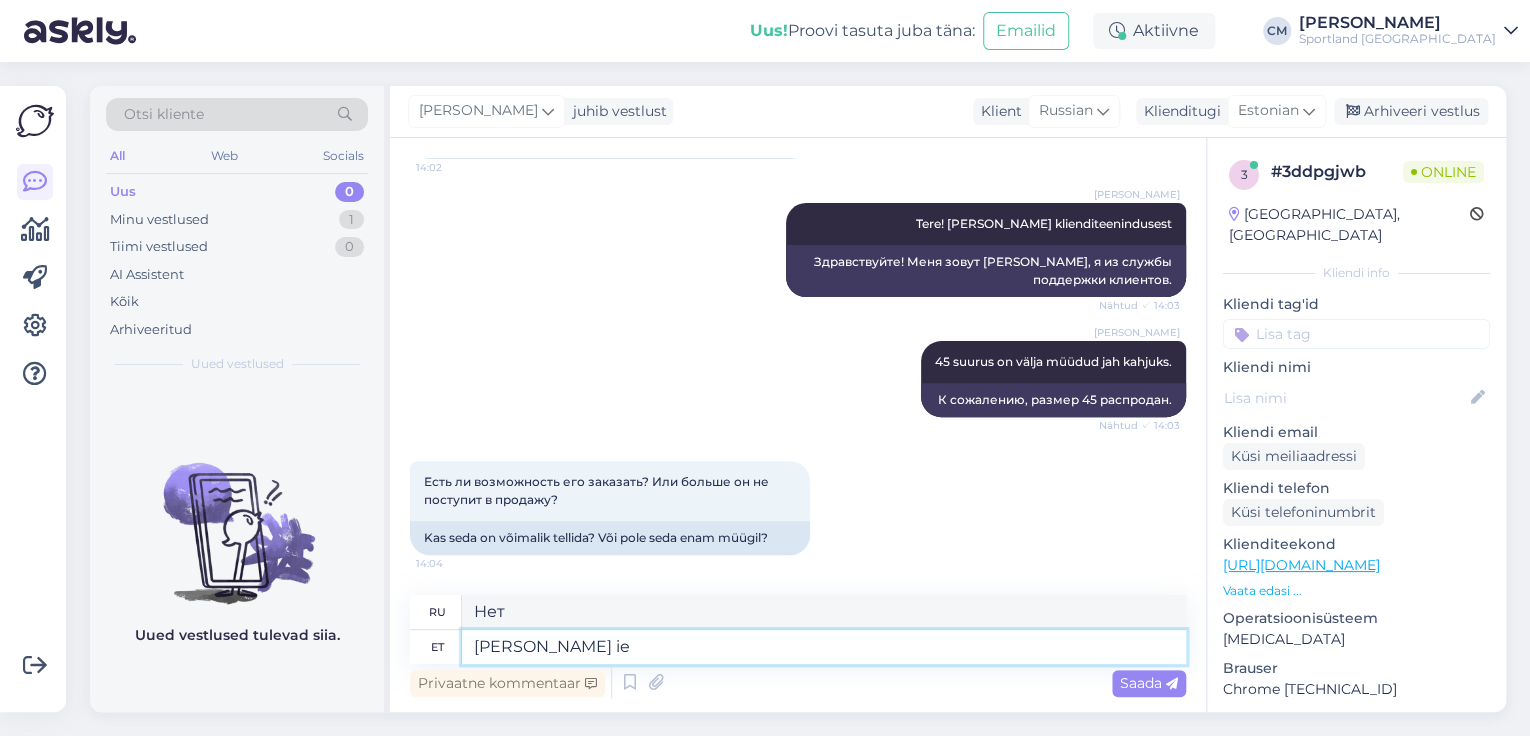 type on "[PERSON_NAME] ie" 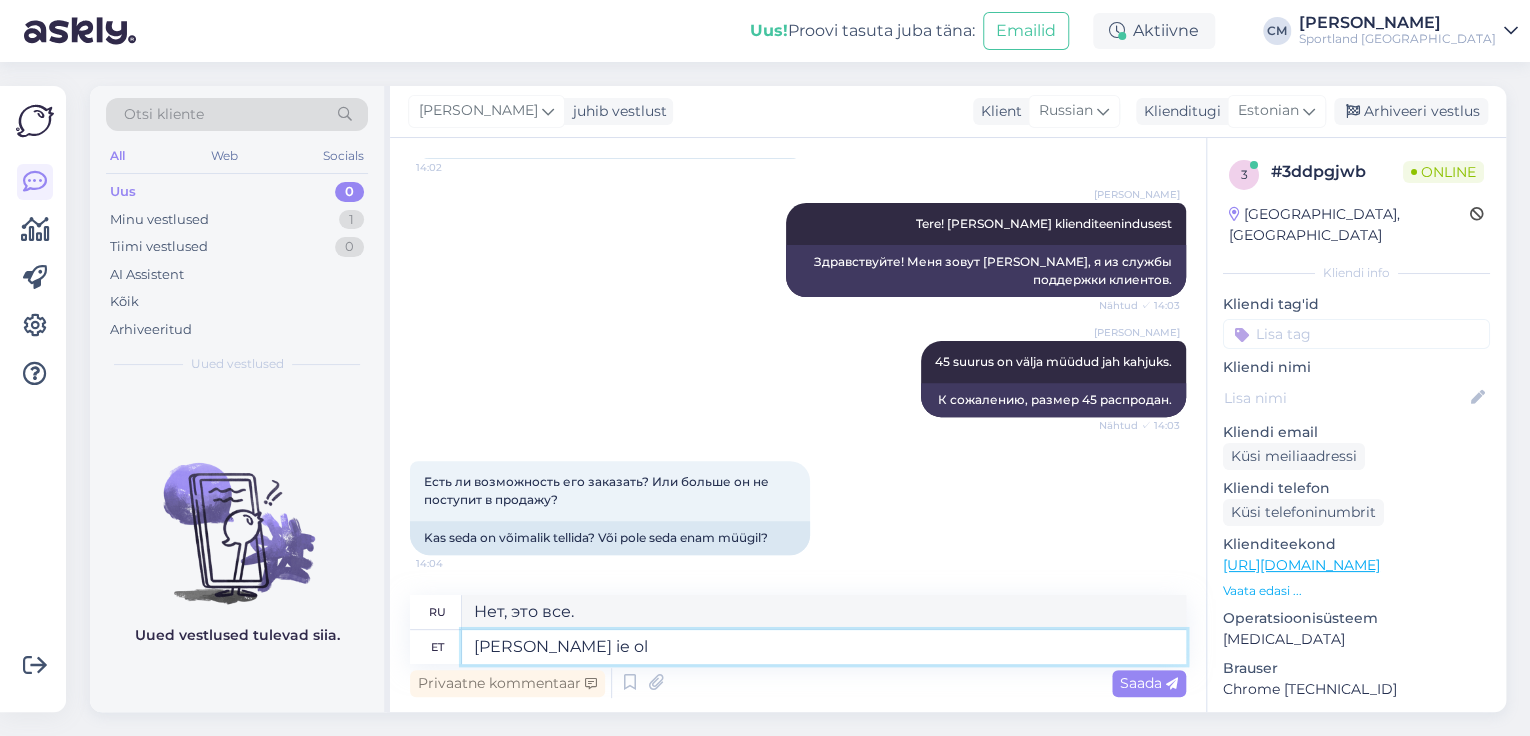 type on "[PERSON_NAME] ie ole" 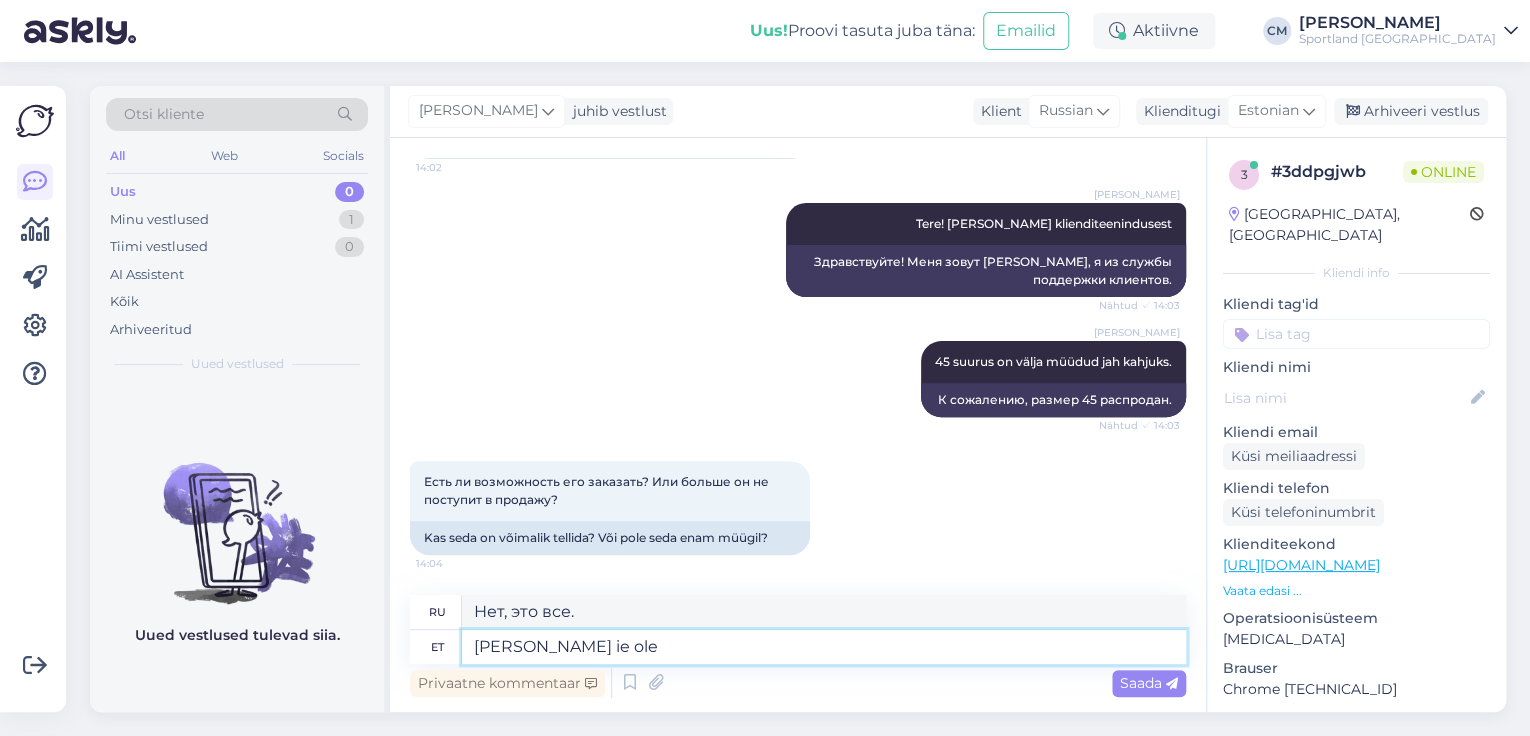 type on "Нет, это не так." 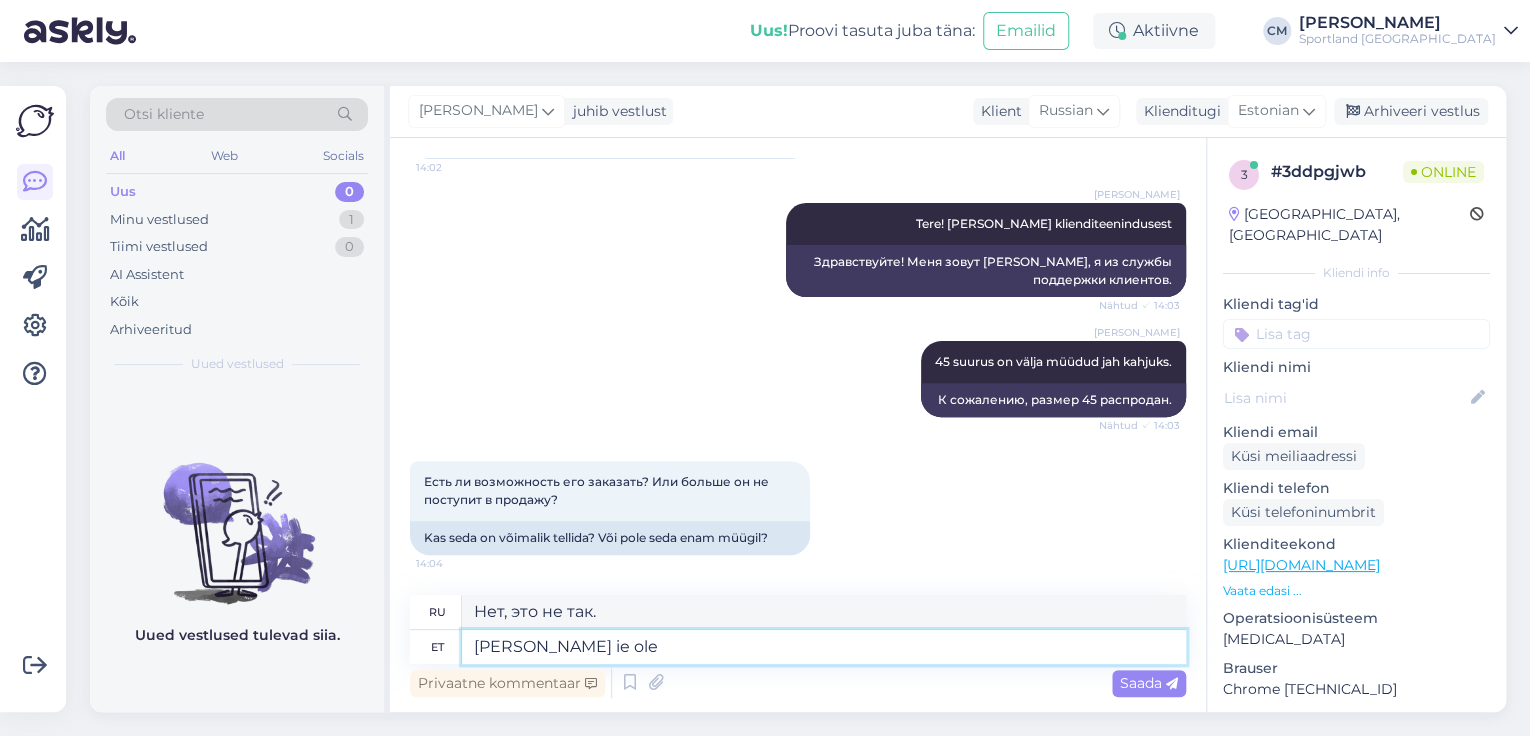 type on "[PERSON_NAME] ie ole k" 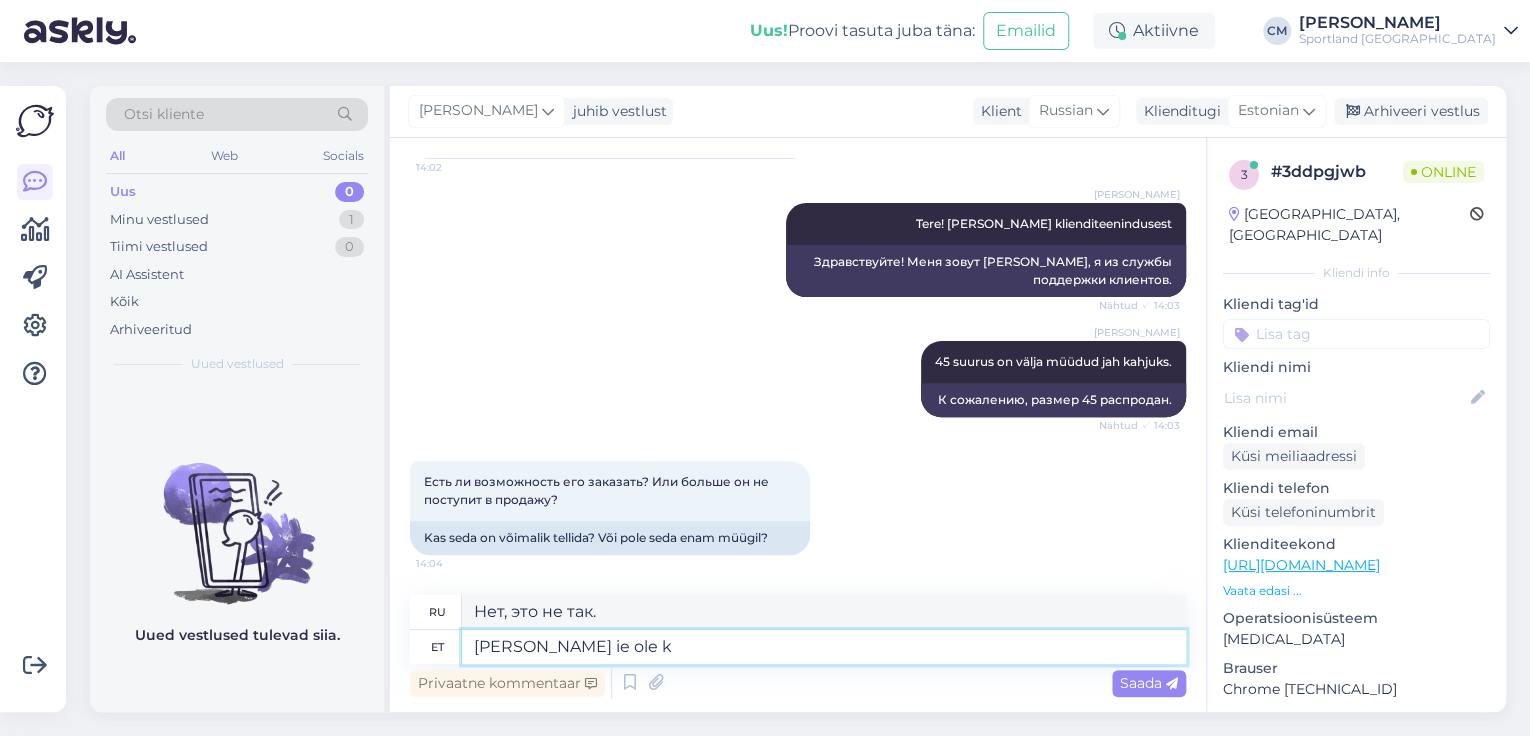 type on "Нет, это не то." 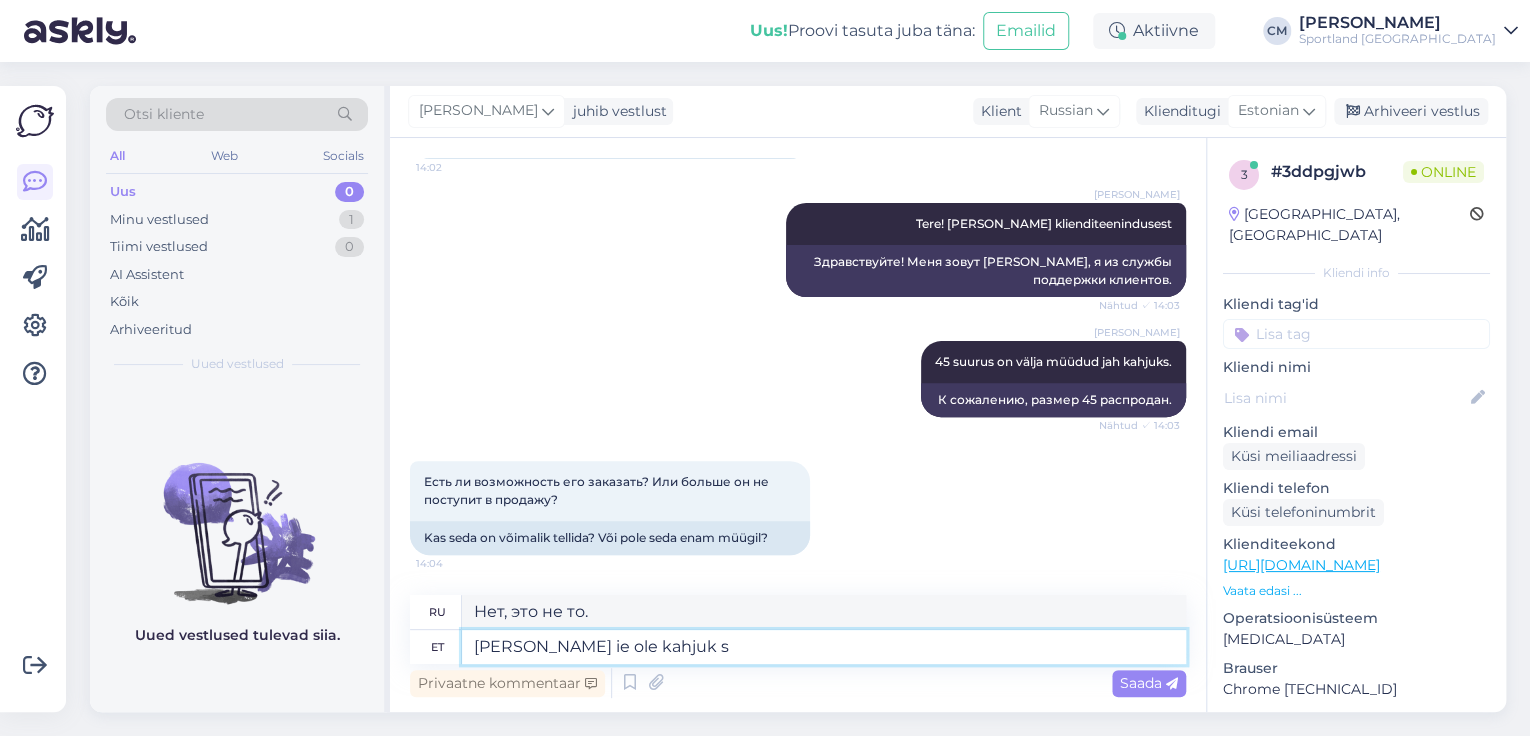 type on "[PERSON_NAME] ie ole kahjuk sk" 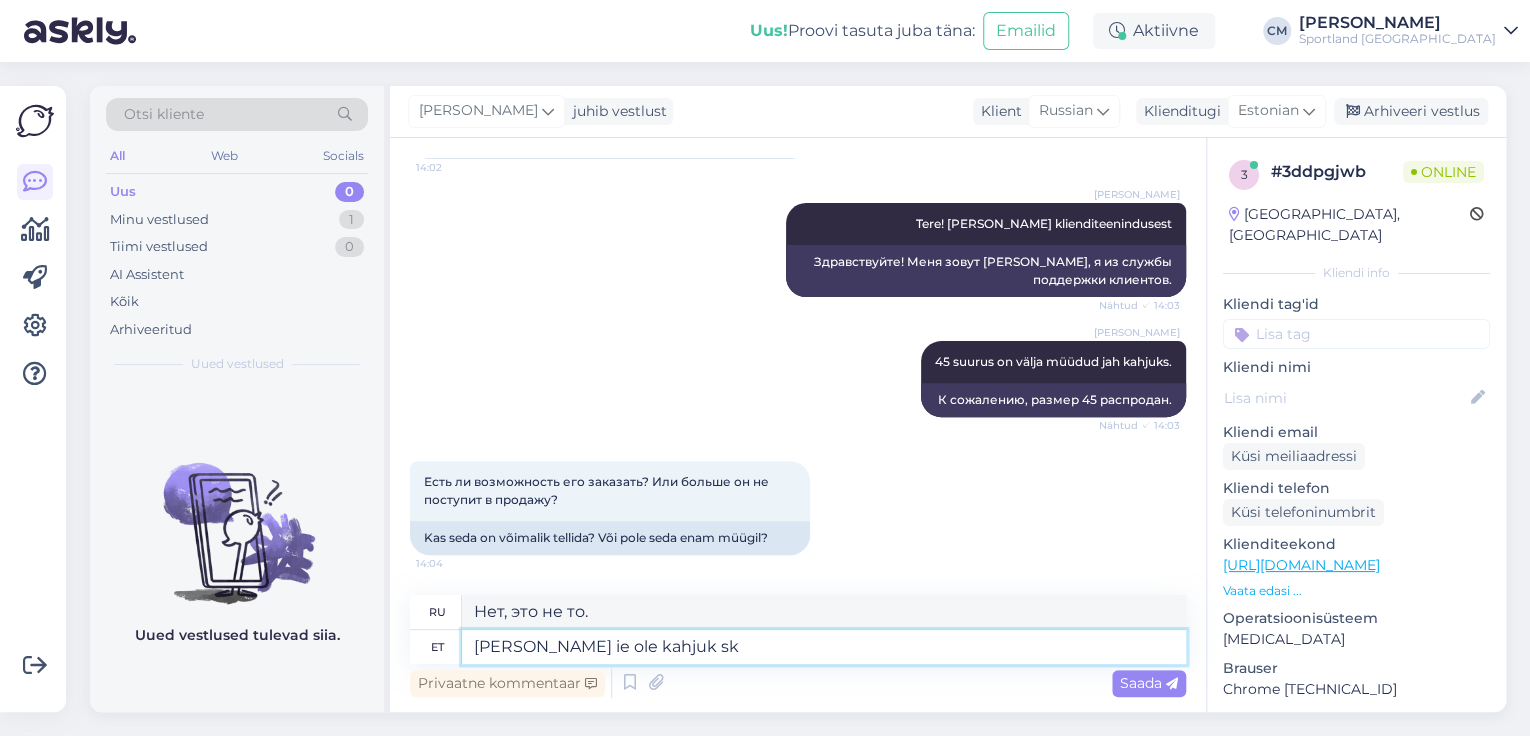 type on "Нет, не жаль." 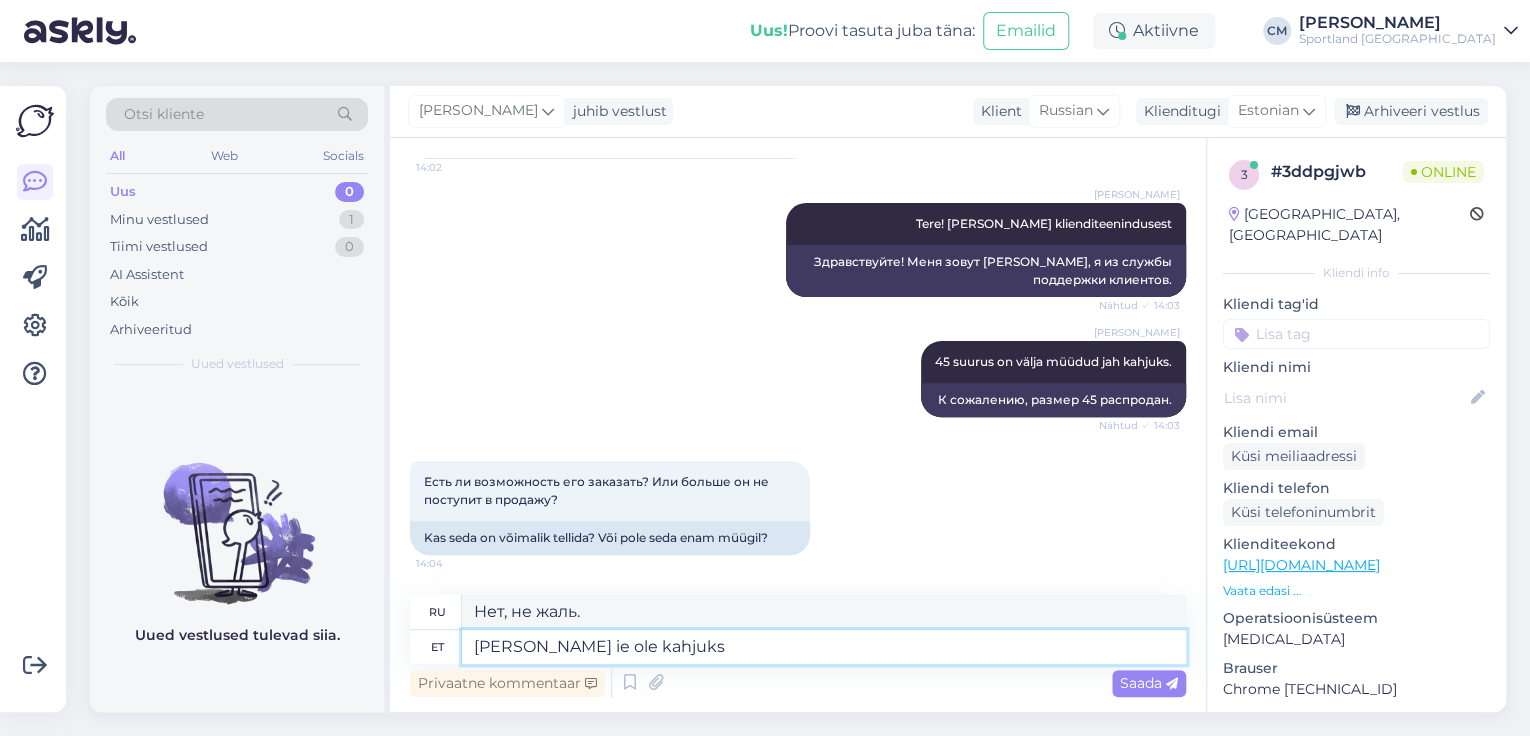 type on "[PERSON_NAME] ie ole kahjuks k" 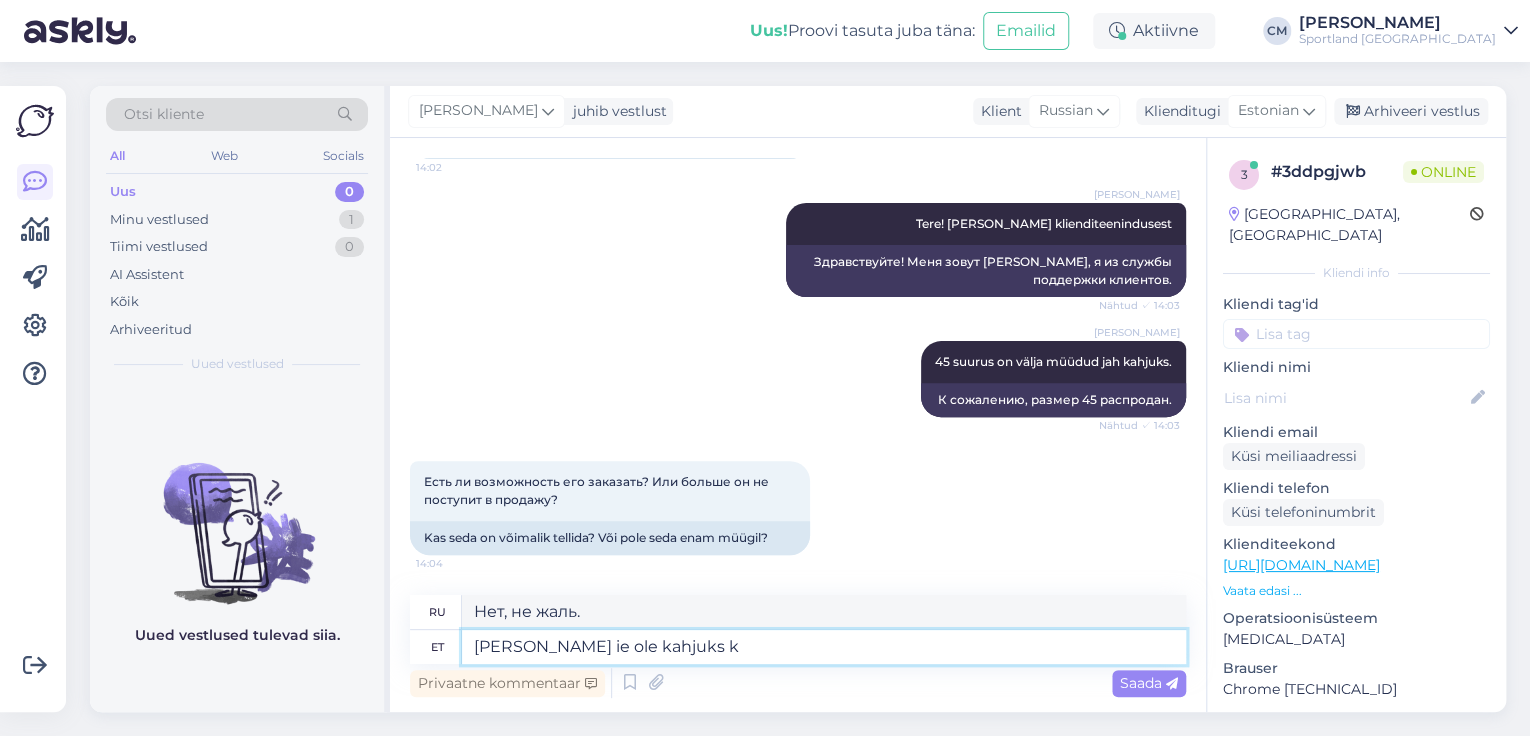type on "К сожалению, это не так." 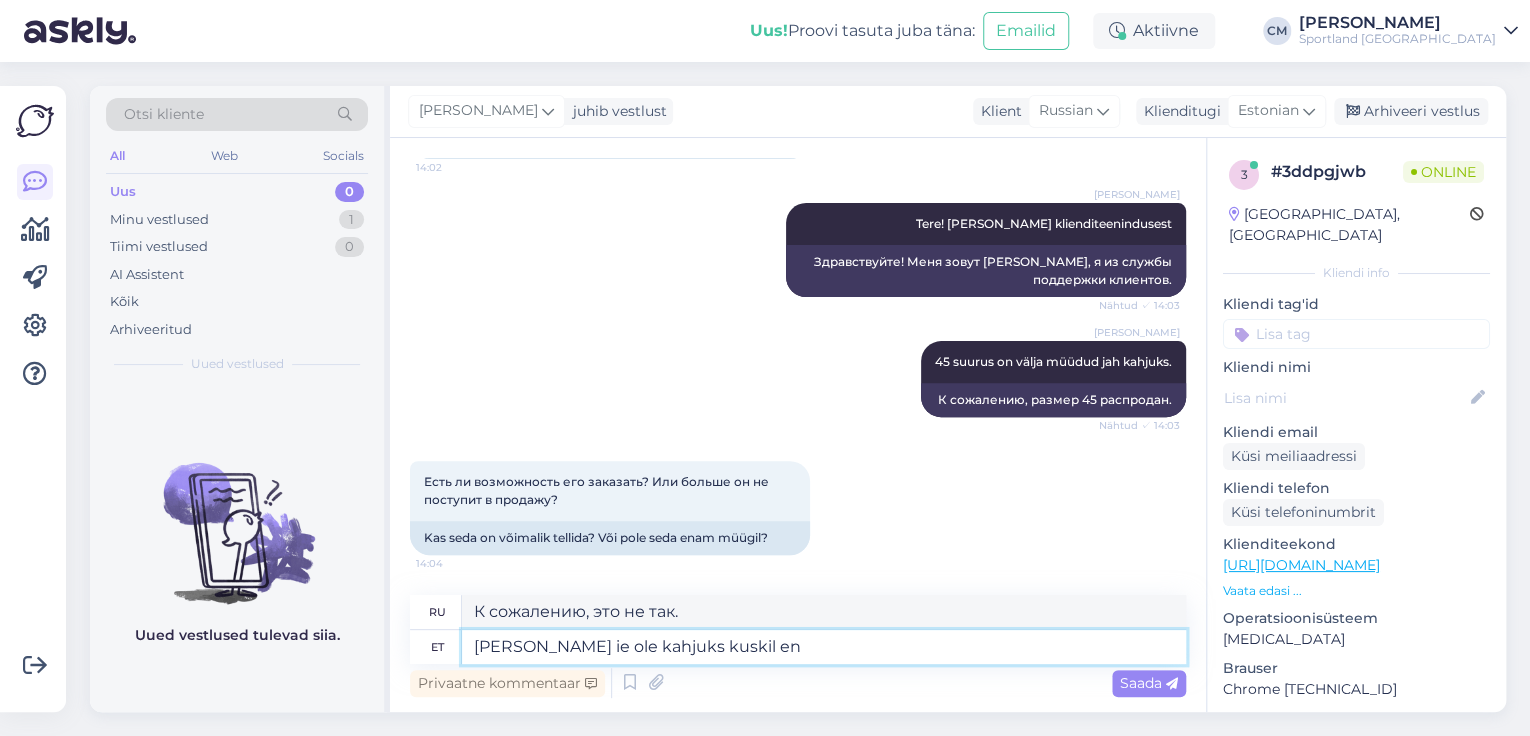 type on "[PERSON_NAME] ie ole kahjuks [PERSON_NAME]" 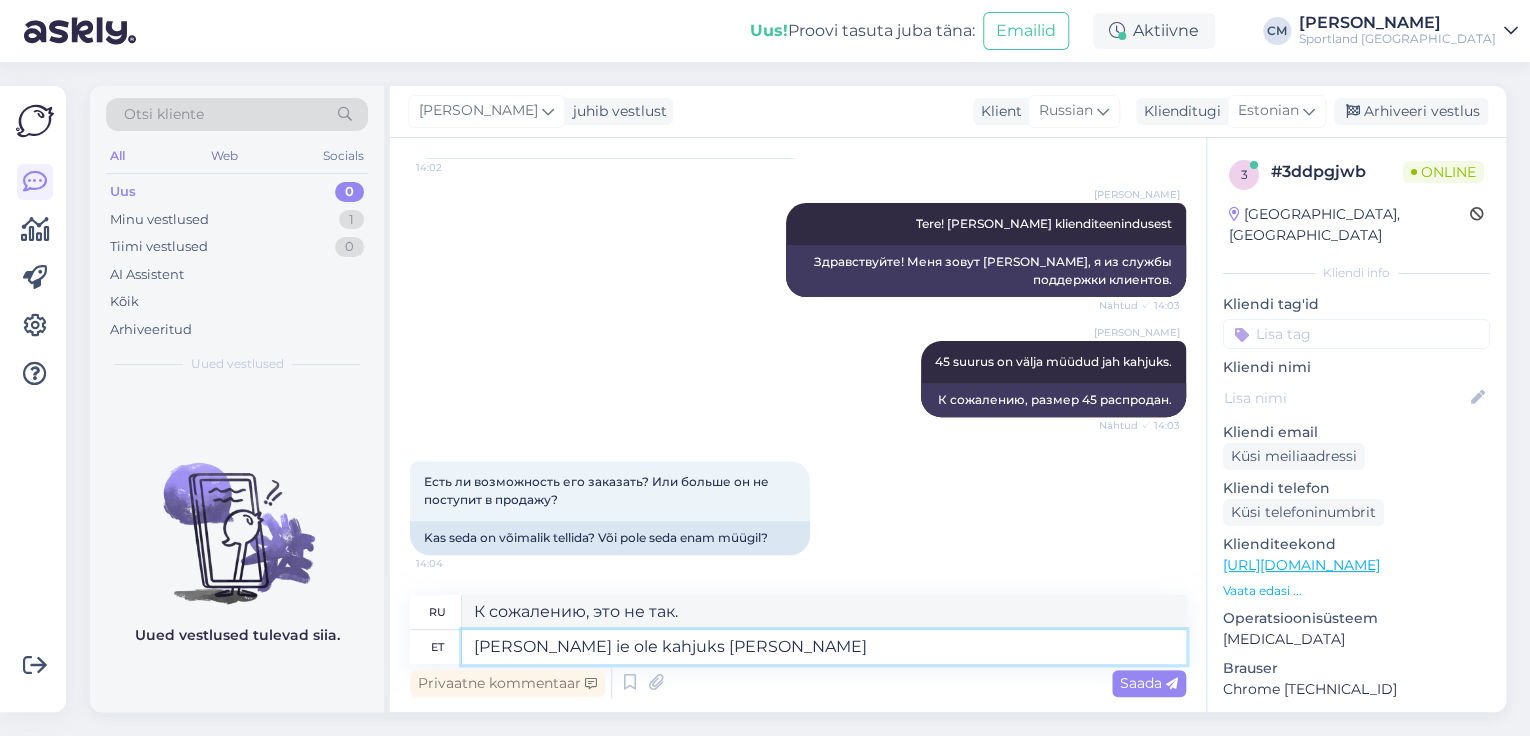 type on "К сожалению, его нигде нет в наличии." 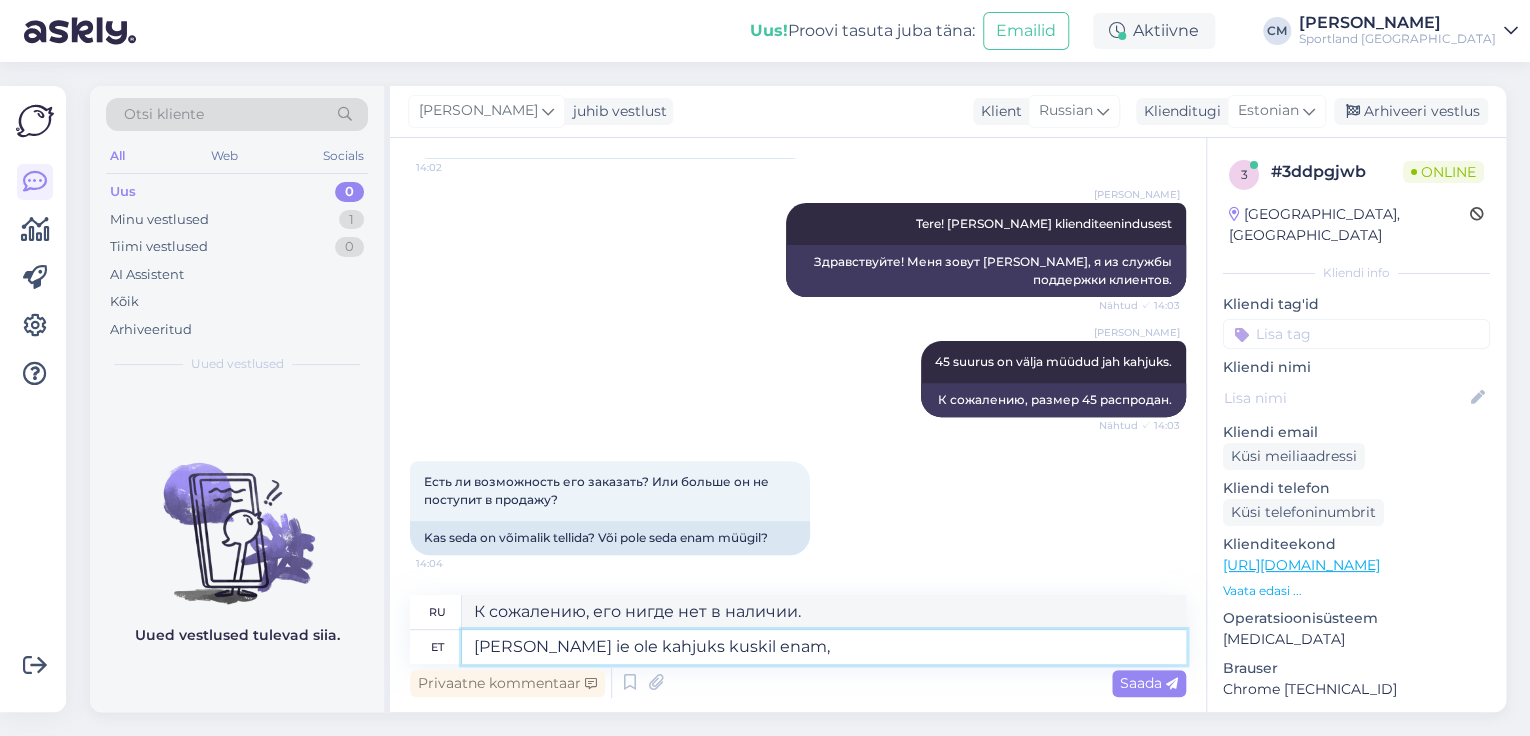 type on "[PERSON_NAME] ie ole kahjuks kuskil enam, s" 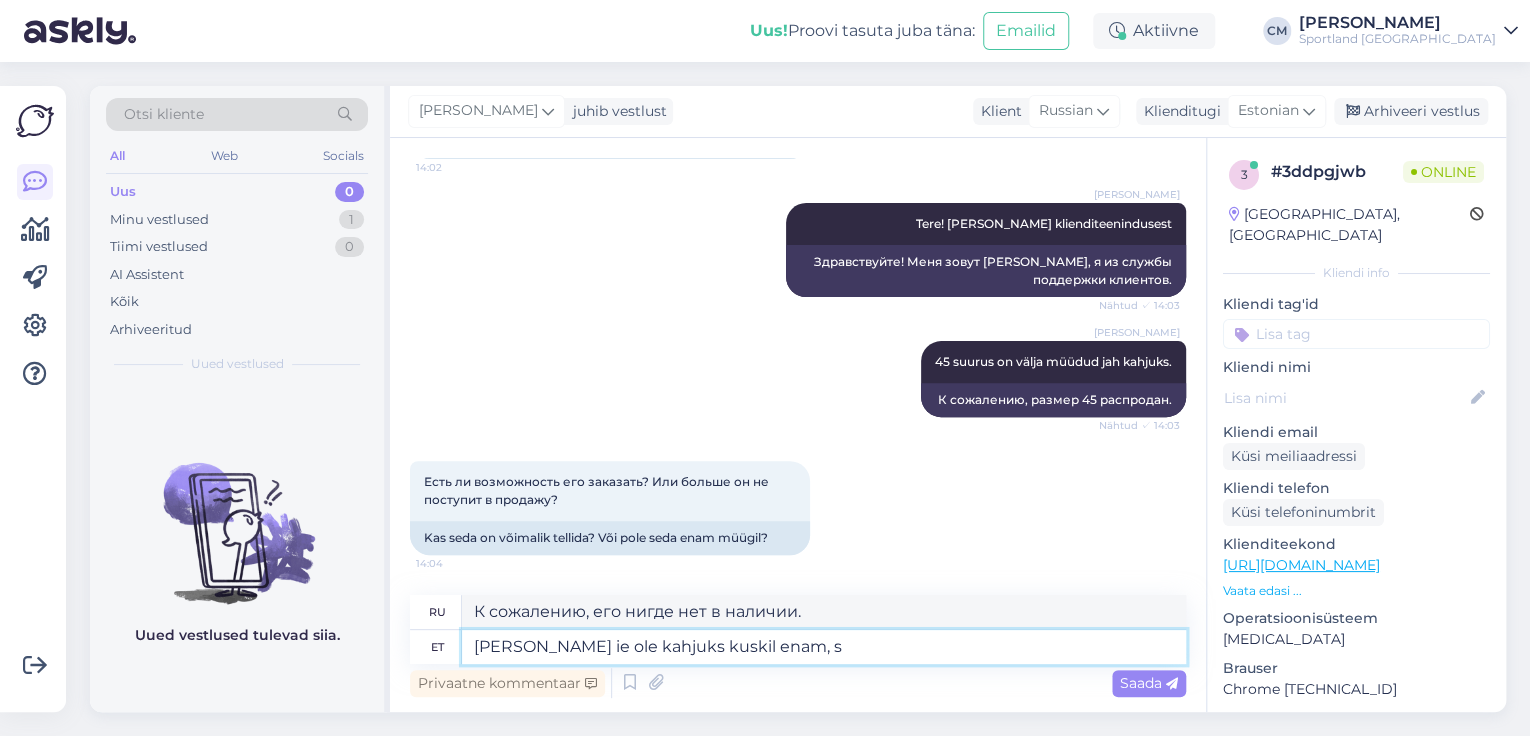 type on "К сожалению, его больше нигде нет в наличии." 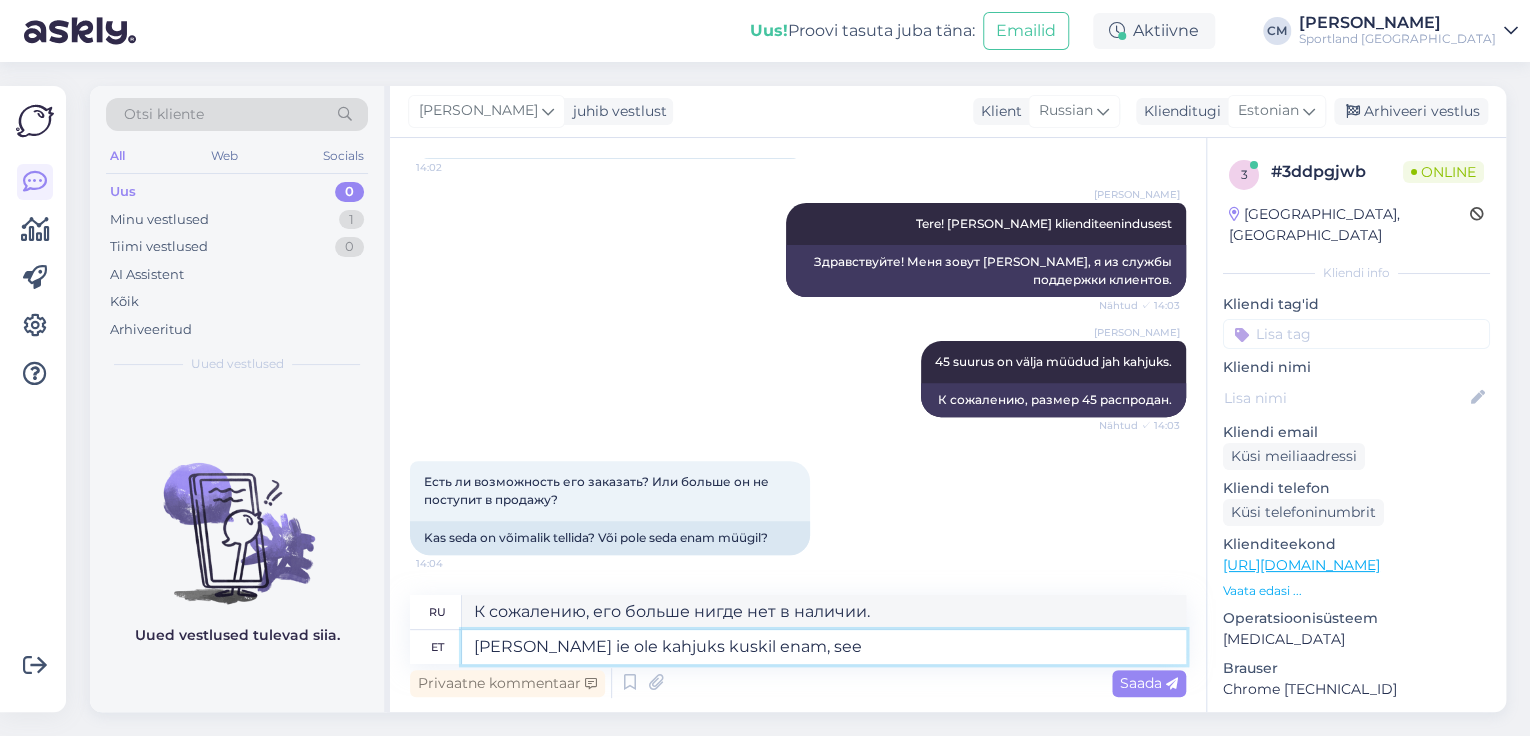 type on "[PERSON_NAME] ie ole kahjuks kuskil enam, see o" 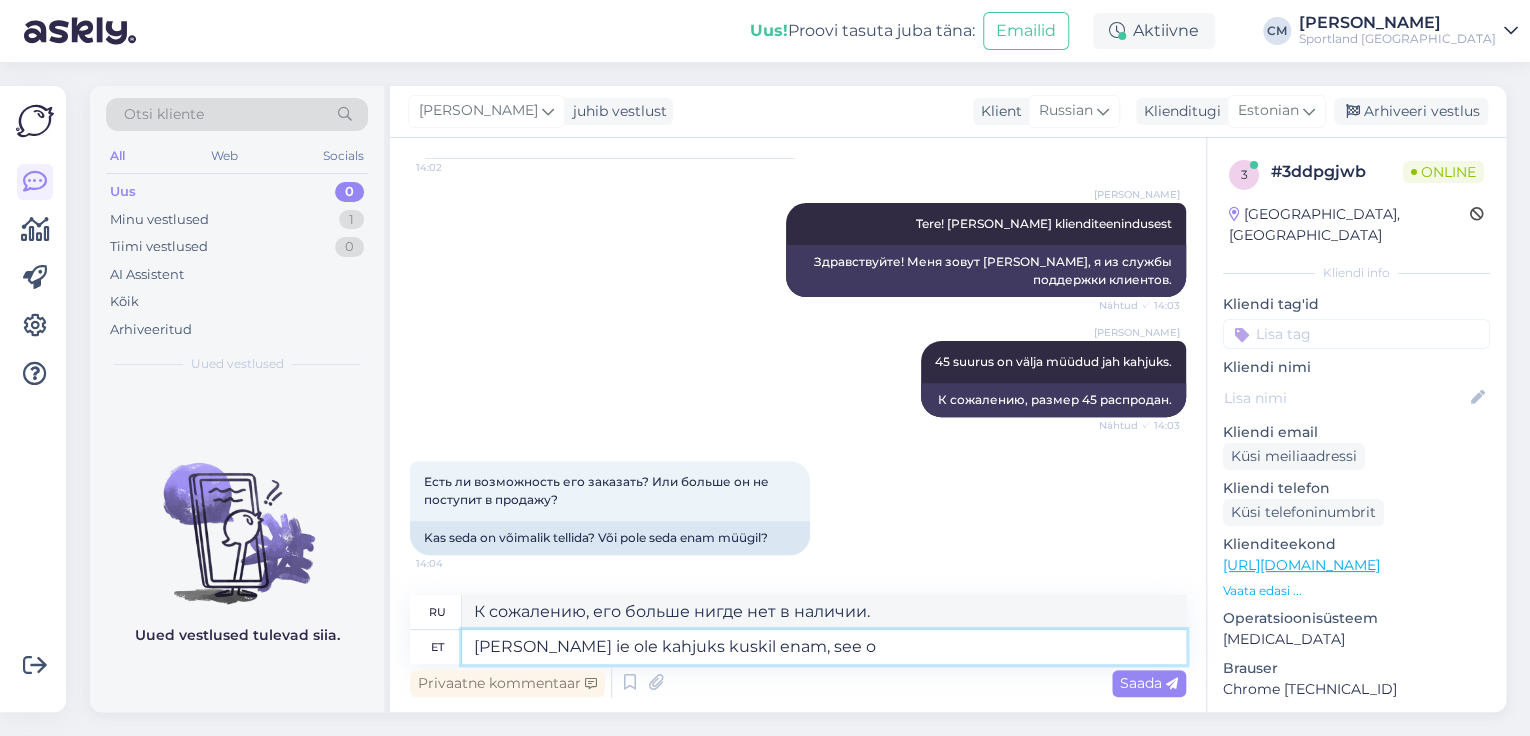 type on "К сожалению, его больше нигде нет в наличии, это" 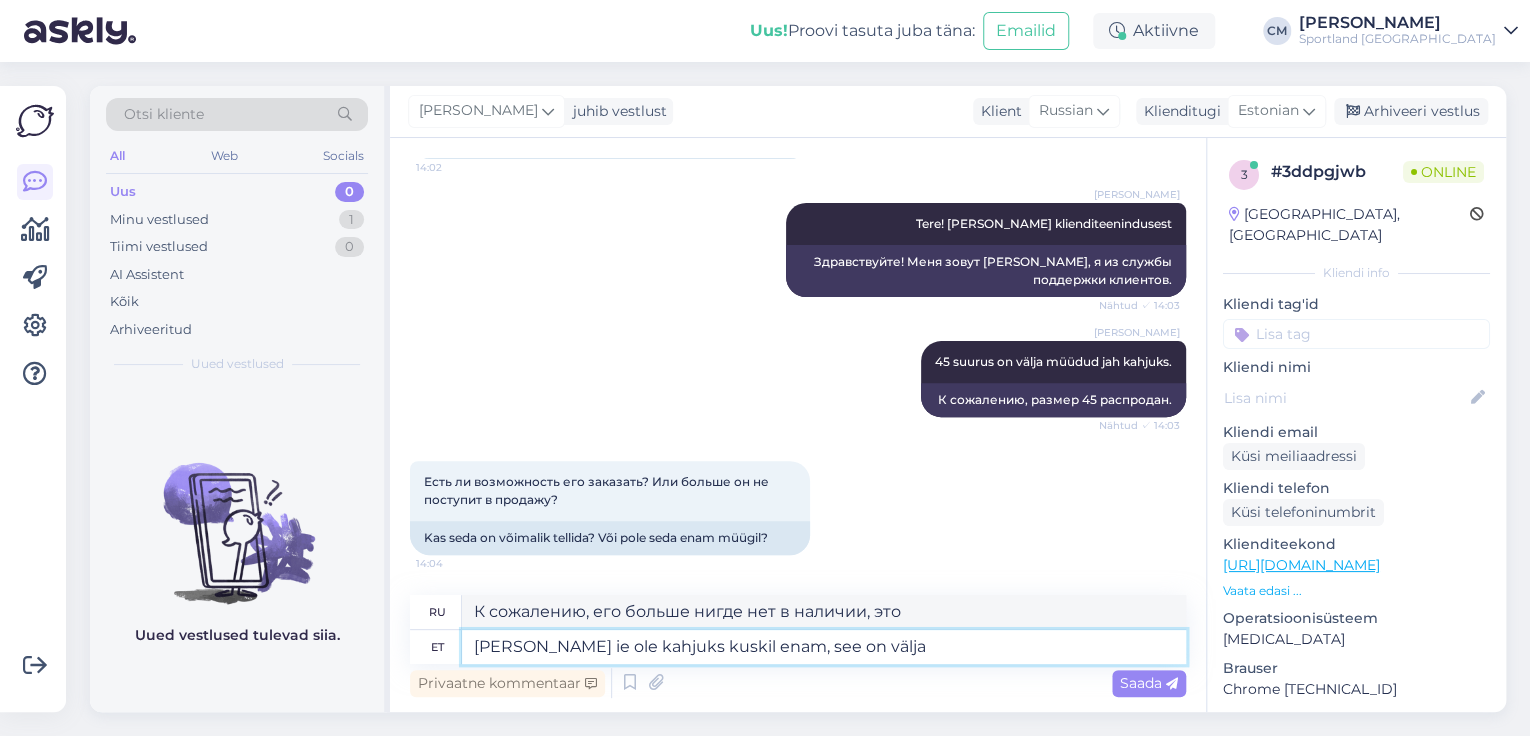 type on "[PERSON_NAME] ie ole kahjuks kuskil enam, see on välja m" 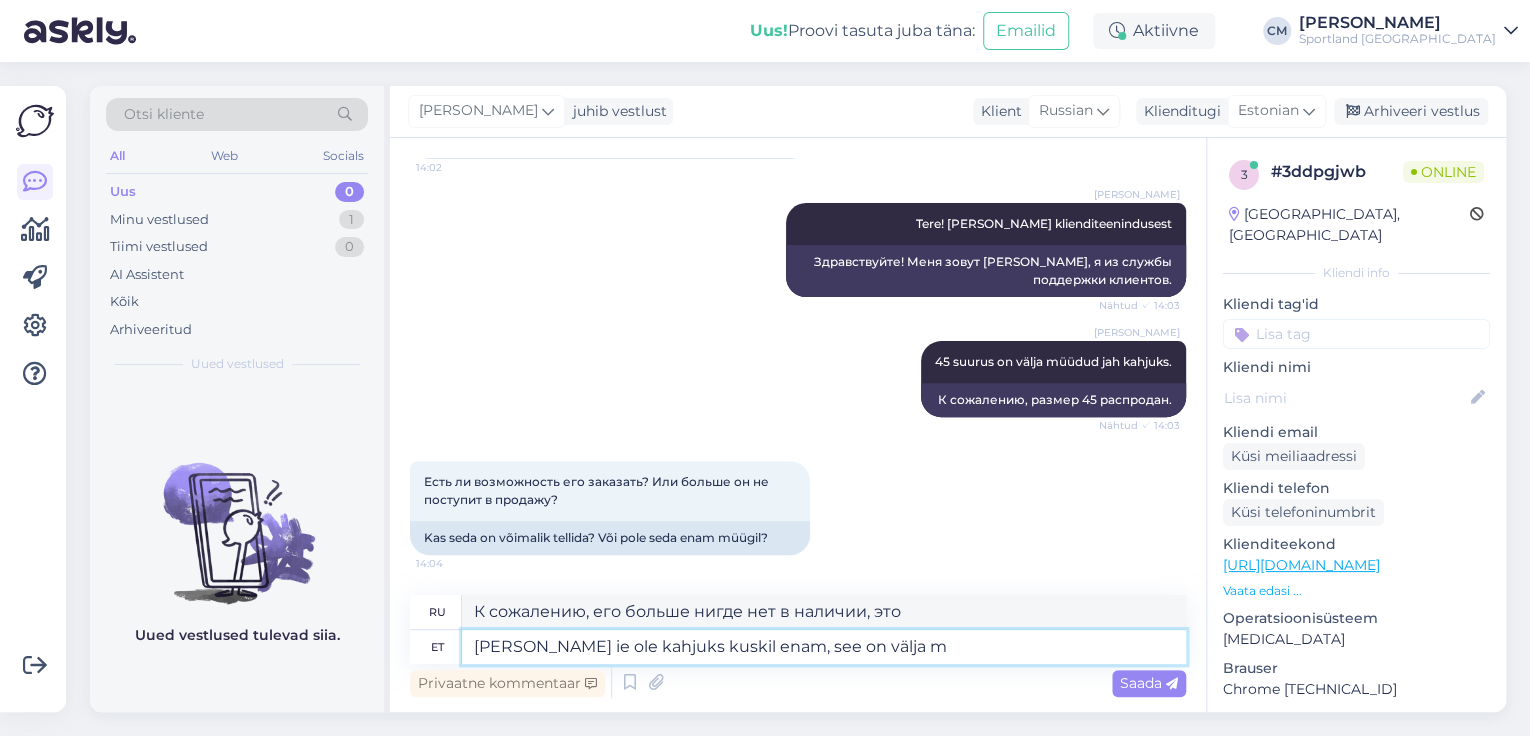 type on "К сожалению, его больше нигде нет в наличии, он снят с производства." 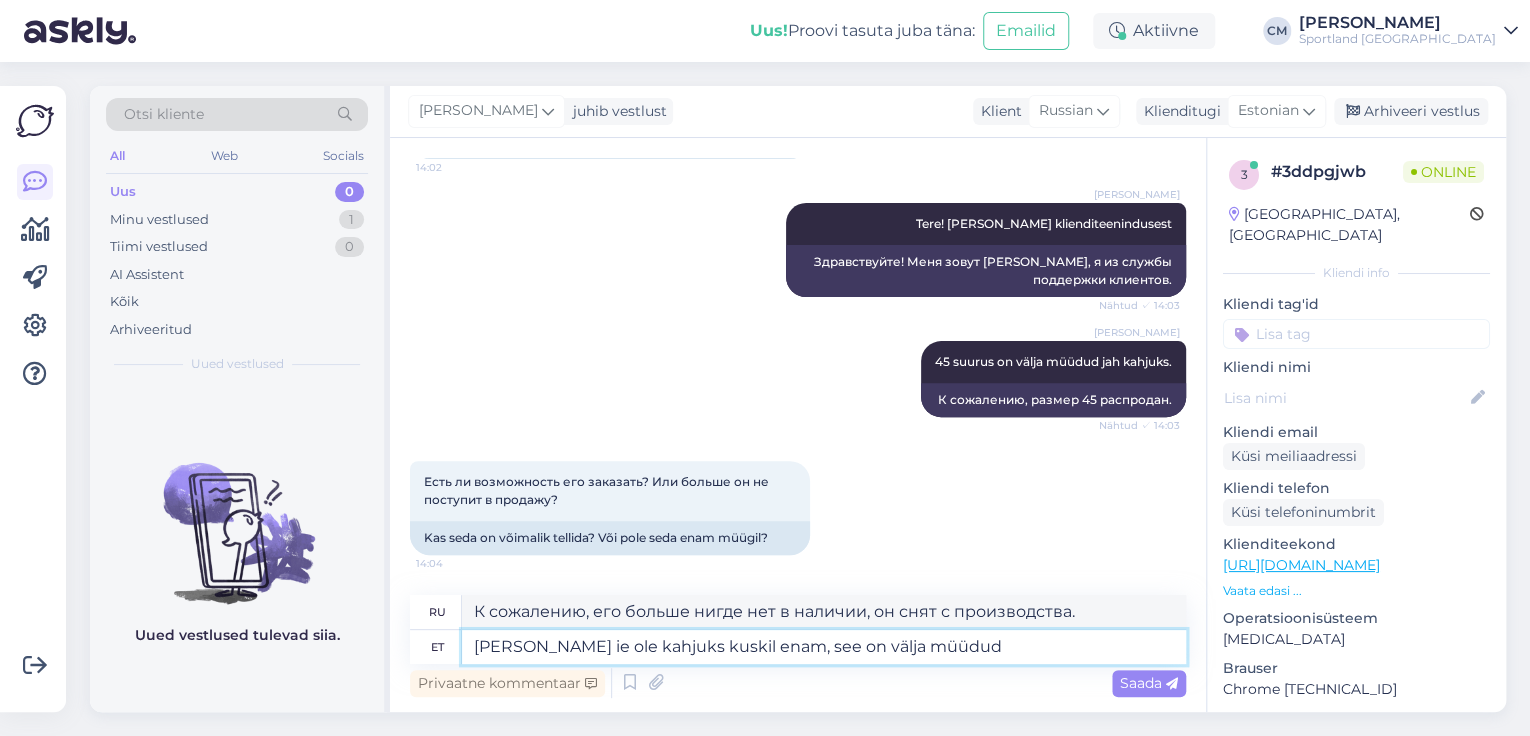 type on "[PERSON_NAME] ie ole kahjuks kuskil enam, see on välja müüdud." 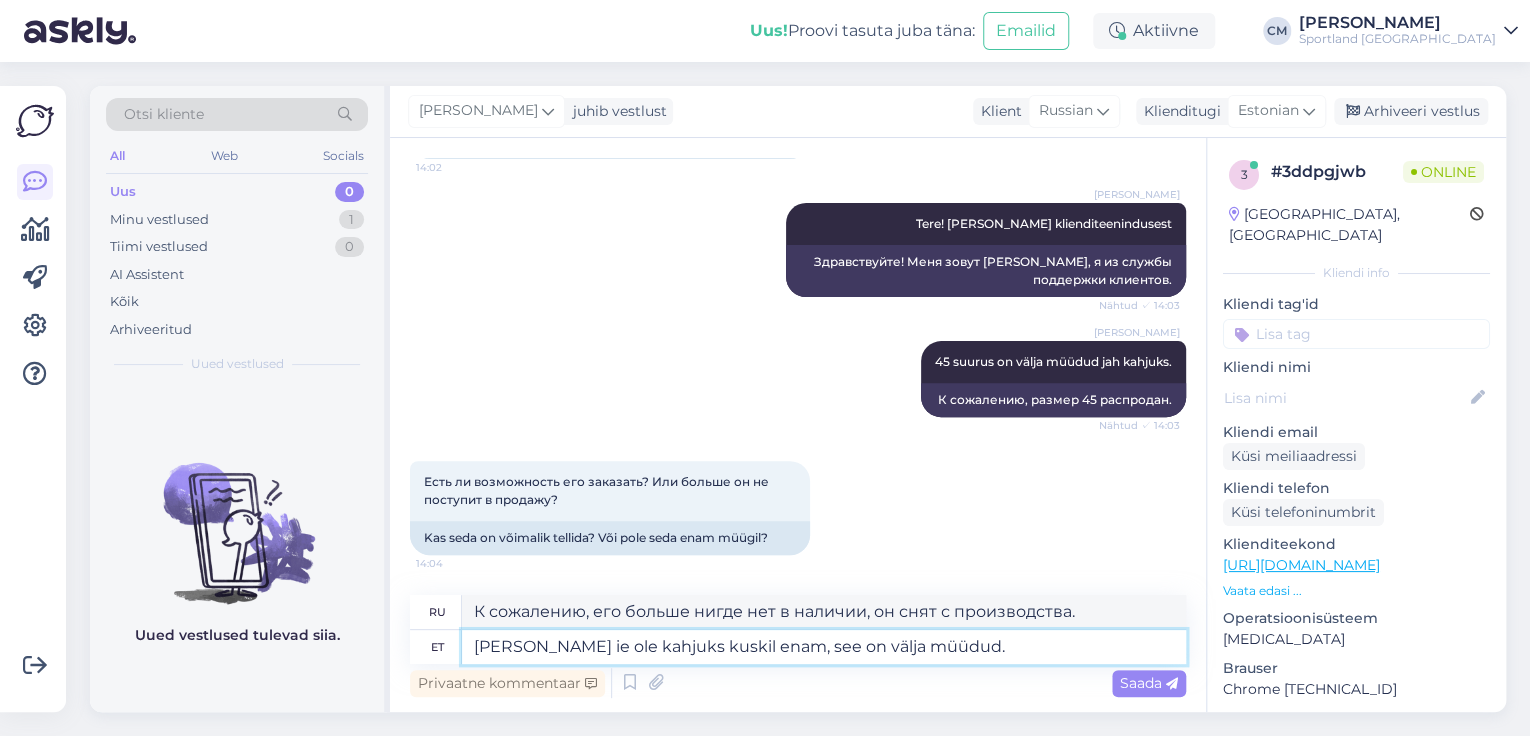type on "К сожалению, его больше нигде нет в наличии, он распродан." 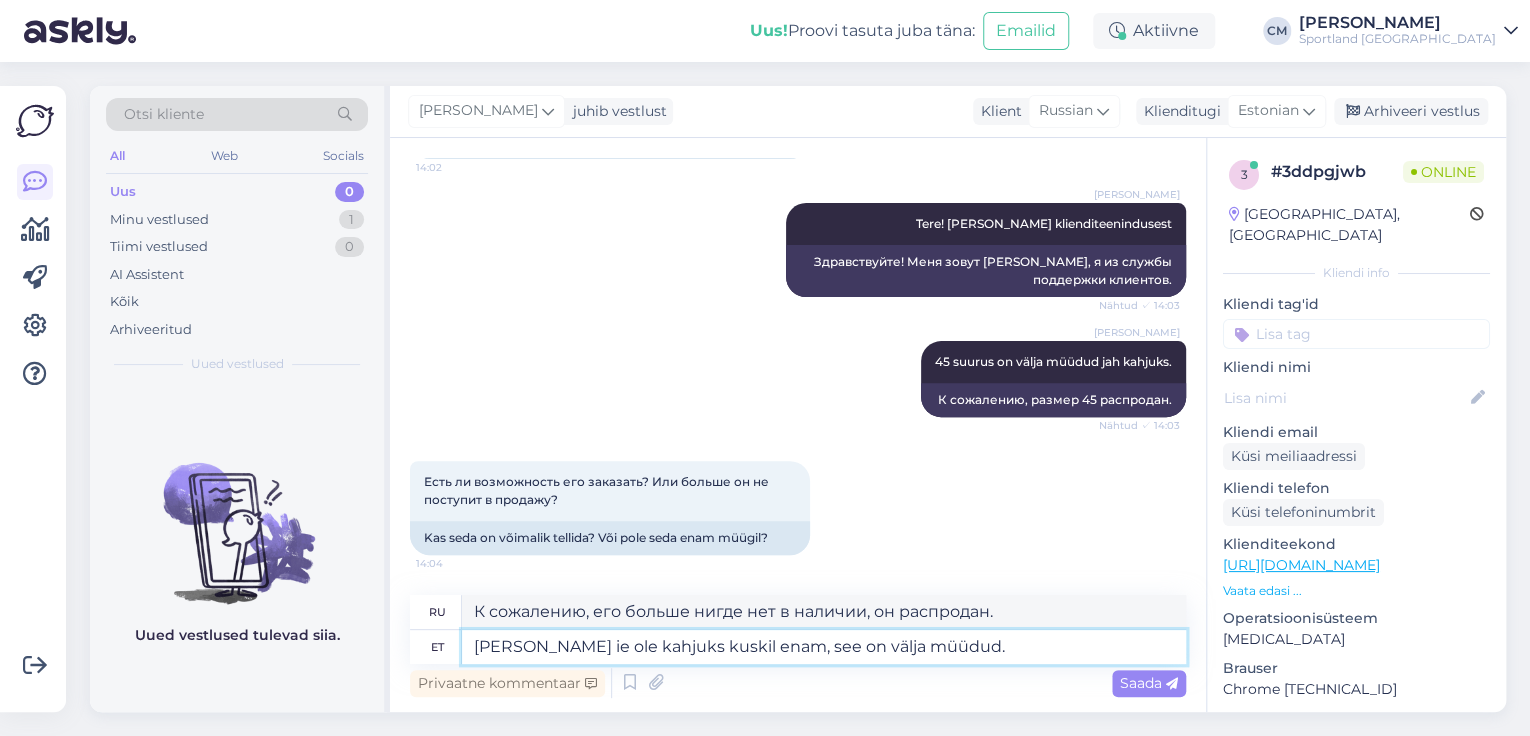 click on "[PERSON_NAME] ie ole kahjuks kuskil enam, see on välja müüdud." at bounding box center [824, 647] 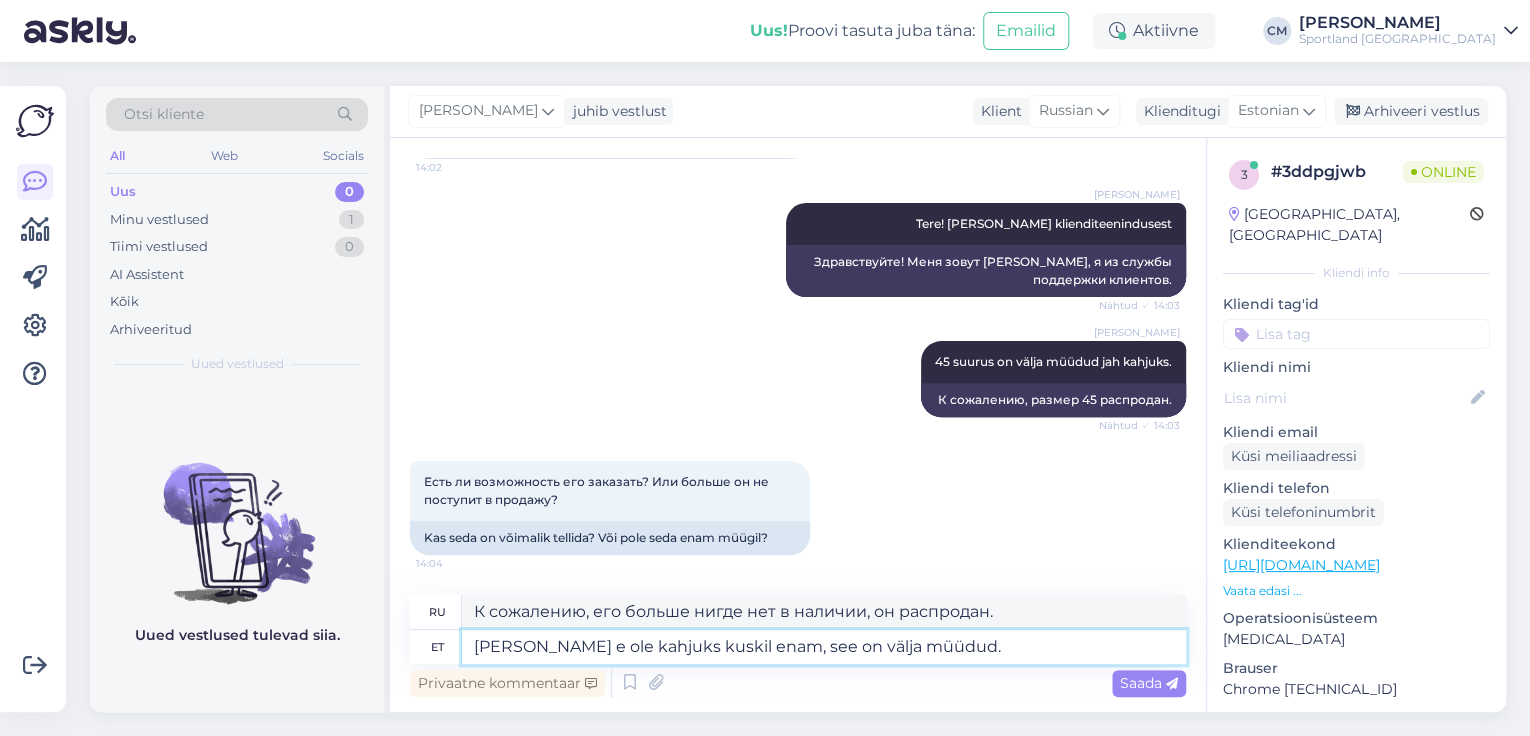 type on "[PERSON_NAME] ei ole kahjuks kuskil enam, see on välja müüdud." 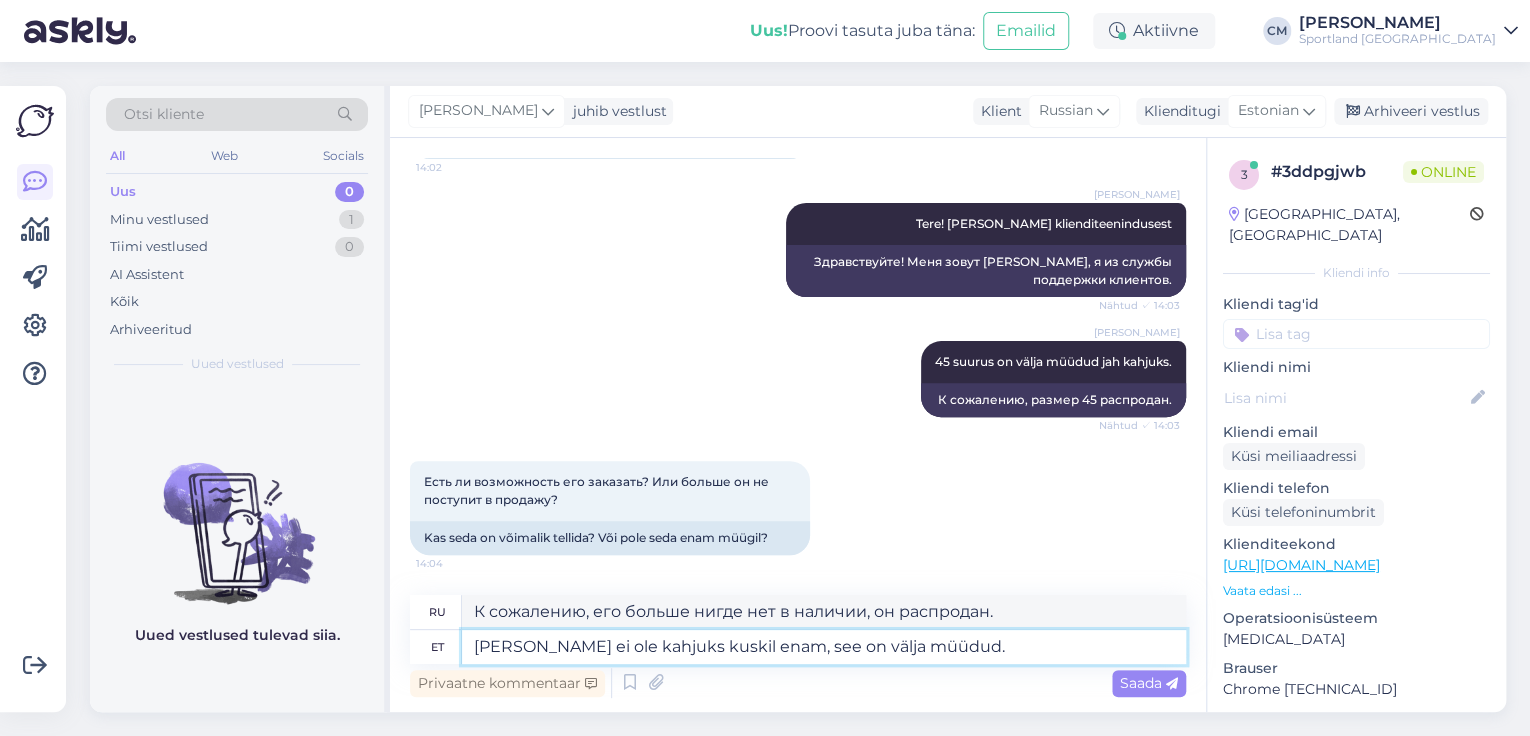 type on "Нет, к сожалению, его больше нигде нет в наличии, он распродан." 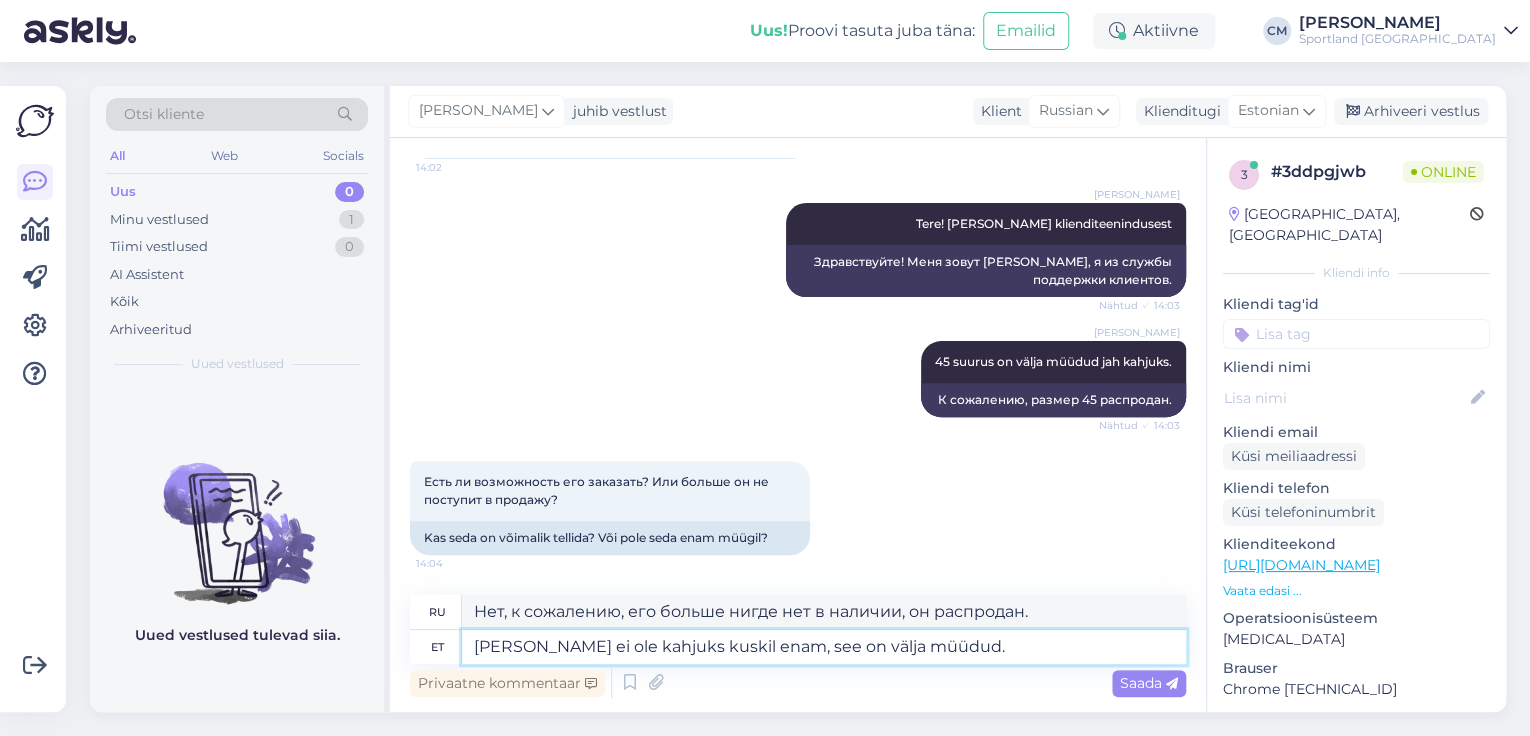 type 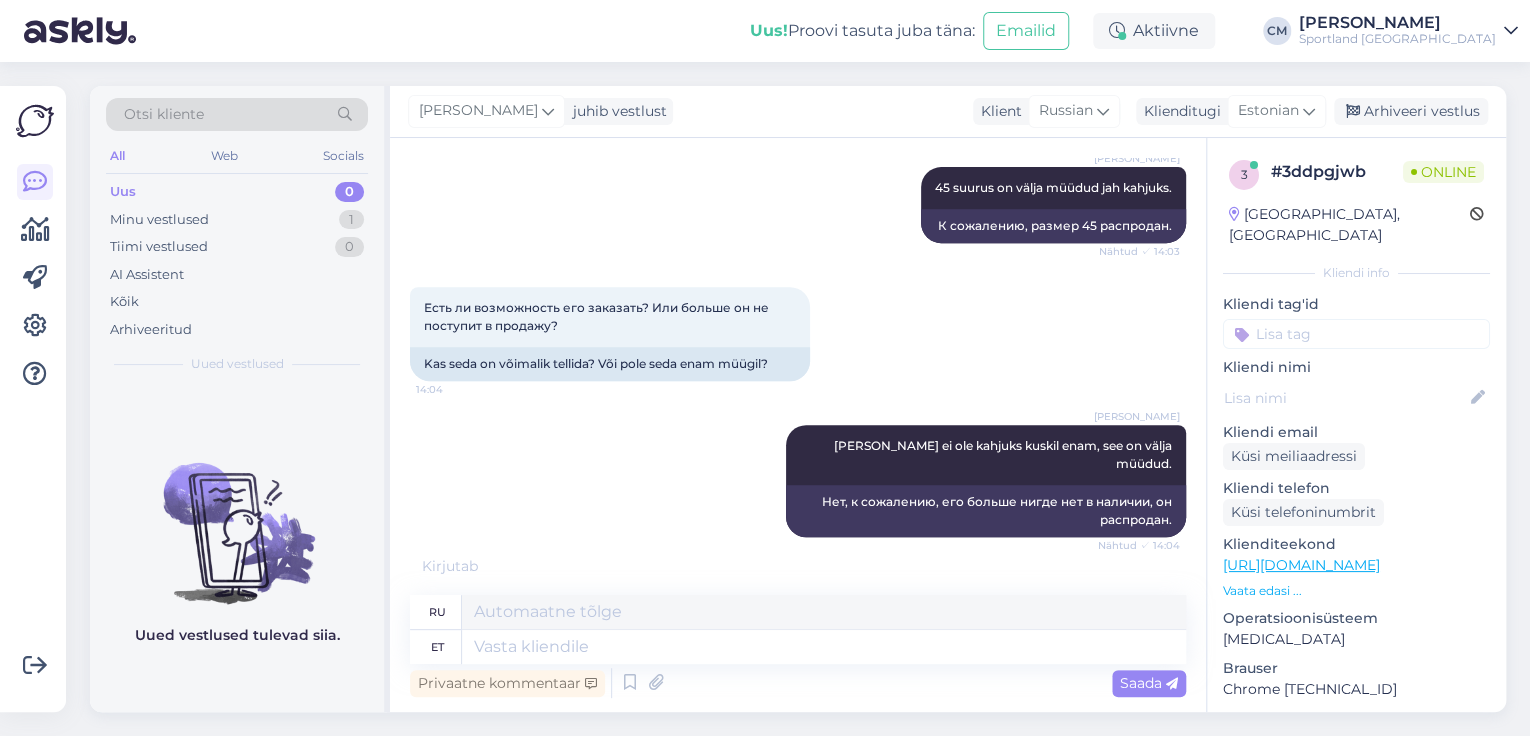 scroll, scrollTop: 547, scrollLeft: 0, axis: vertical 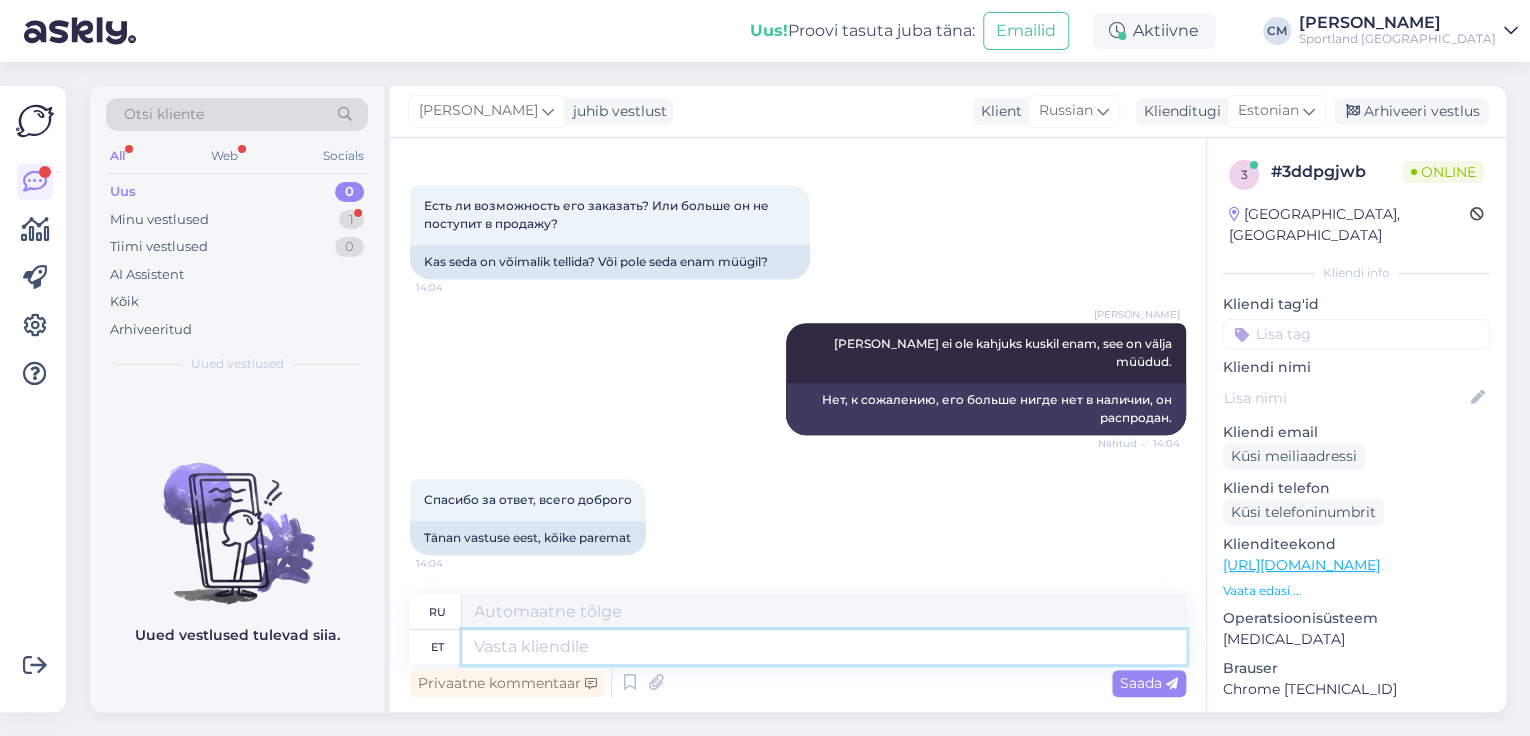 click at bounding box center (824, 647) 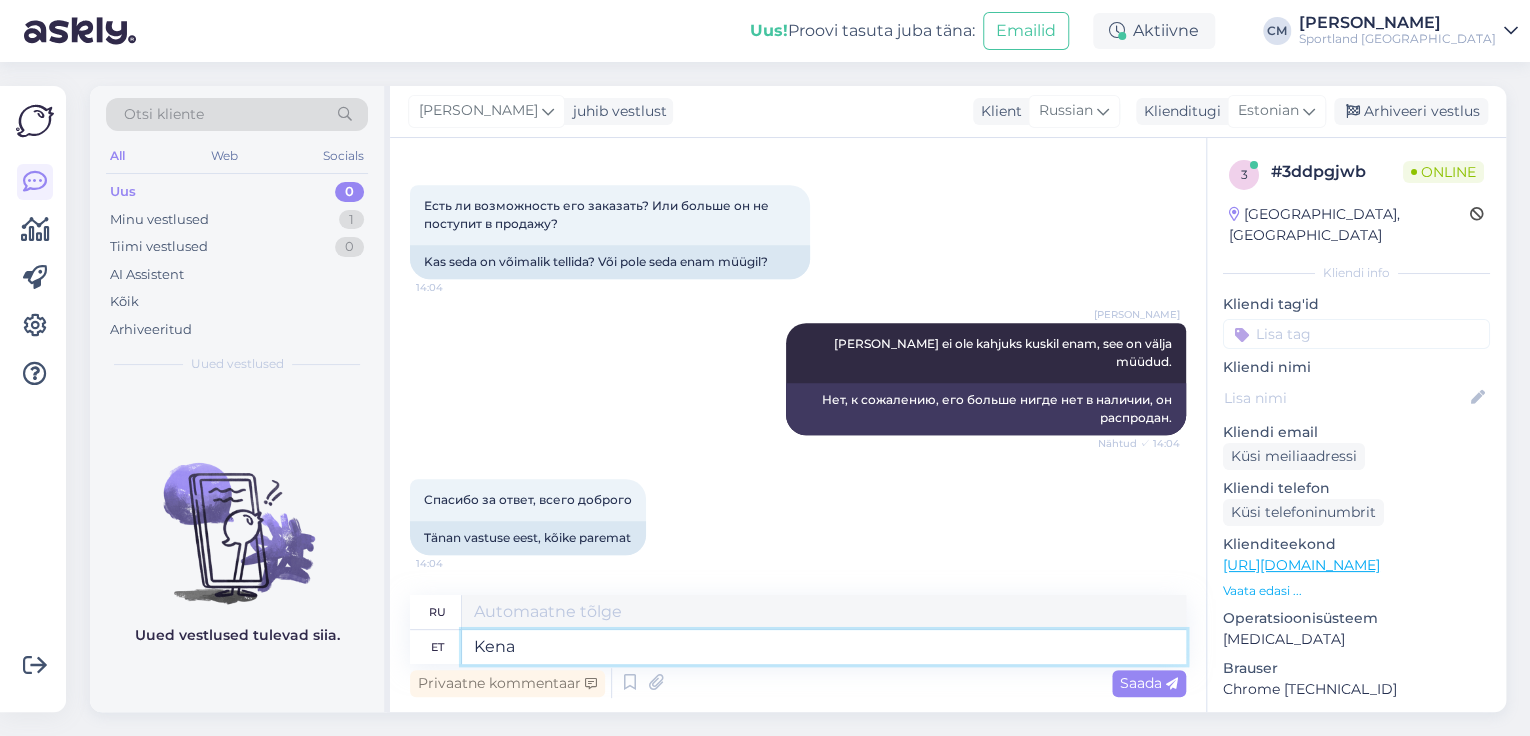 type on "Kena p" 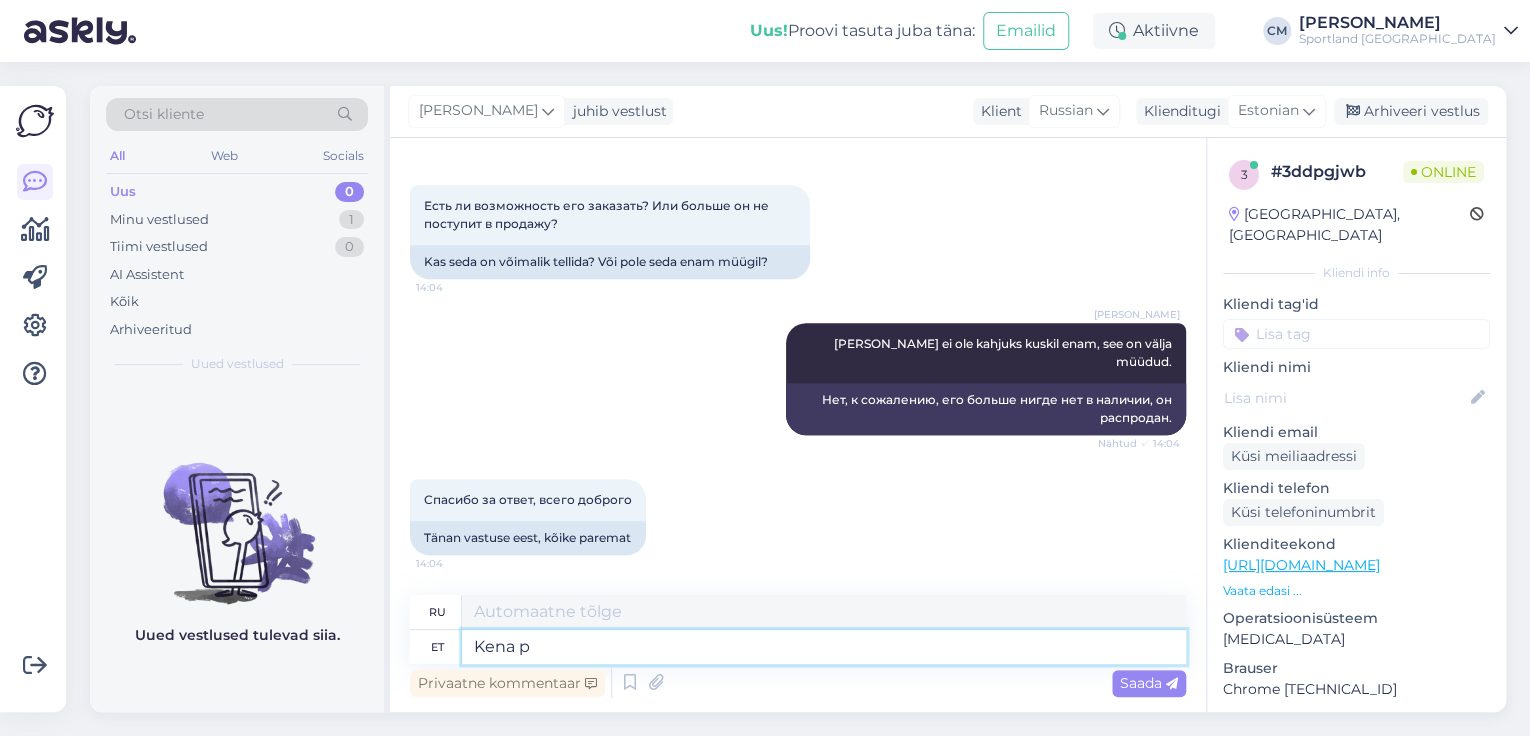 type on "Хороший" 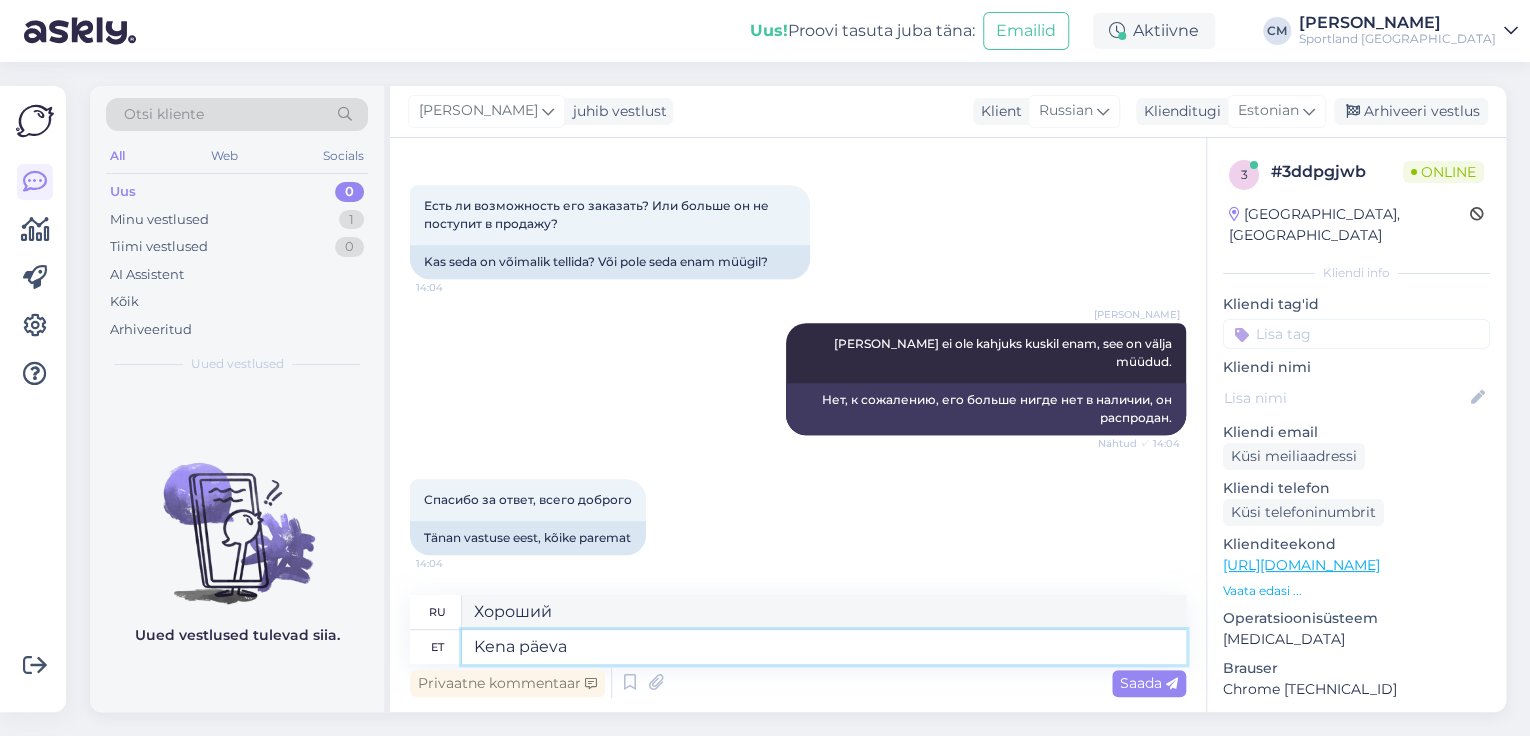 type on "Kena päeva!" 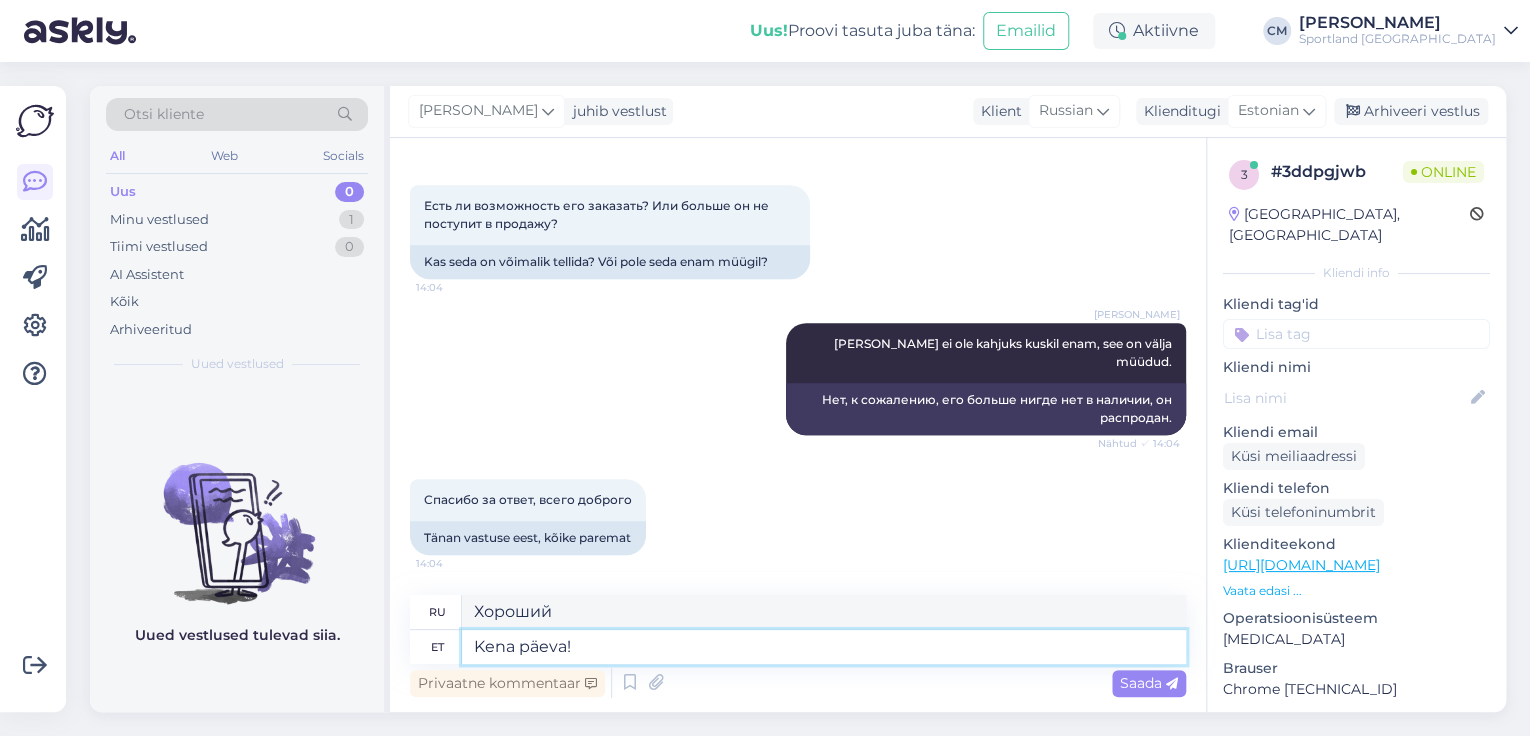 type on "Хорошего дня!" 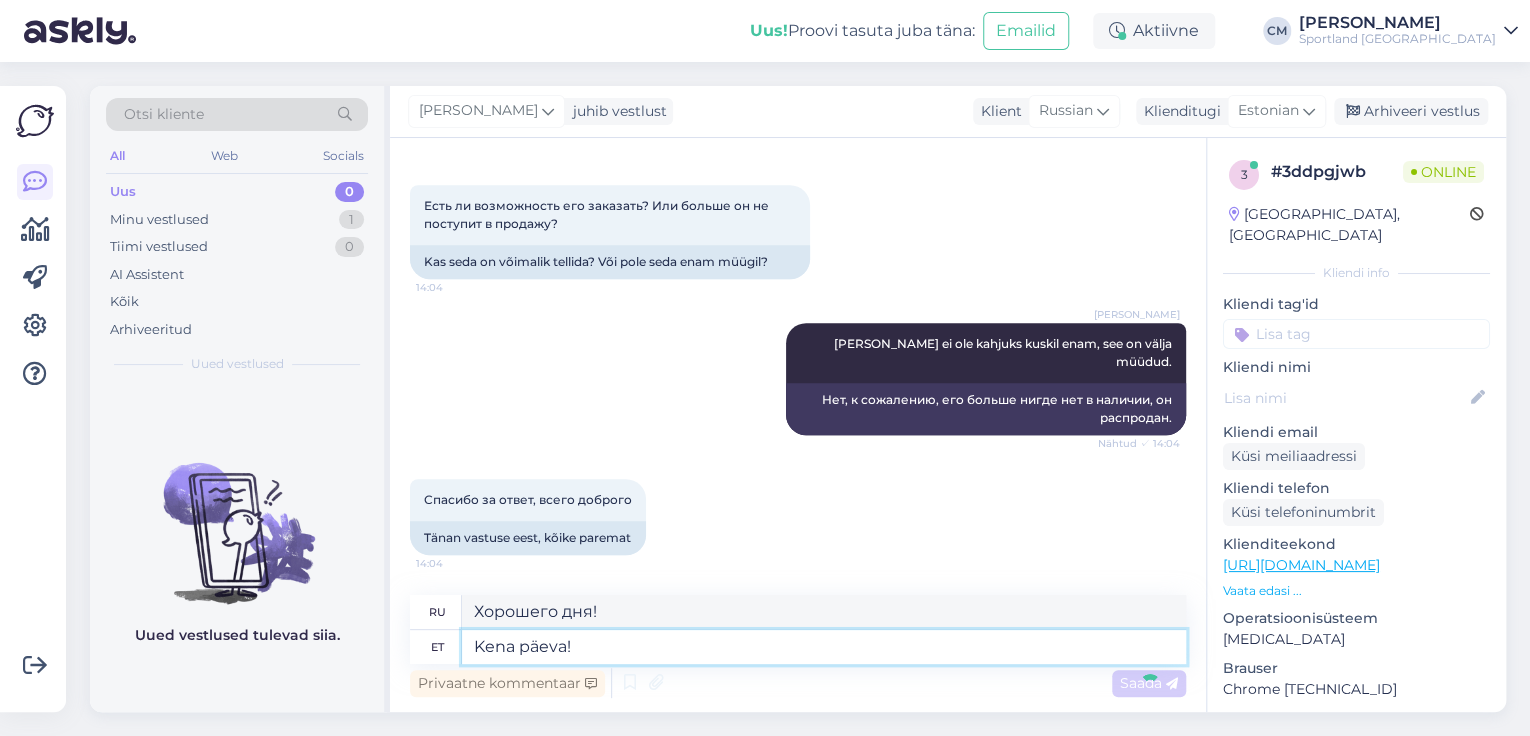 type 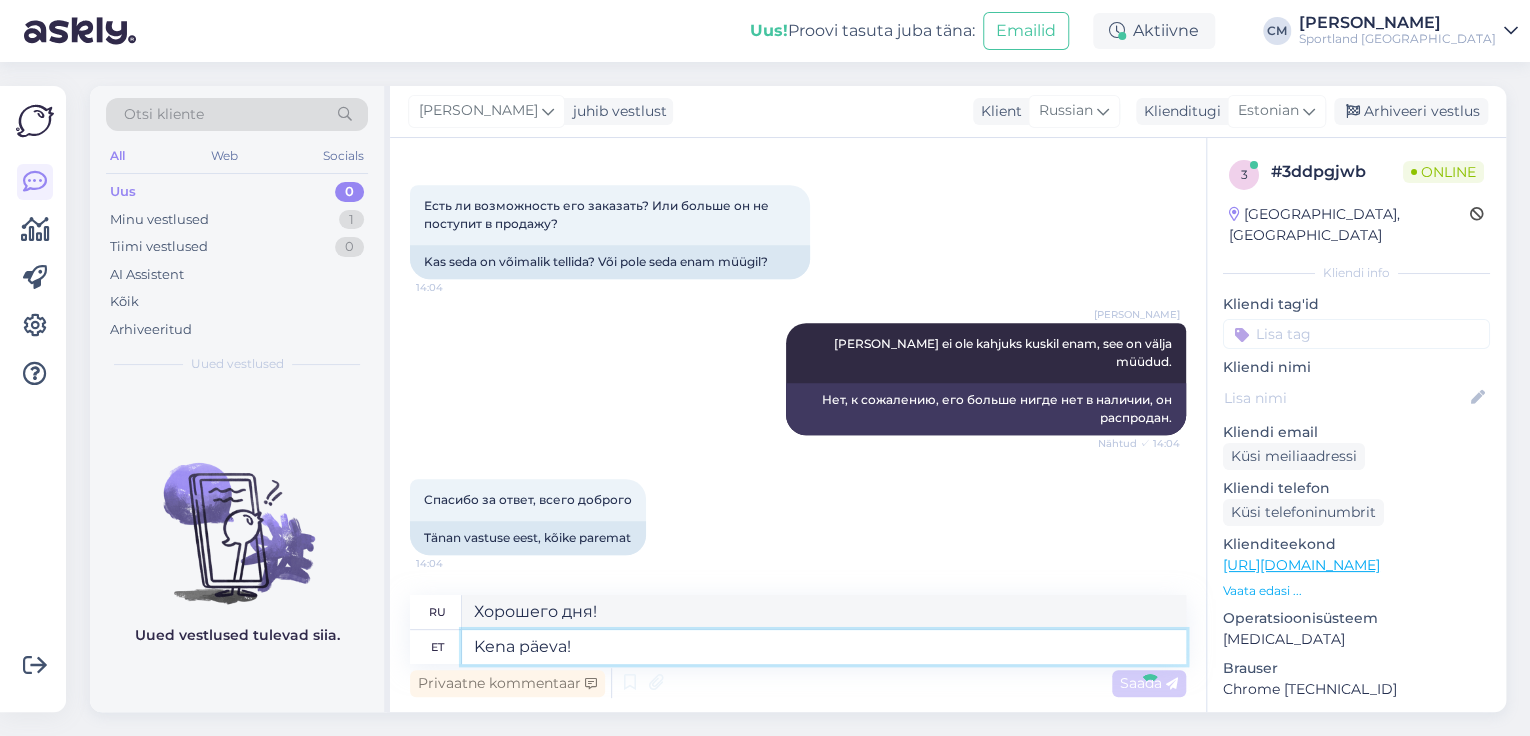 type 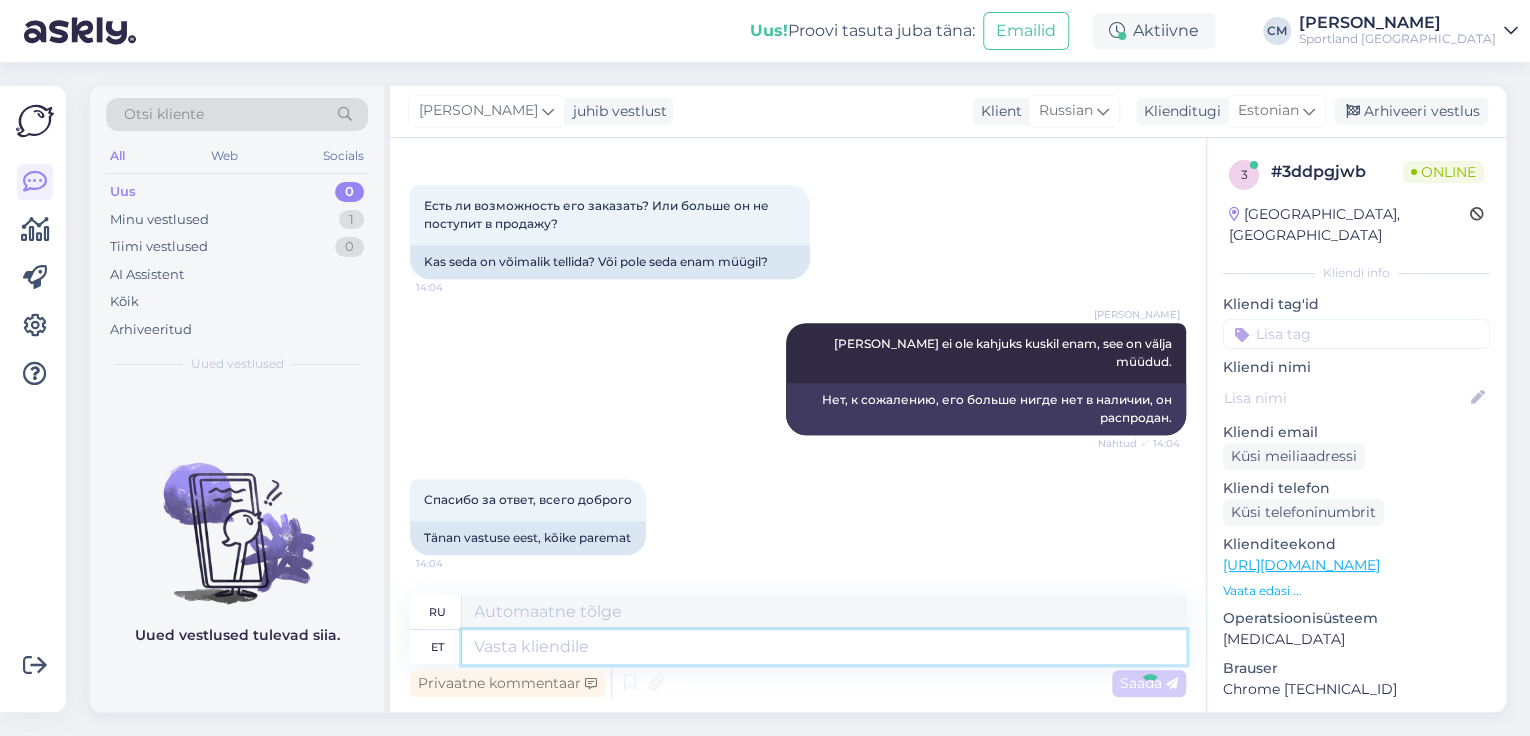 scroll, scrollTop: 667, scrollLeft: 0, axis: vertical 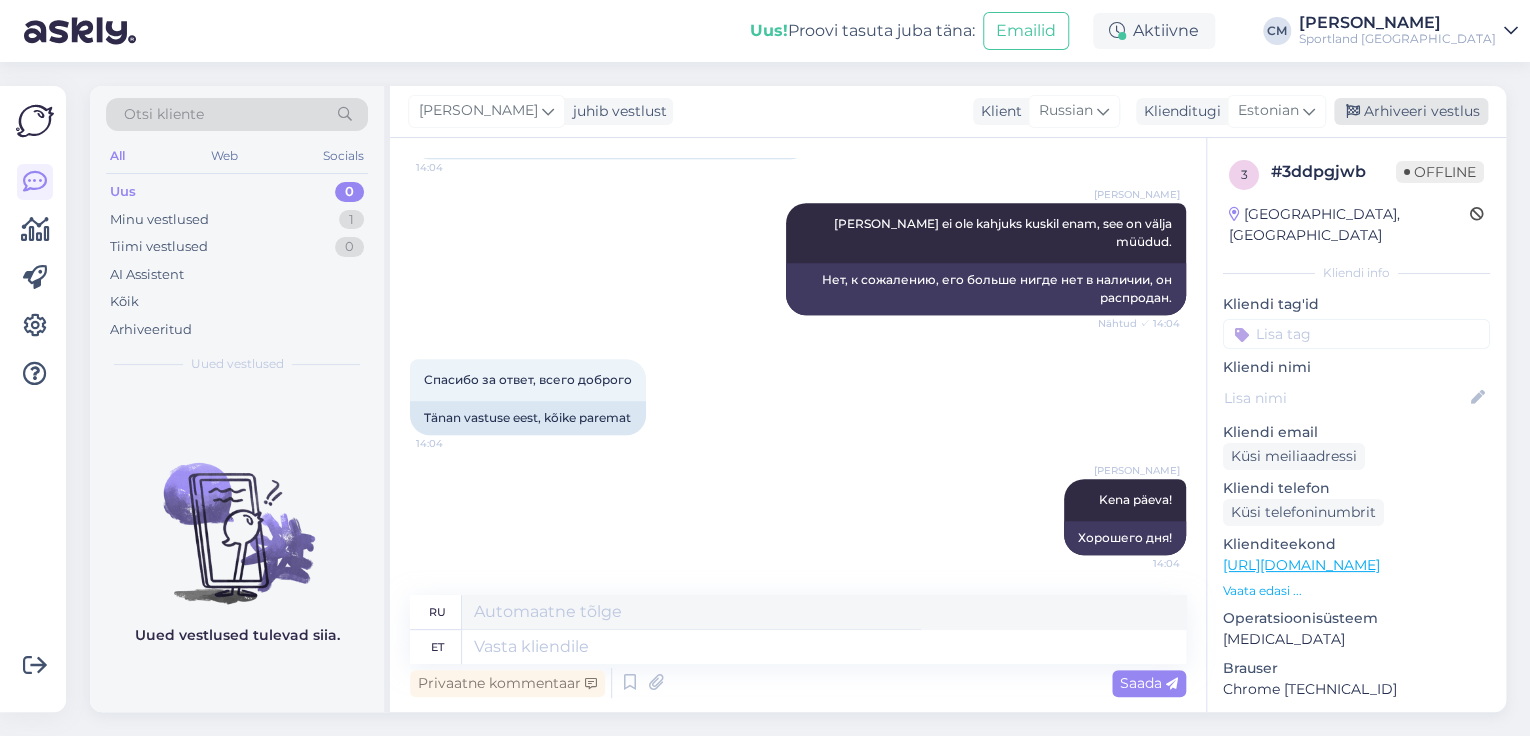 click on "Arhiveeri vestlus" at bounding box center (1411, 111) 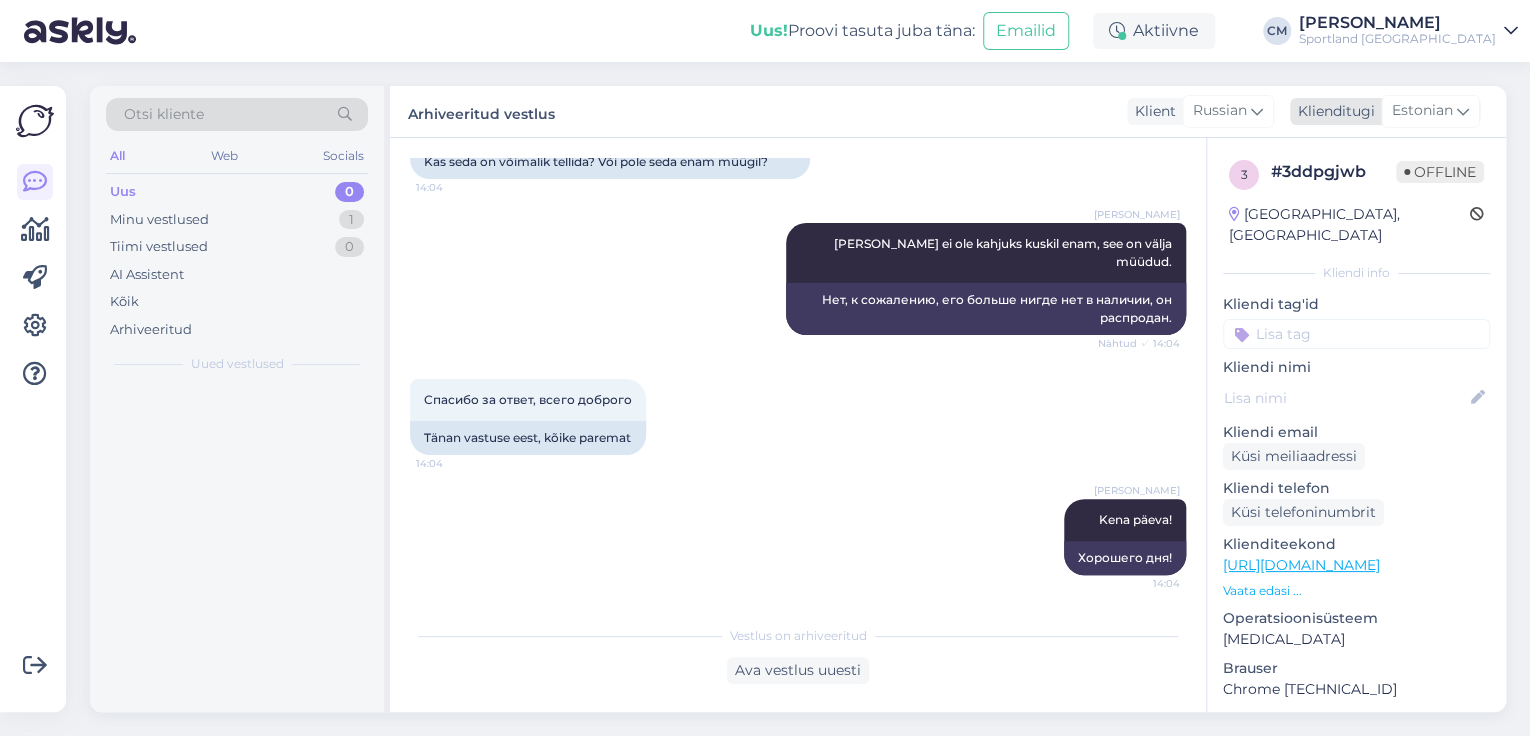 scroll, scrollTop: 647, scrollLeft: 0, axis: vertical 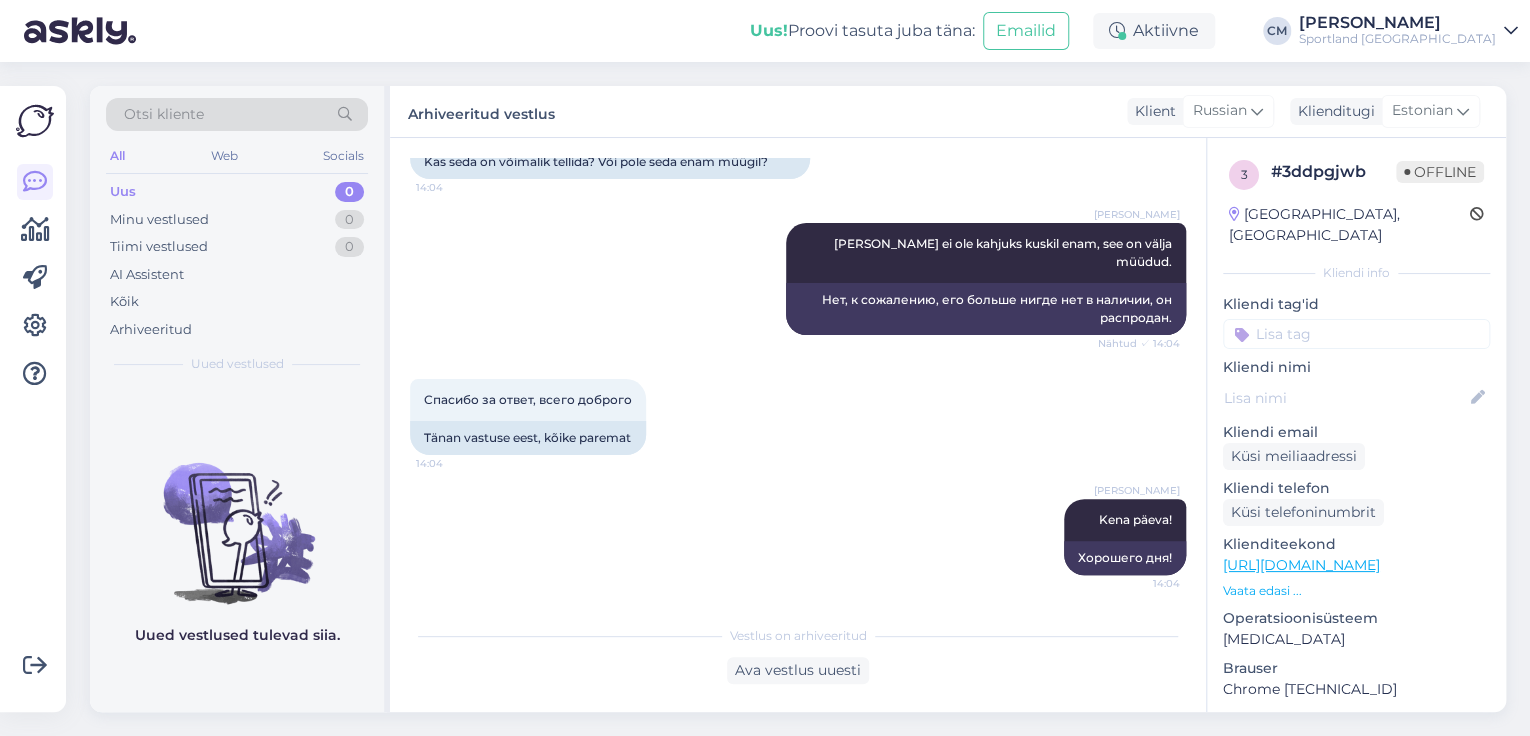 click at bounding box center (1356, 334) 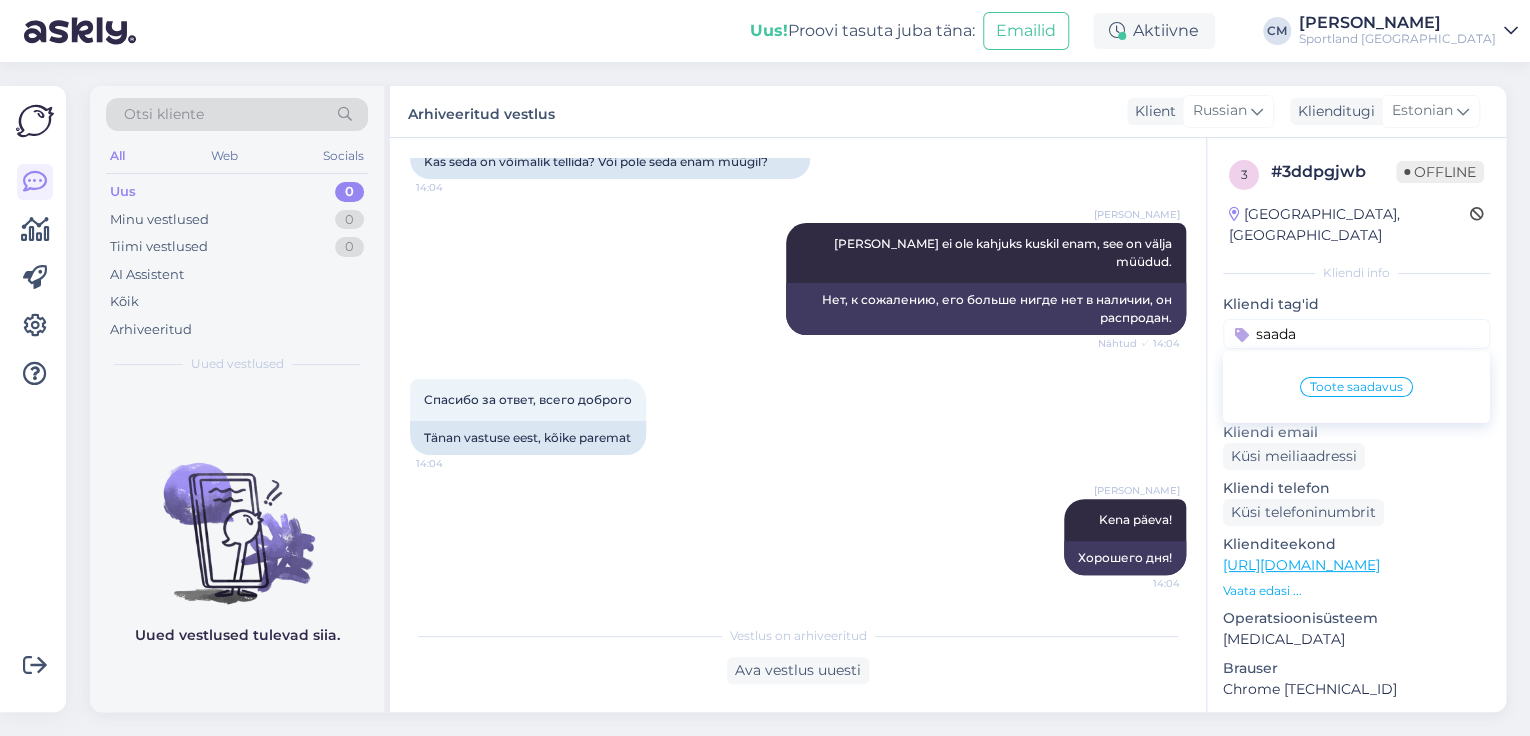 type on "saada" 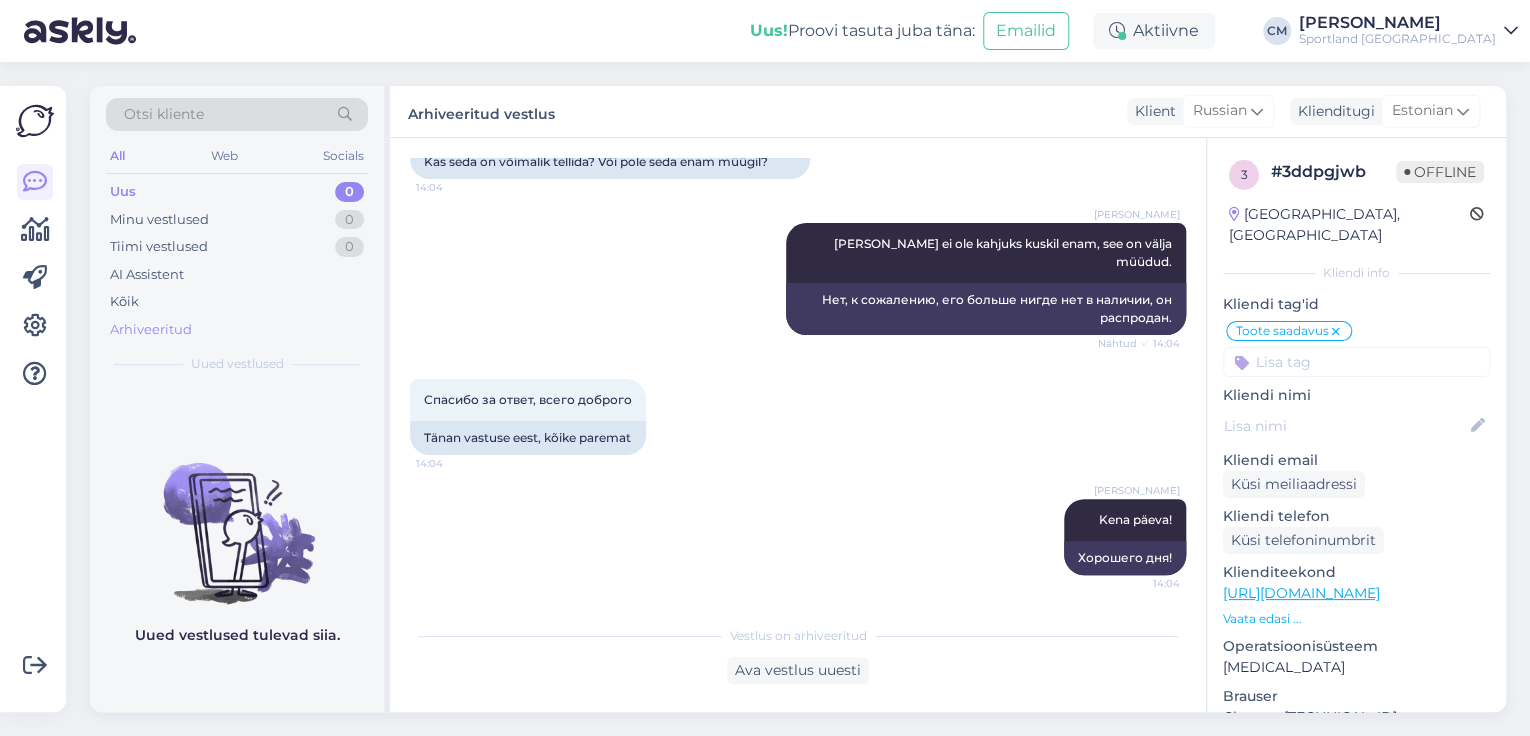 click on "Arhiveeritud" at bounding box center (237, 330) 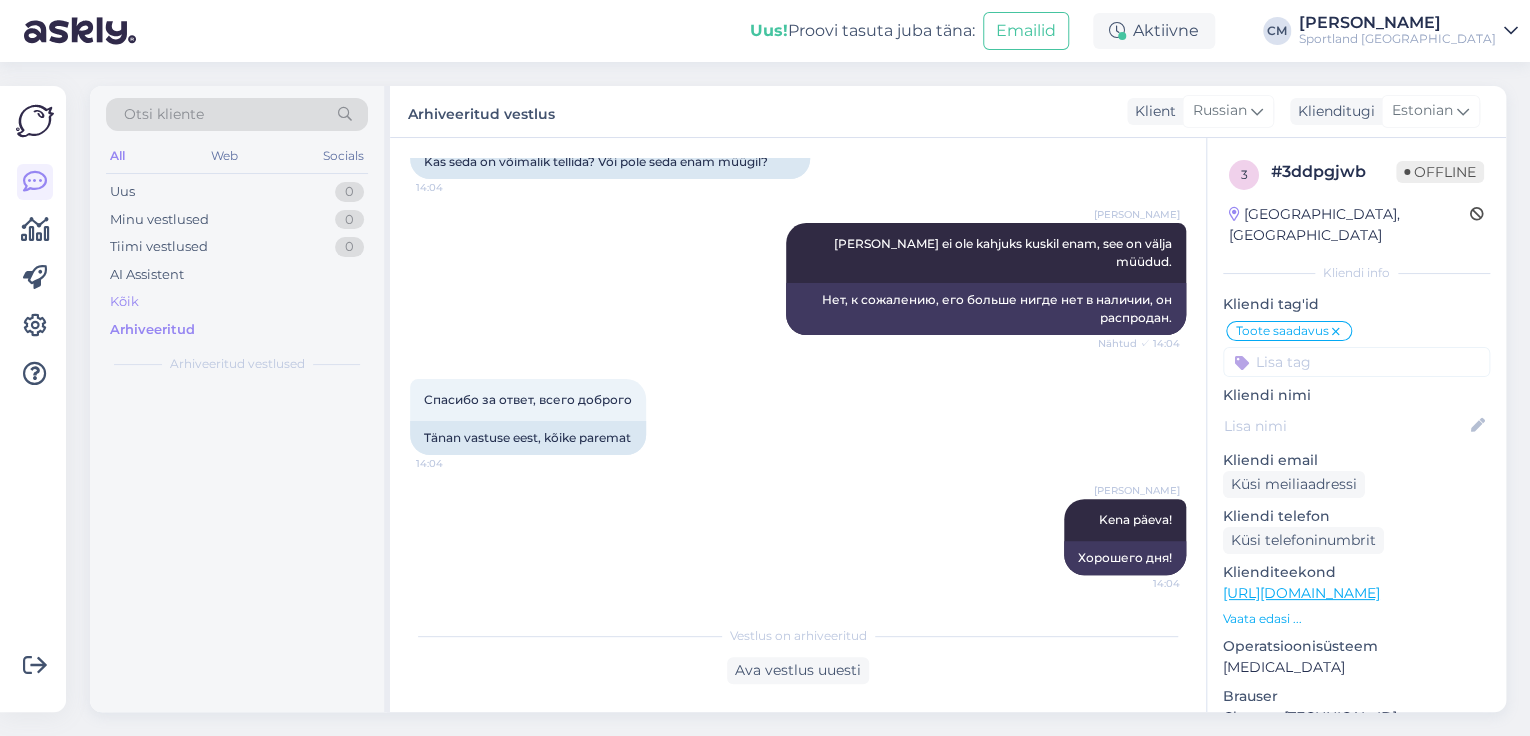 click on "Kõik" at bounding box center (237, 302) 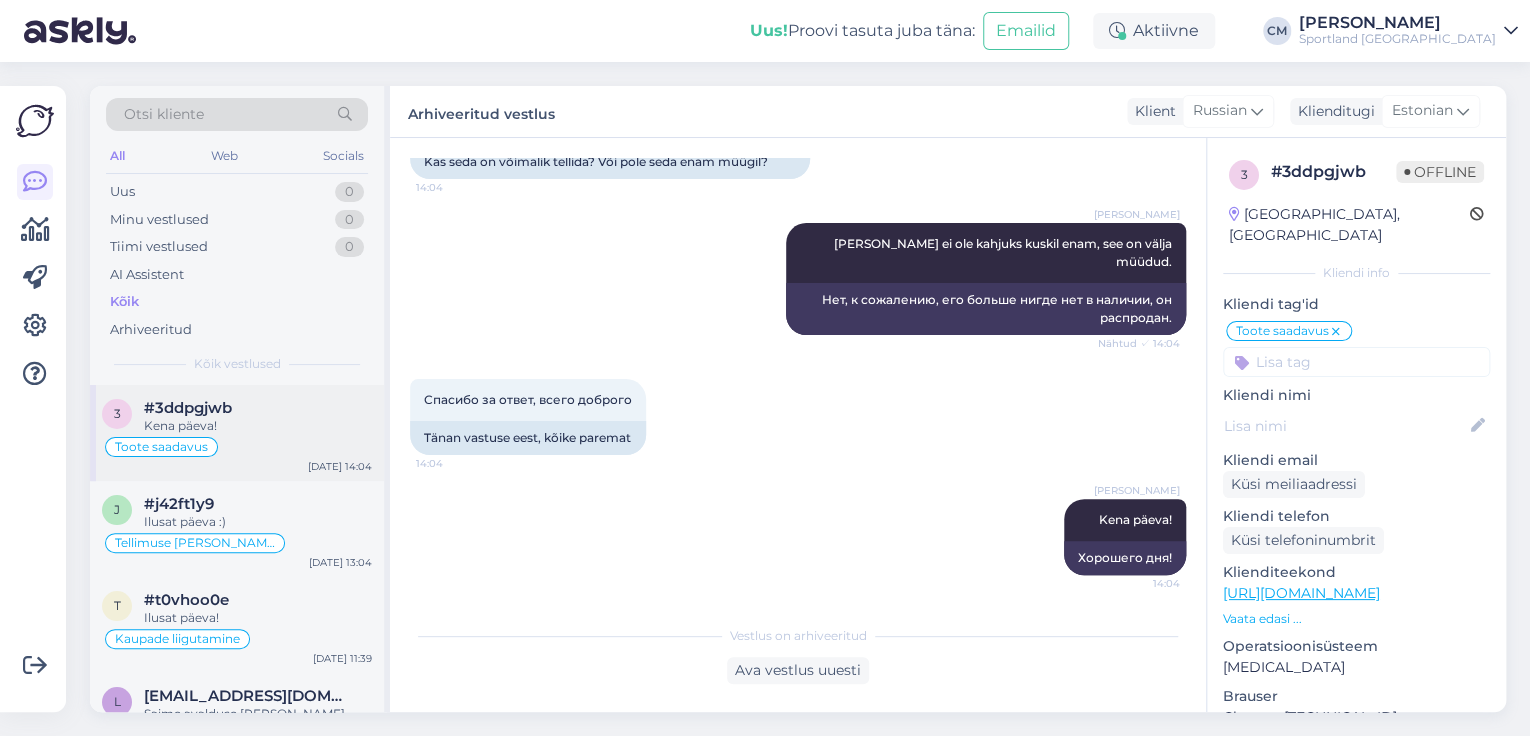 click on "#3ddpgjwb" at bounding box center [258, 408] 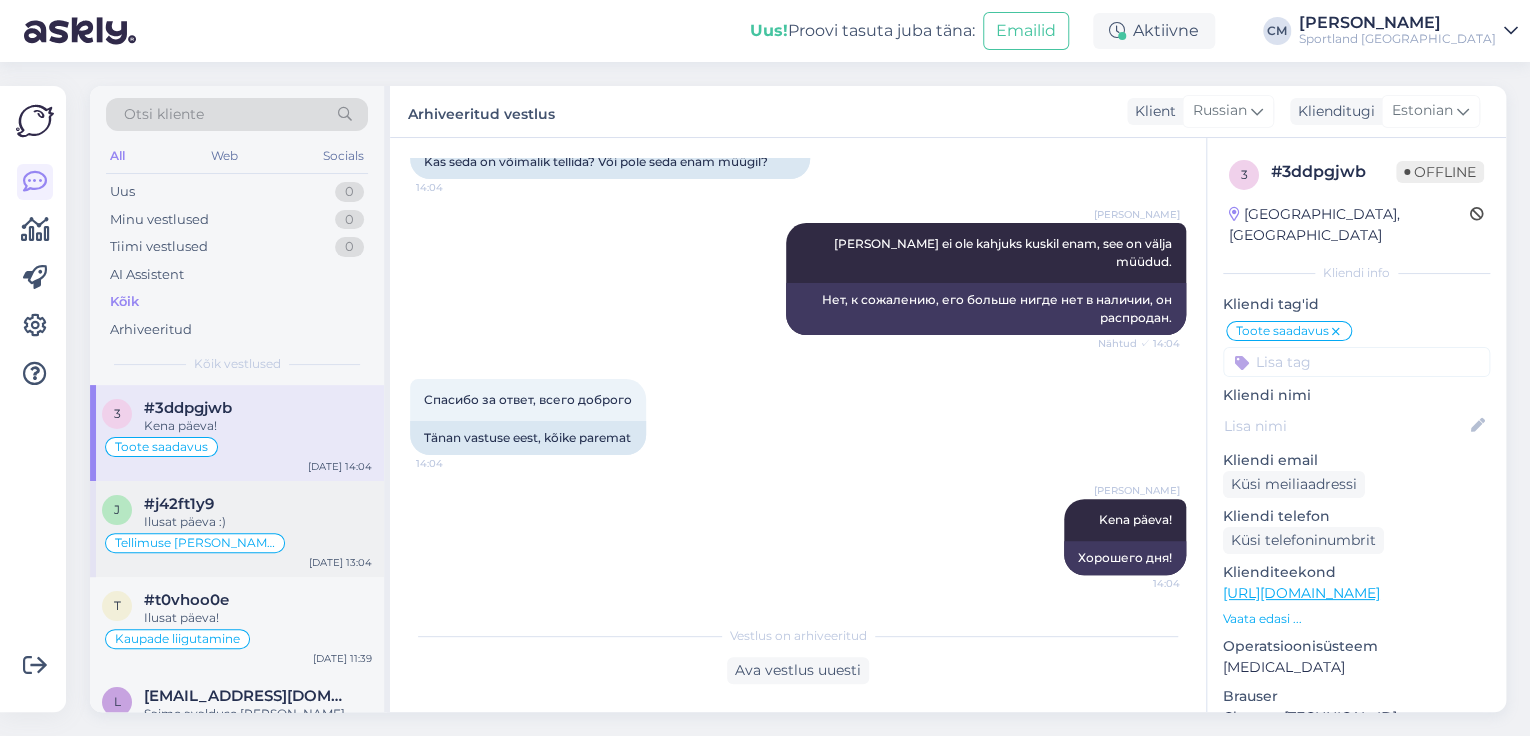 click on "#j42ft1y9" at bounding box center (258, 504) 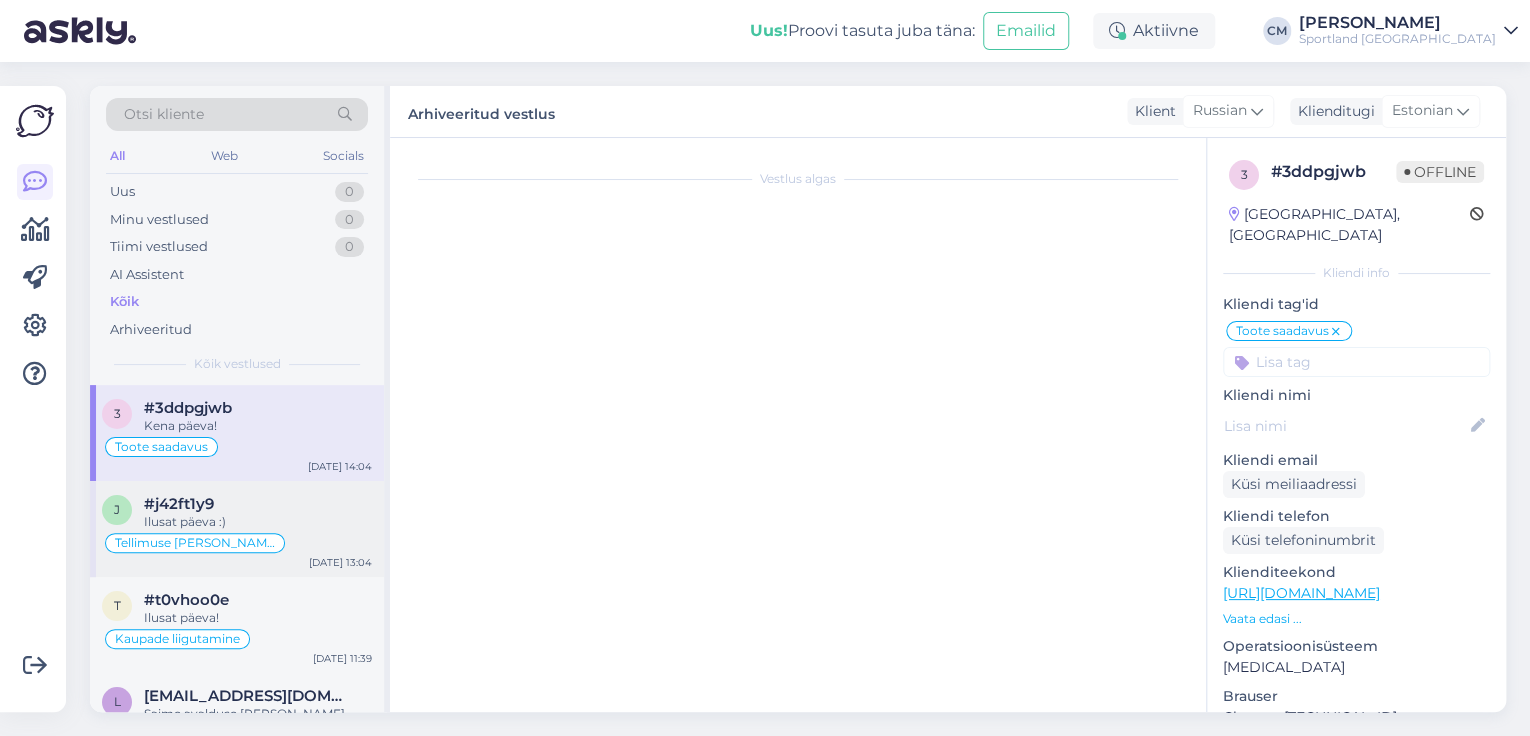 scroll, scrollTop: 563, scrollLeft: 0, axis: vertical 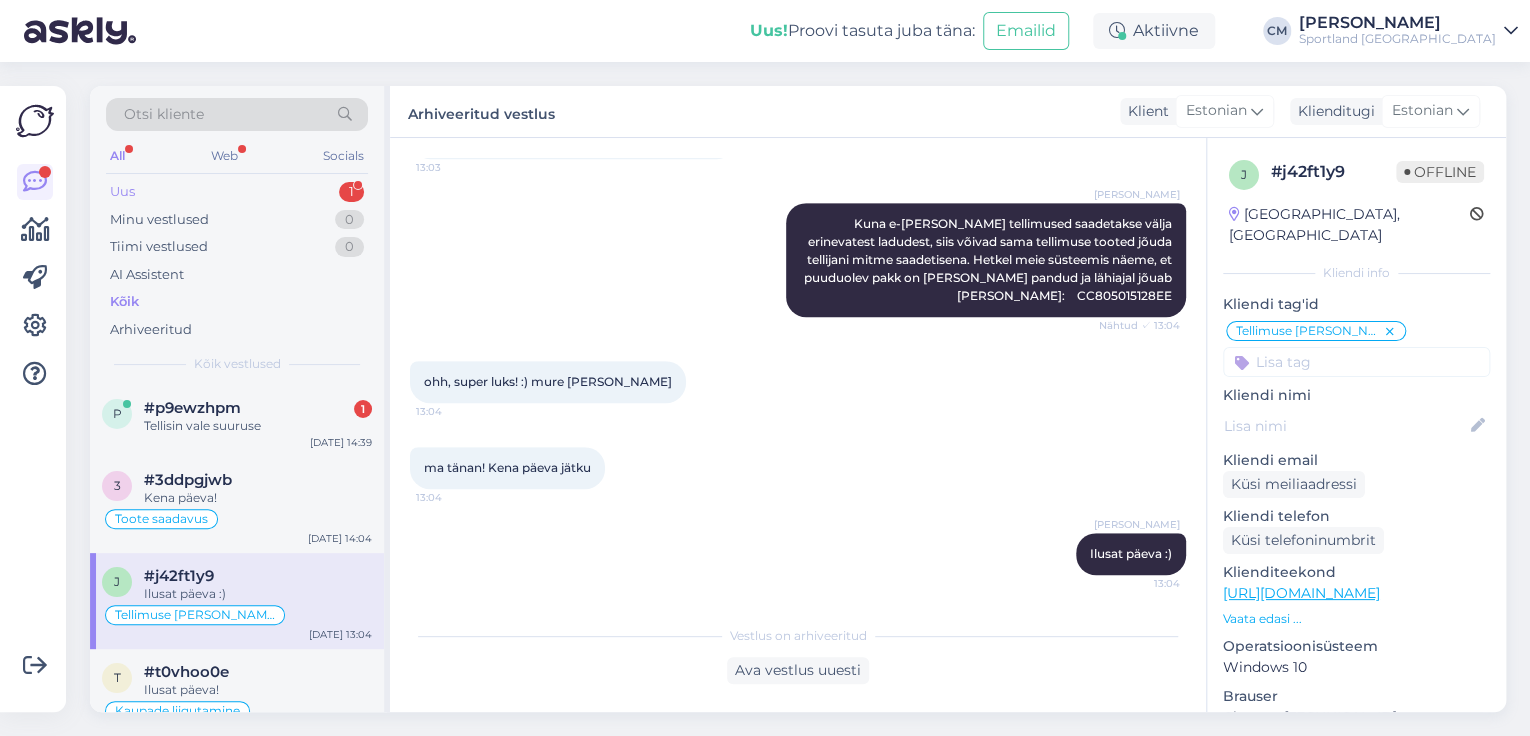 click on "Uus 1" at bounding box center [237, 192] 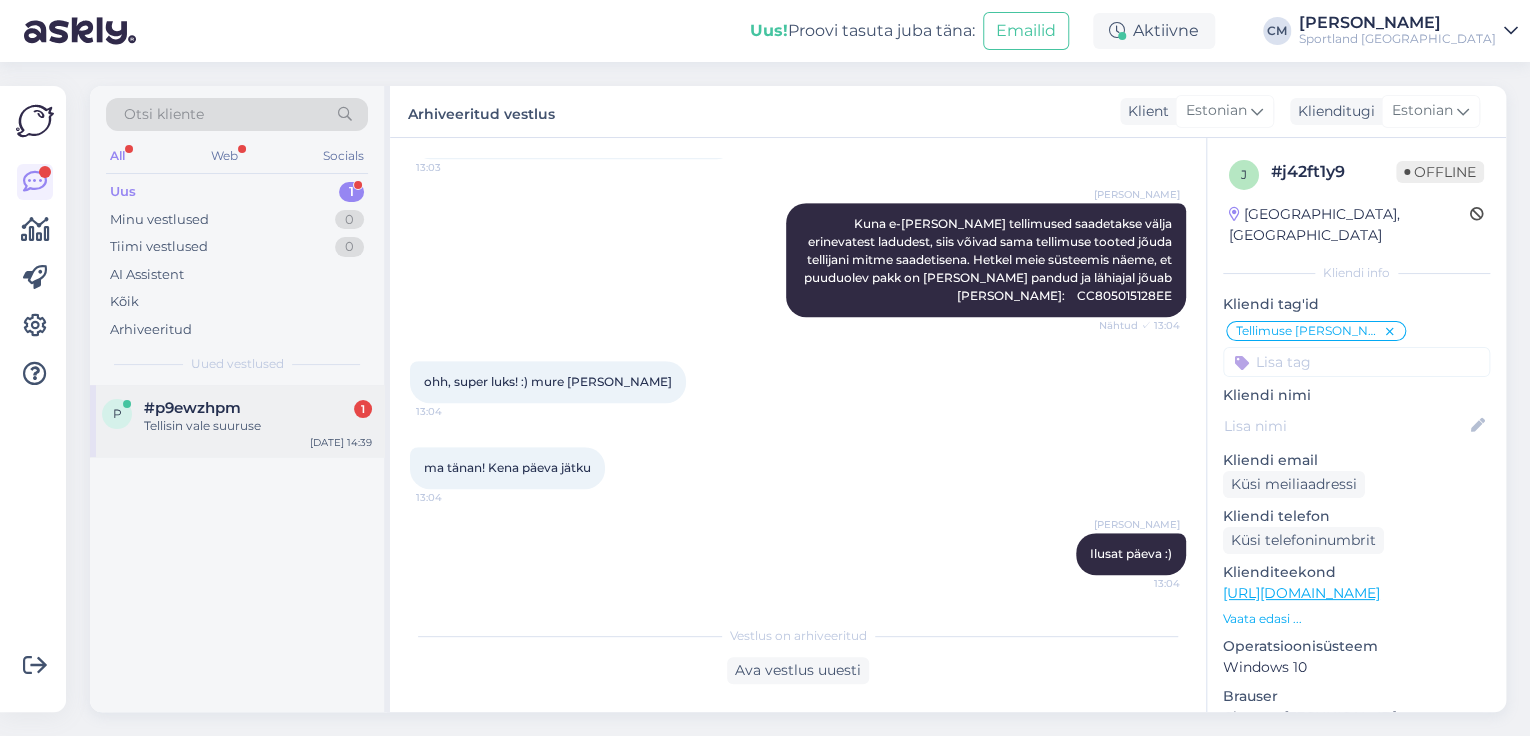 click on "p #p9ewzhpm 1 Tellisin vale suuruse [DATE] 14:39" at bounding box center (237, 421) 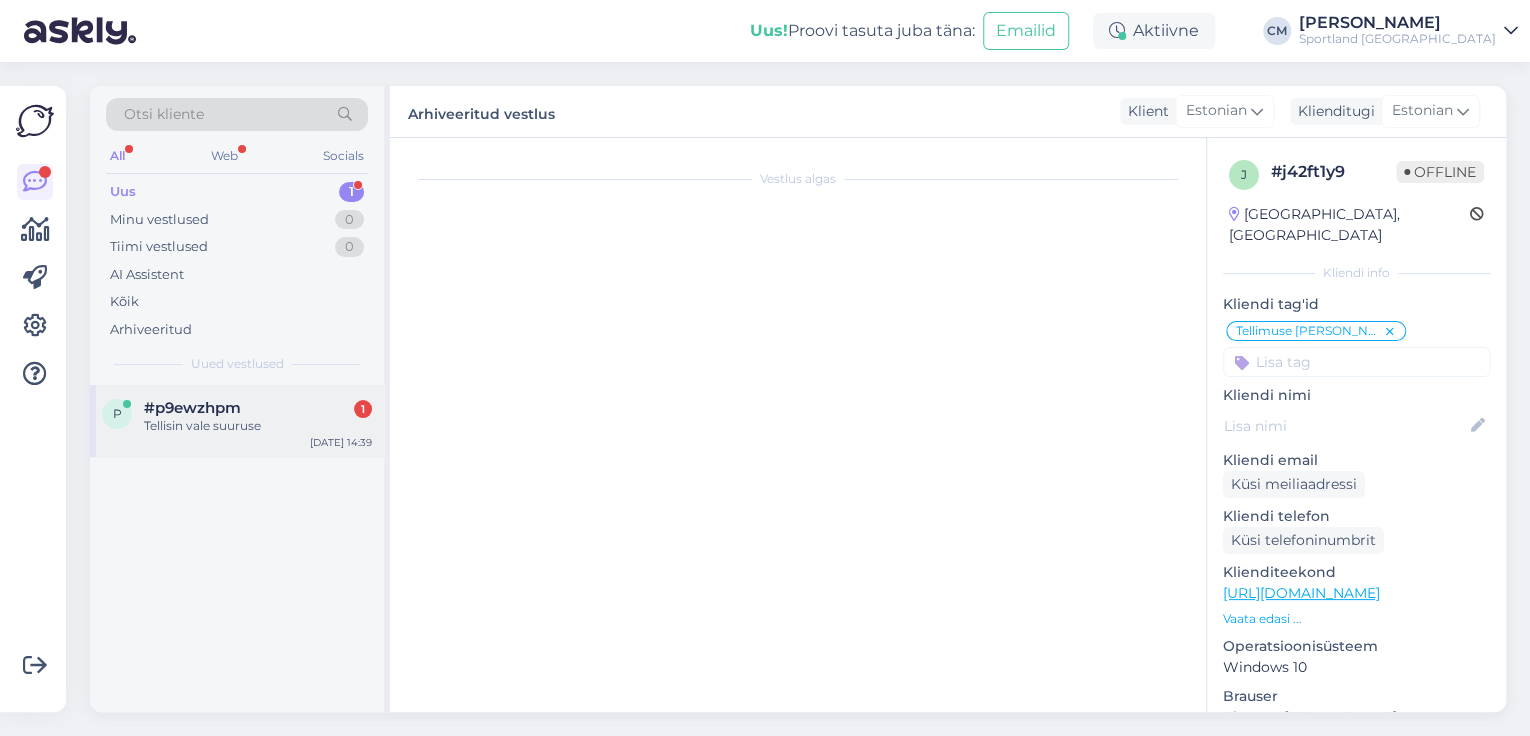 scroll, scrollTop: 0, scrollLeft: 0, axis: both 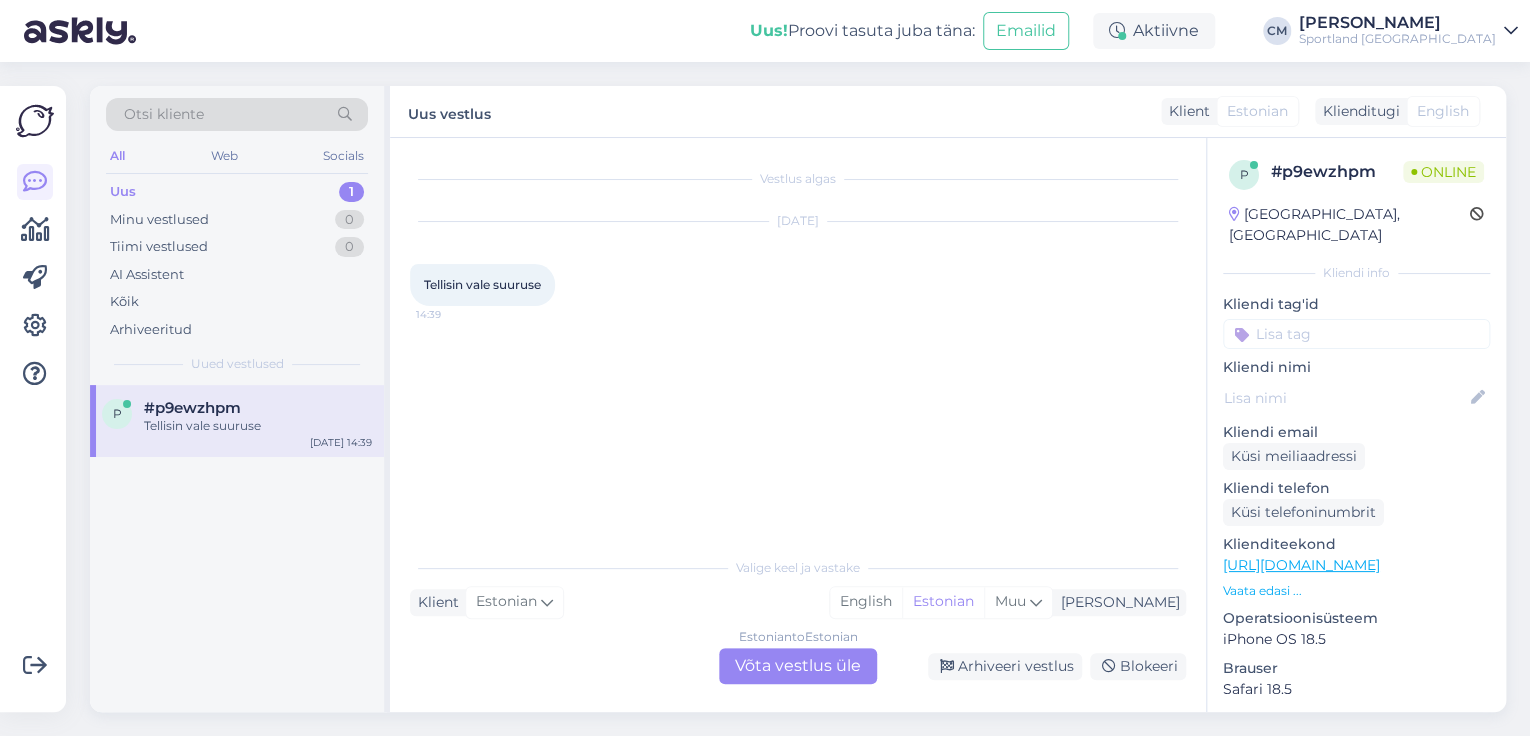 click on "Estonian  to  Estonian Võta vestlus üle" at bounding box center (798, 666) 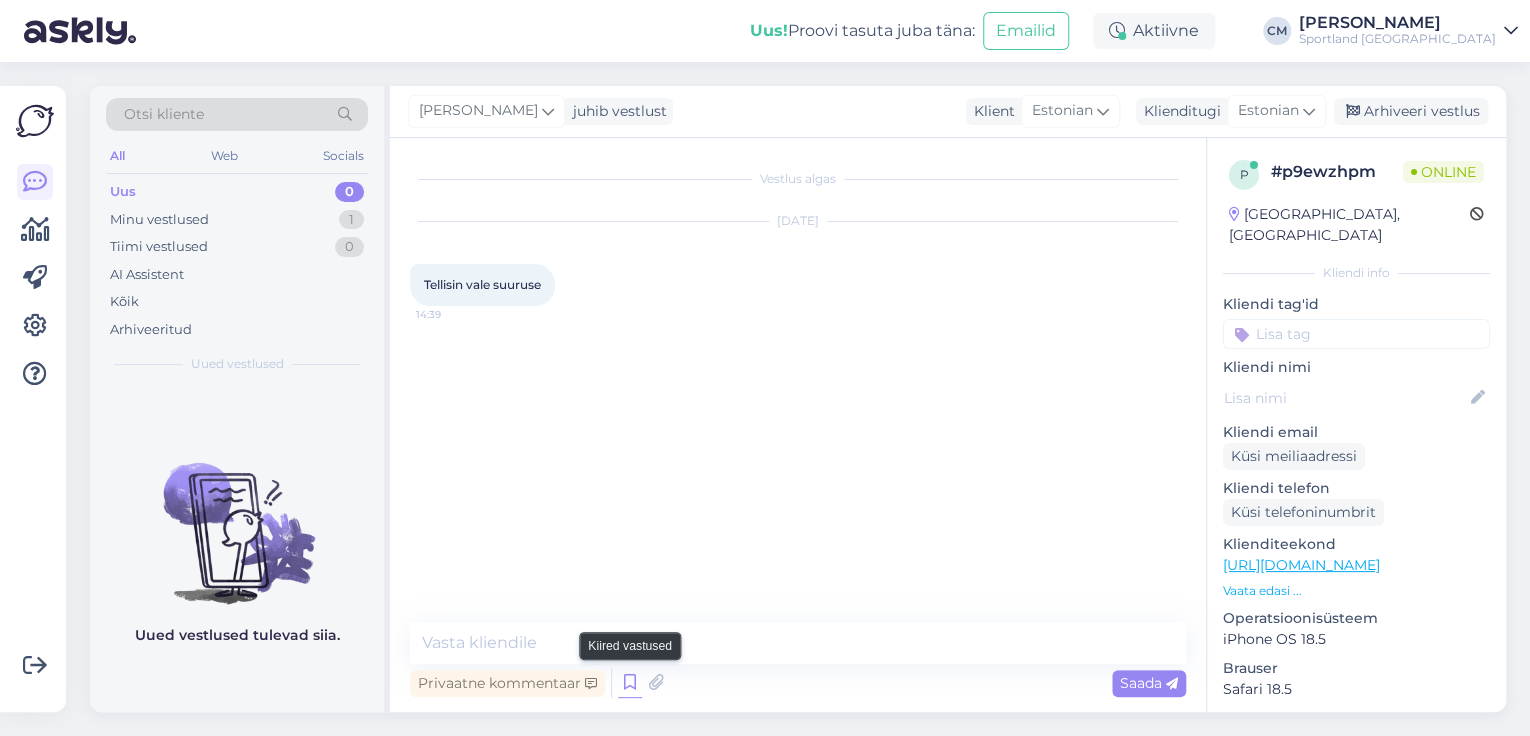 click at bounding box center (630, 683) 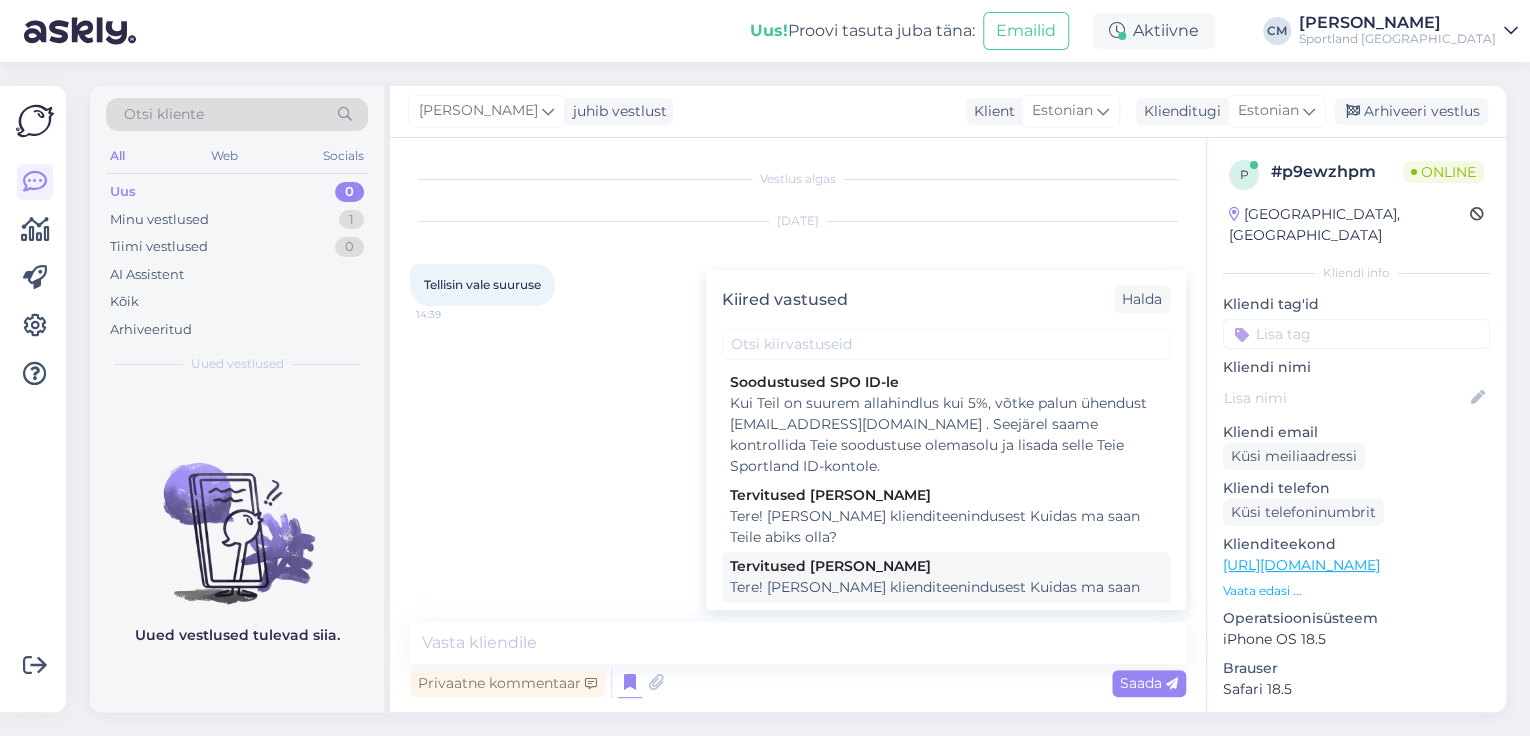click on "Tere! [PERSON_NAME] klienditeenindusest
Kuidas ma saan Teile abiks olla?" at bounding box center [946, 598] 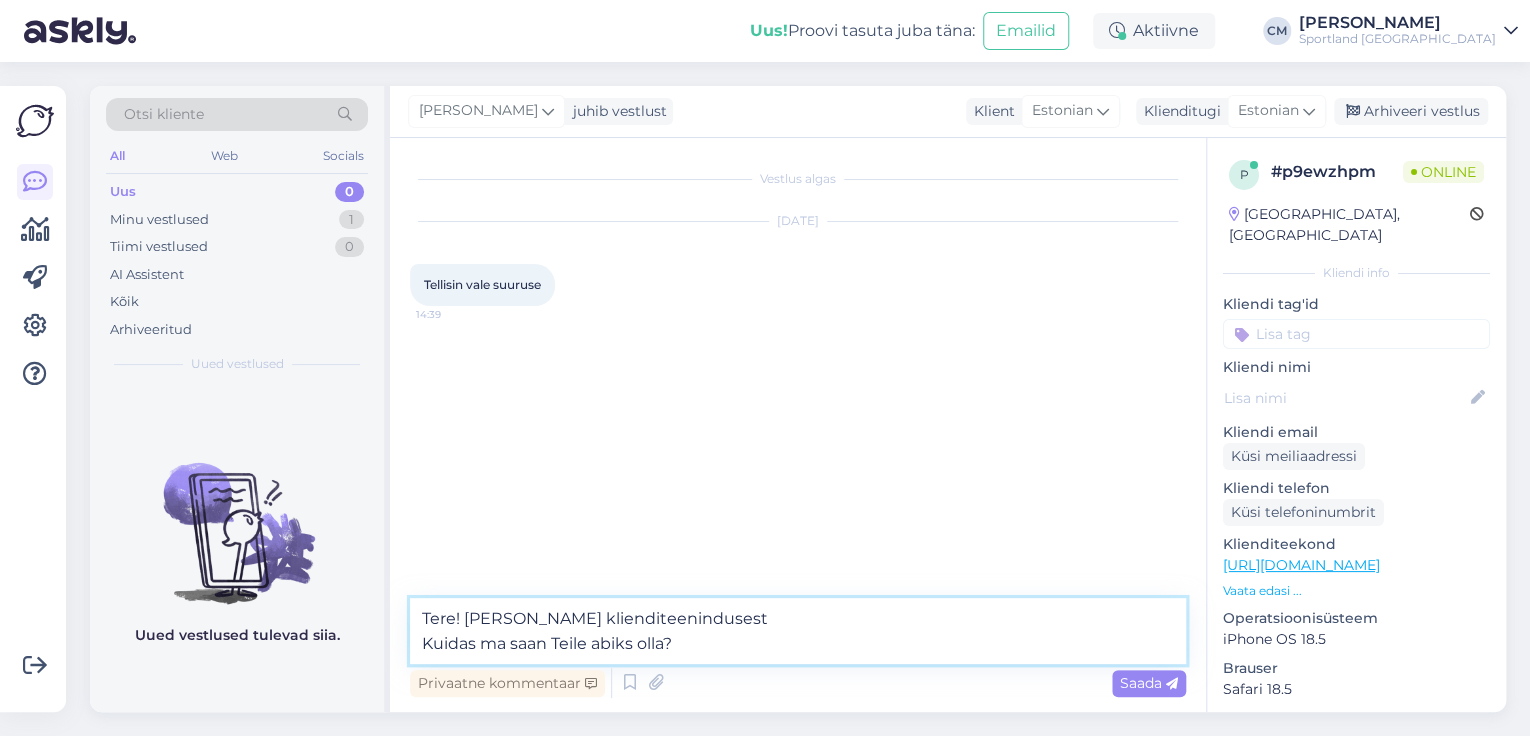 click on "Tere! [PERSON_NAME] klienditeenindusest
Kuidas ma saan Teile abiks olla?" at bounding box center [798, 631] 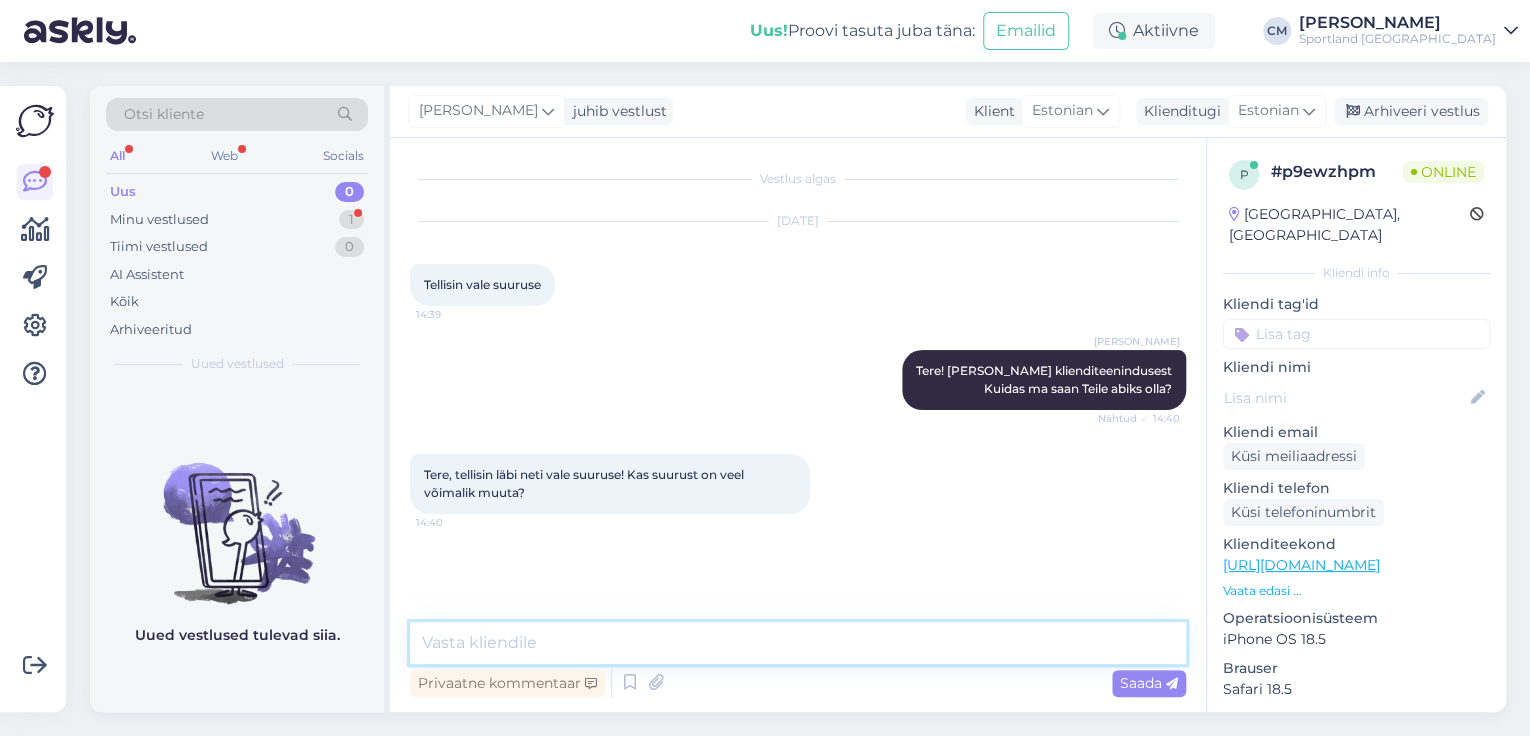 type on "M" 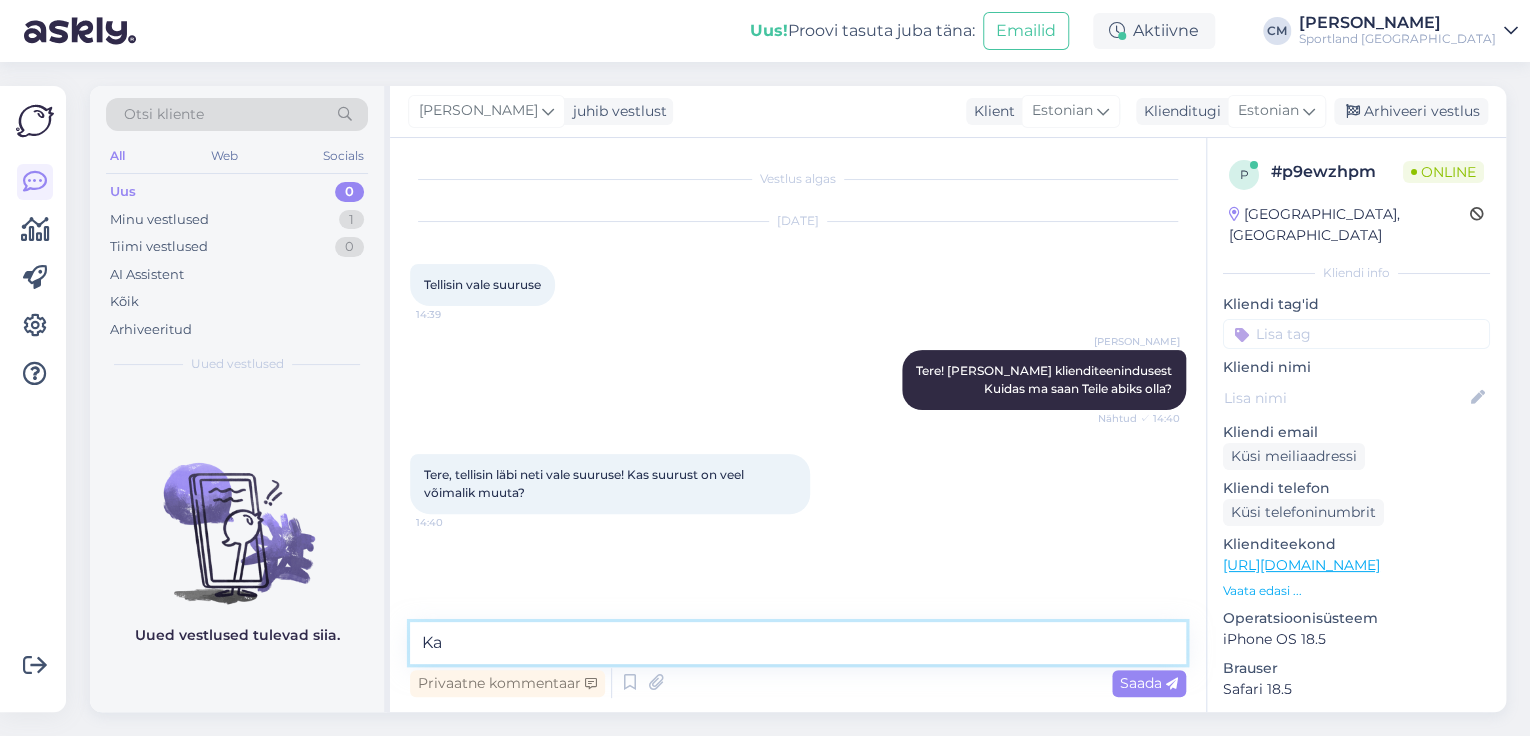 type on "K" 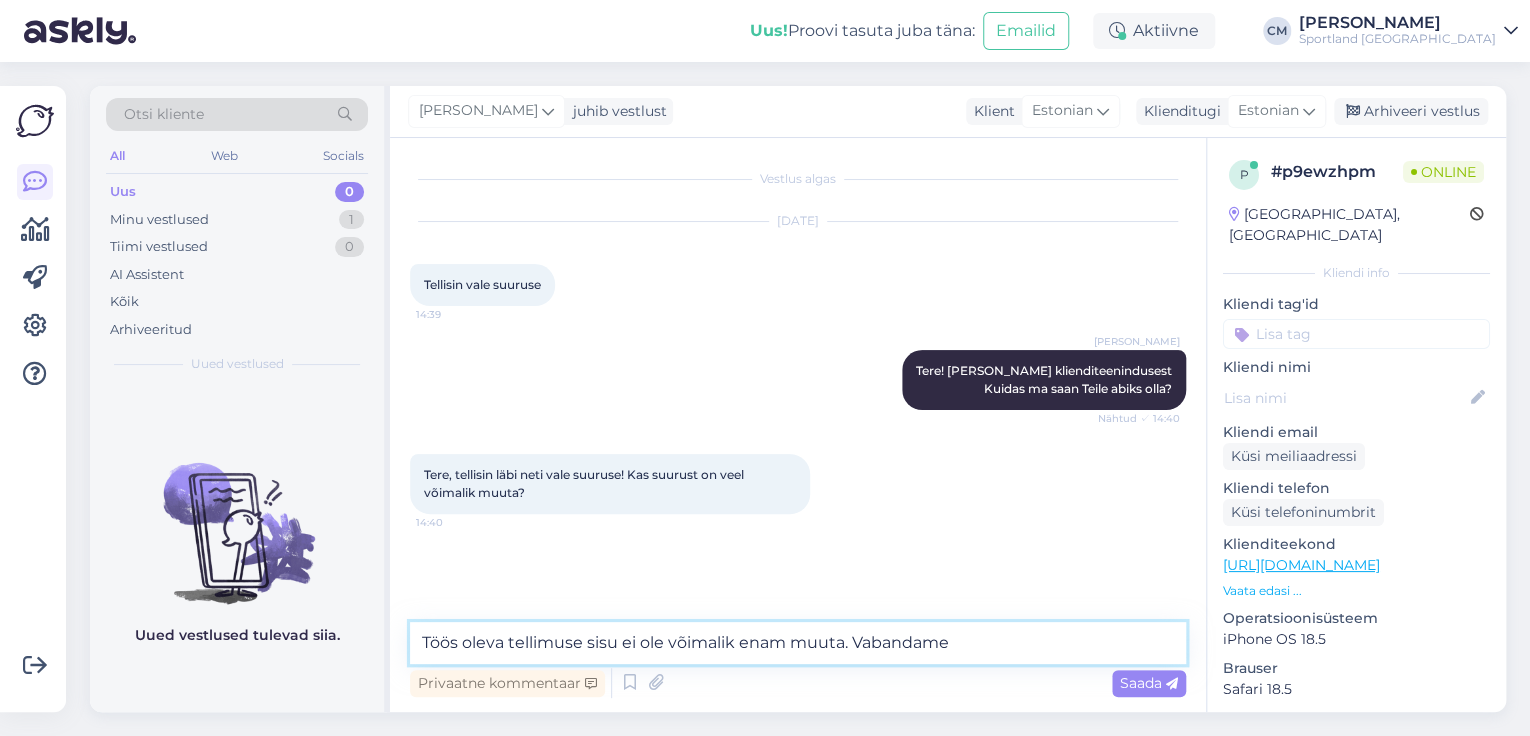 type on "Töös oleva tellimuse sisu ei ole võimalik enam muuta. Vabandame!" 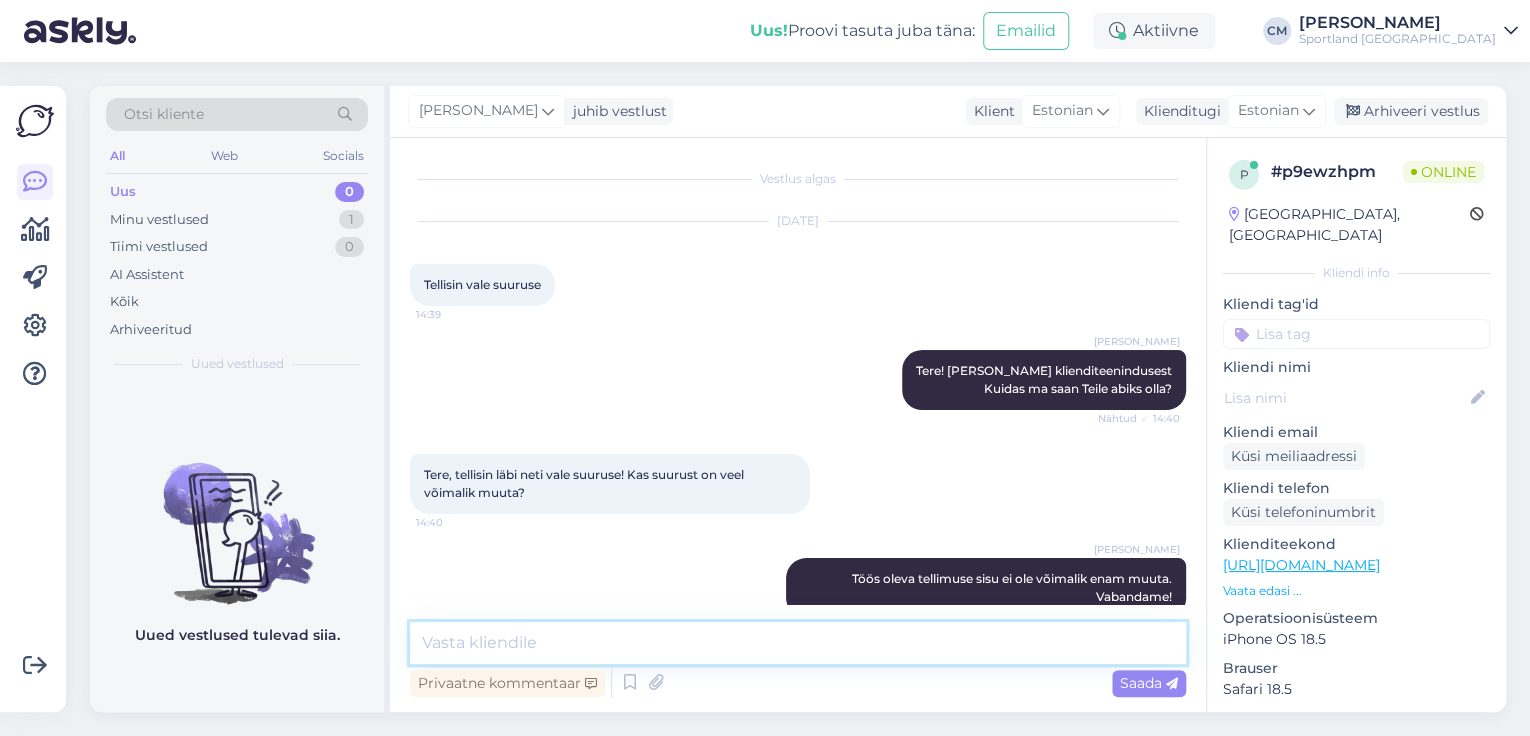 scroll, scrollTop: 36, scrollLeft: 0, axis: vertical 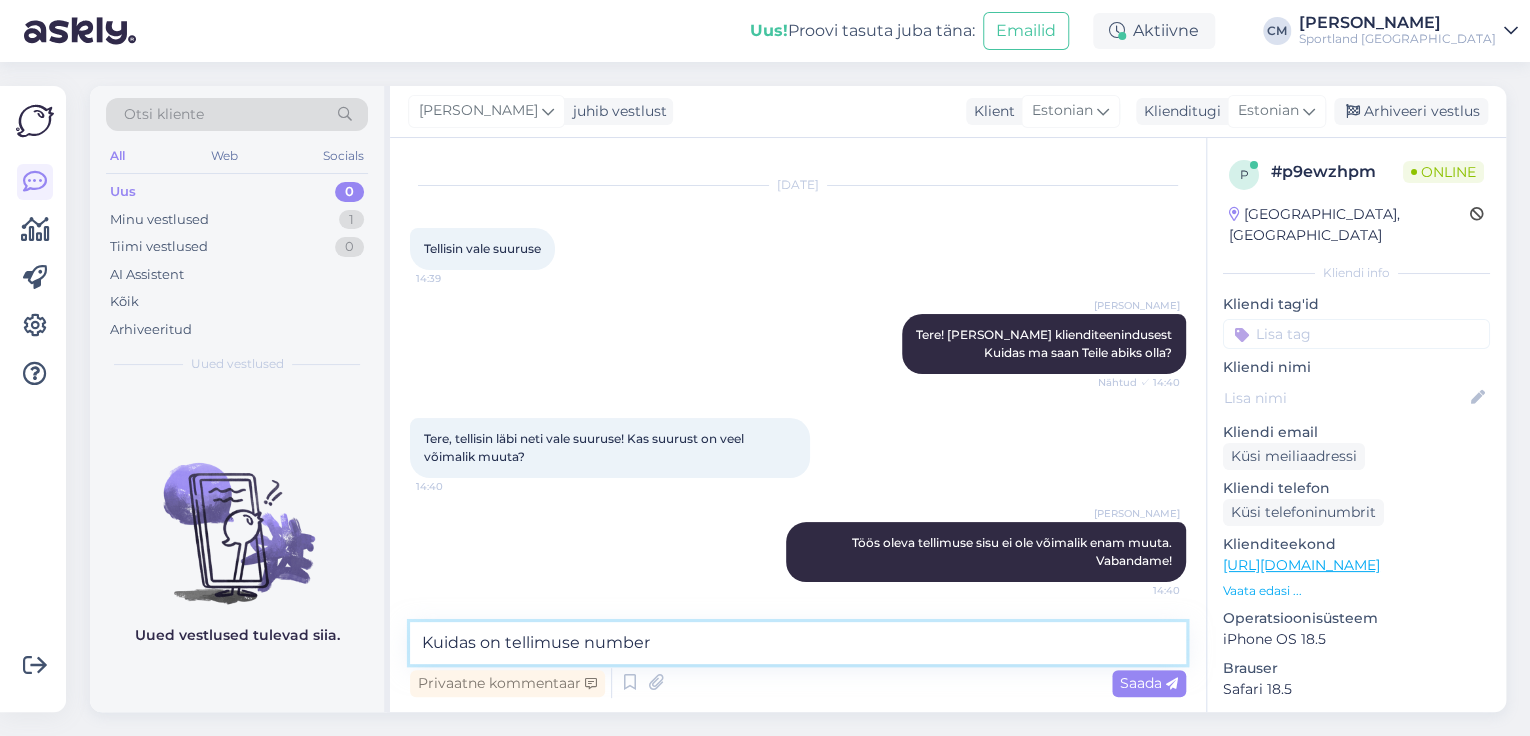 type on "Kuidas on tellimuse number?" 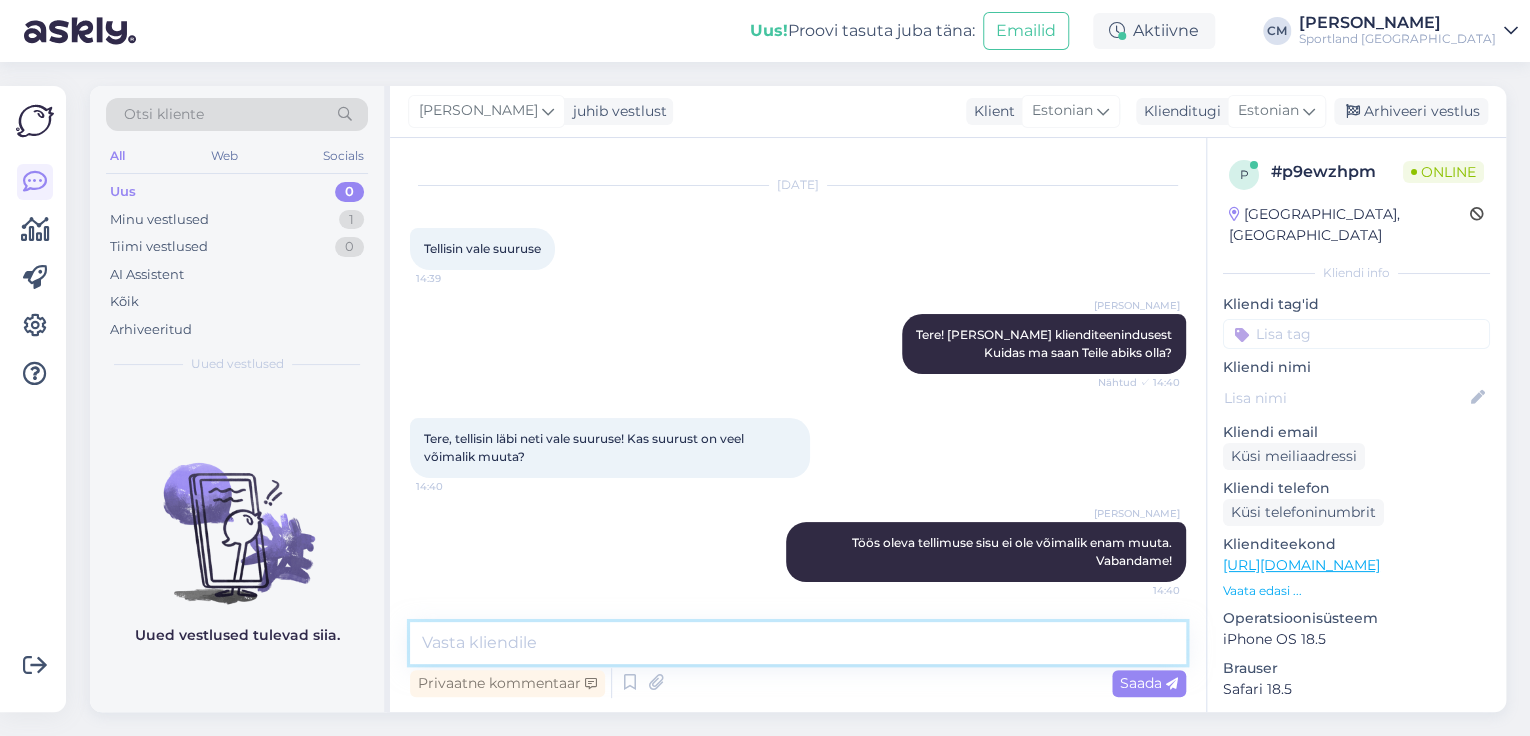 scroll, scrollTop: 121, scrollLeft: 0, axis: vertical 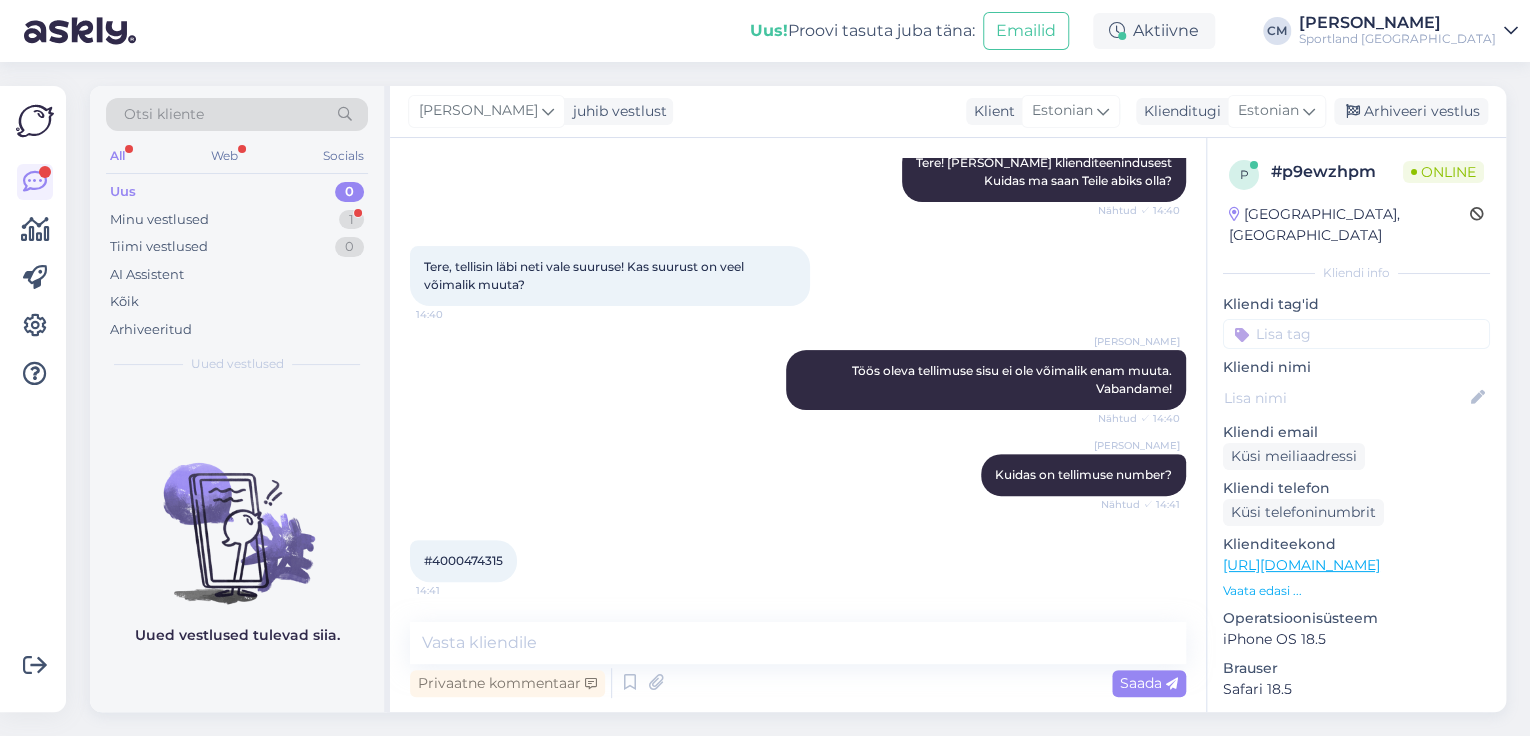 click on "#4000474315 14:41" at bounding box center (463, 561) 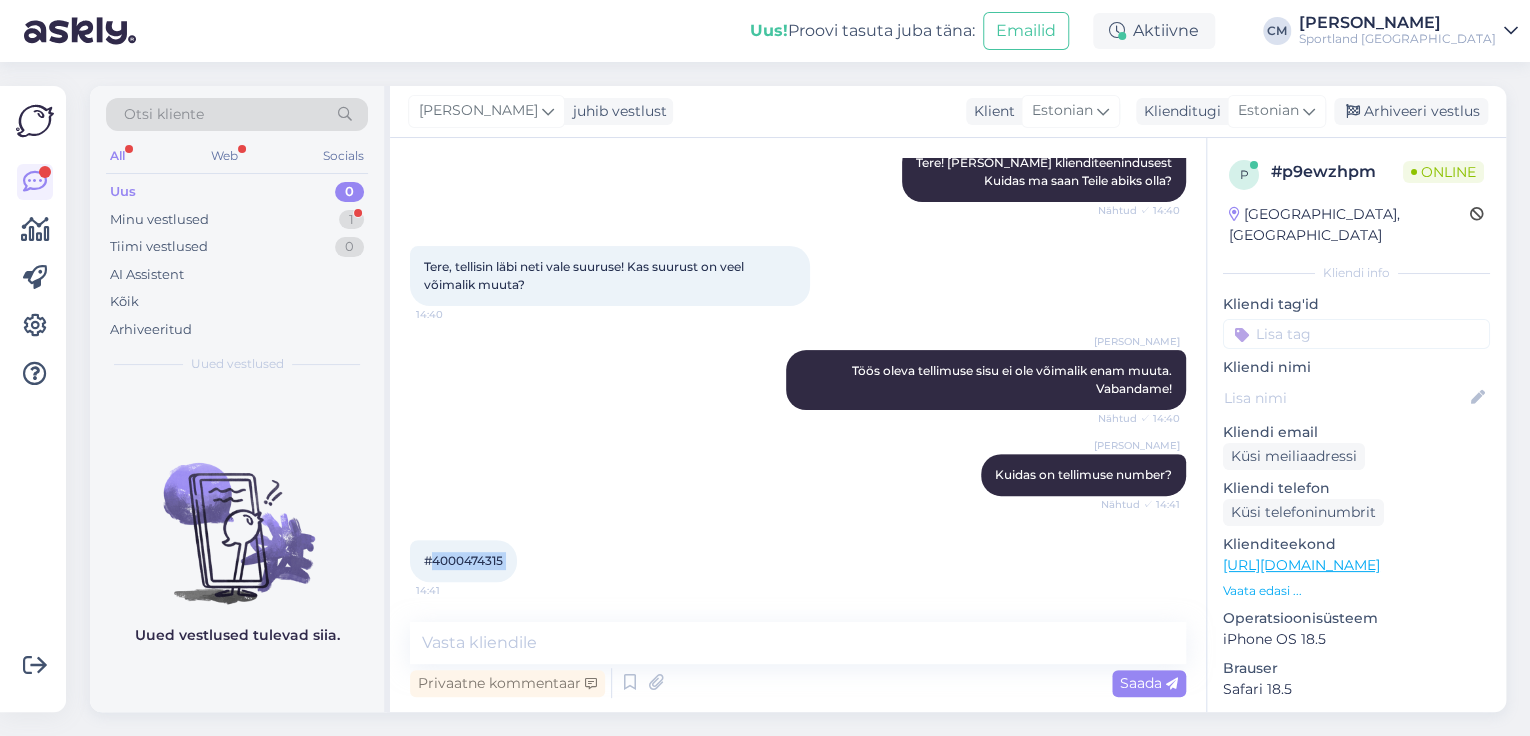 click on "#4000474315" at bounding box center [463, 560] 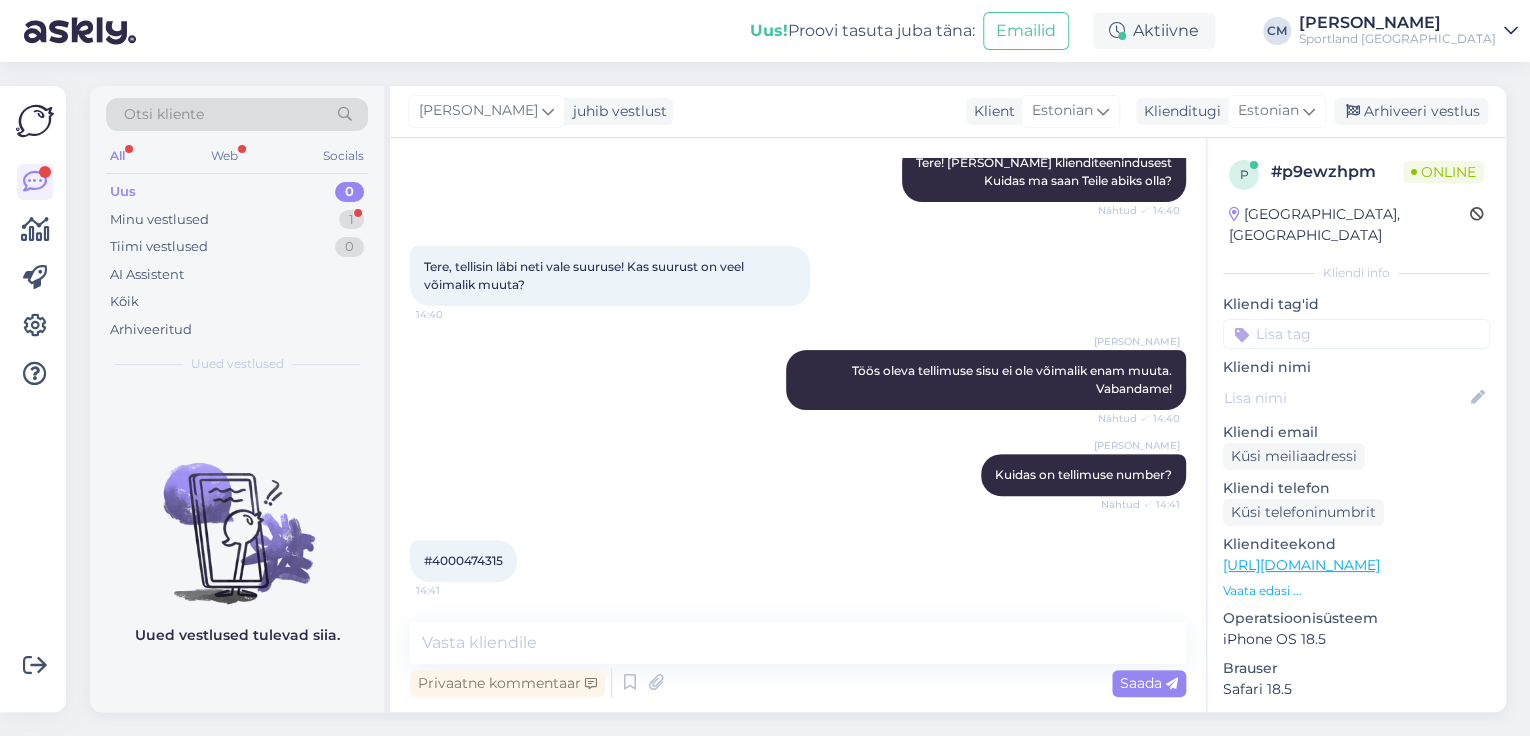 click on "Vestlus algas [DATE] Tellisin vale suuruse 14:39  [PERSON_NAME] Tere! [PERSON_NAME] klienditeenindusest
Kuidas ma saan Teile abiks olla? Nähtud ✓ 14:40  Tere, tellisin läbi neti vale suuruse! Kas suurust on veel võimalik muuta? 14:40  [PERSON_NAME] Töös oleva tellimuse sisu ei ole võimalik enam muuta. Vabandame! Nähtud ✓ 14:40  [PERSON_NAME] Kuidas on tellimuse number? Nähtud ✓ 14:41  #4000474315 14:41  Privaatne kommentaar Saada" at bounding box center [798, 425] 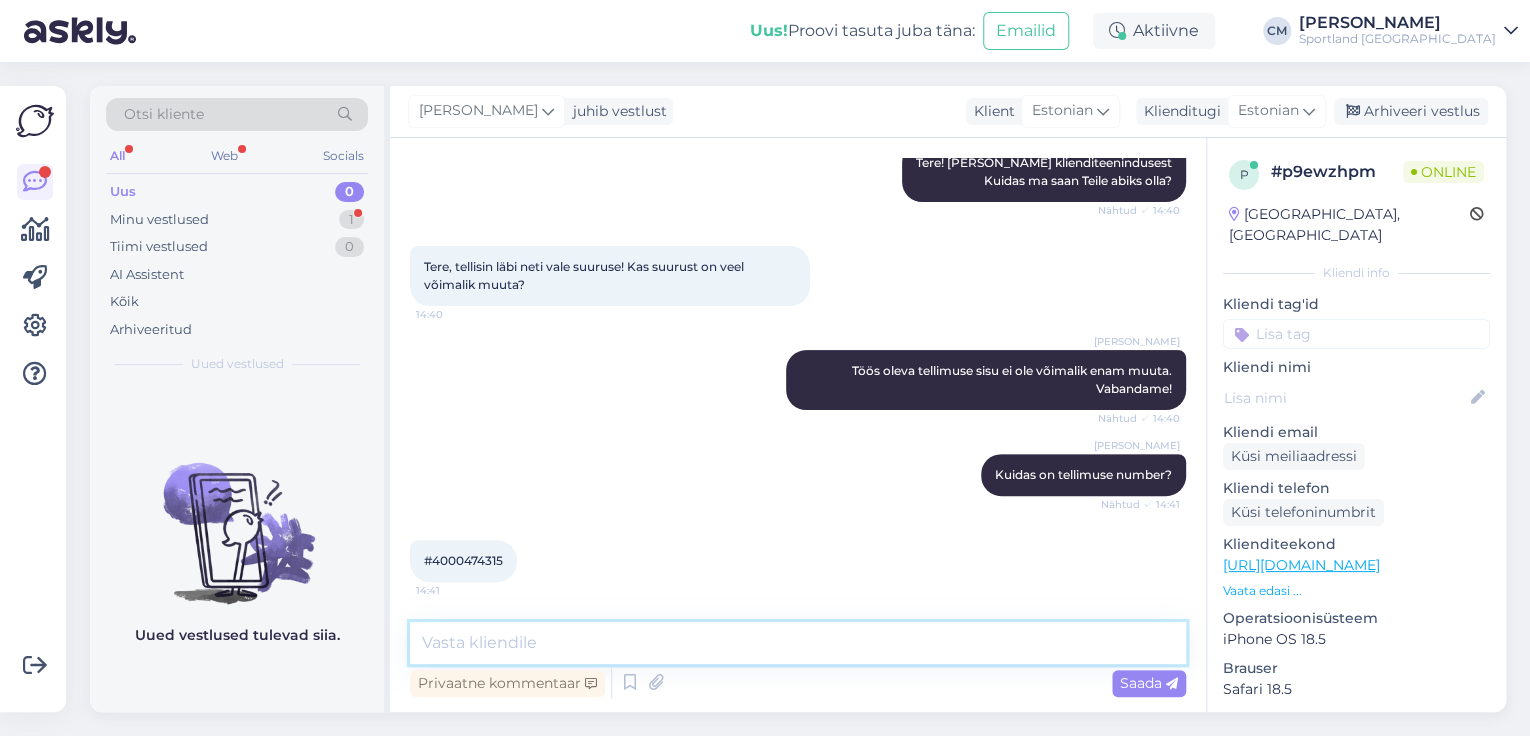 click at bounding box center (798, 643) 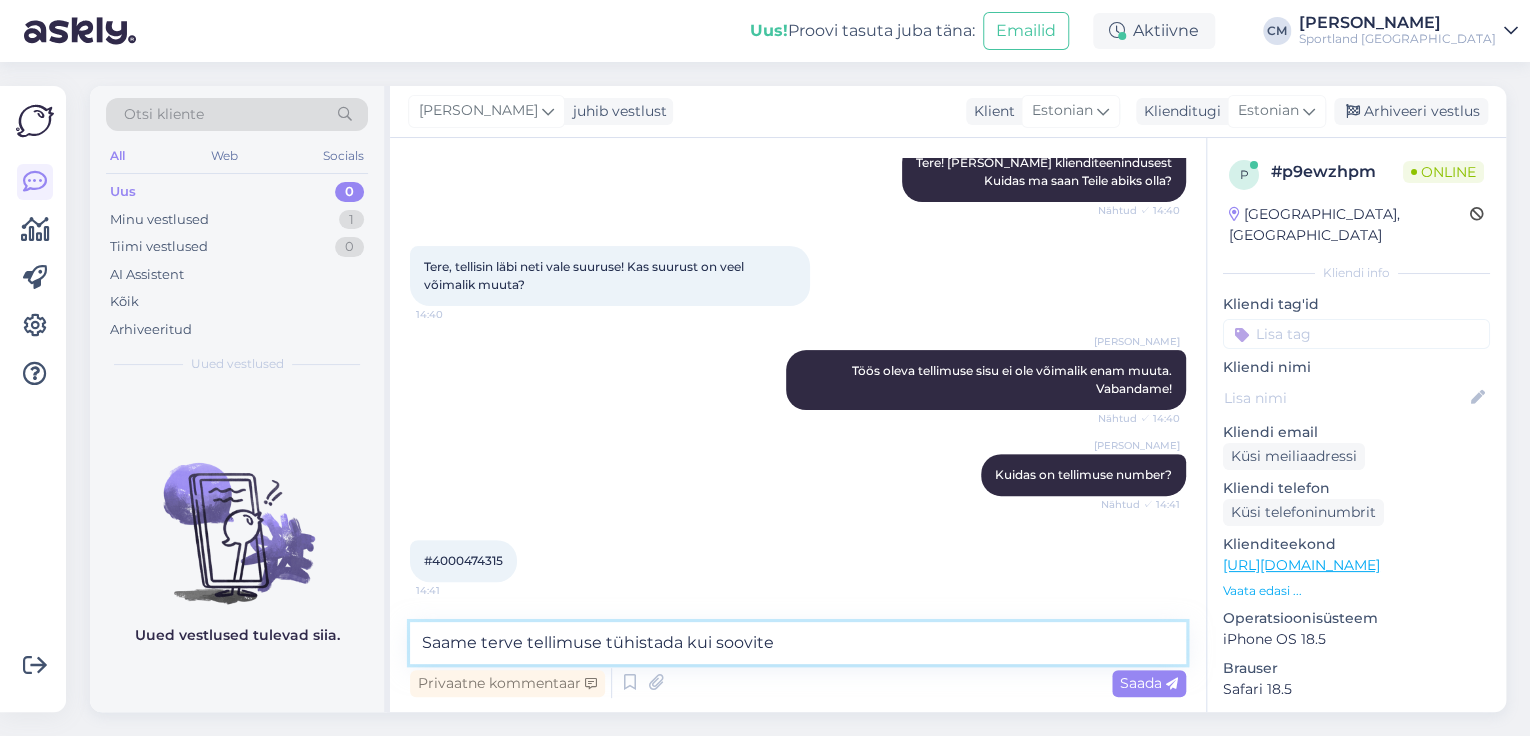 type on "Saame terve tellimuse tühistada kui soovite." 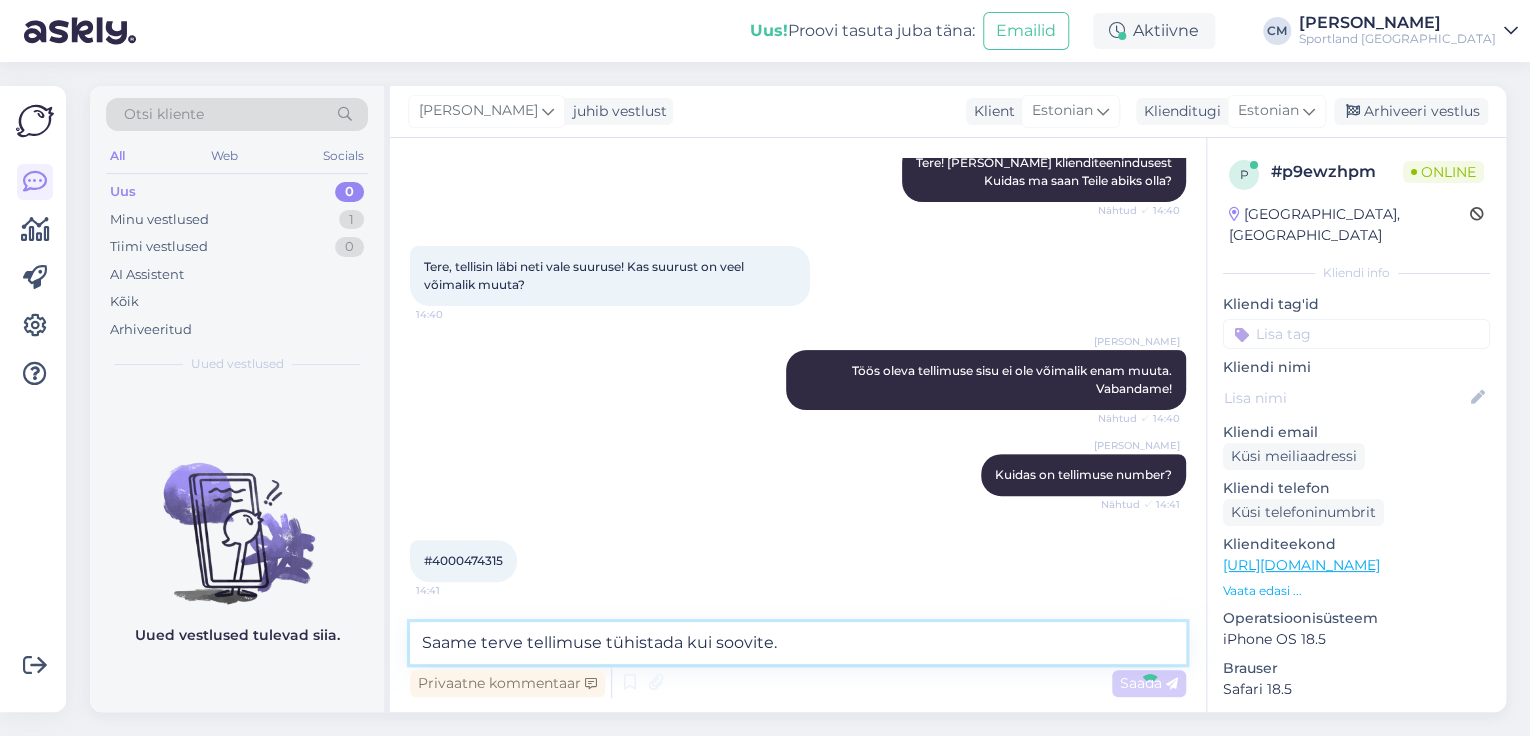 type 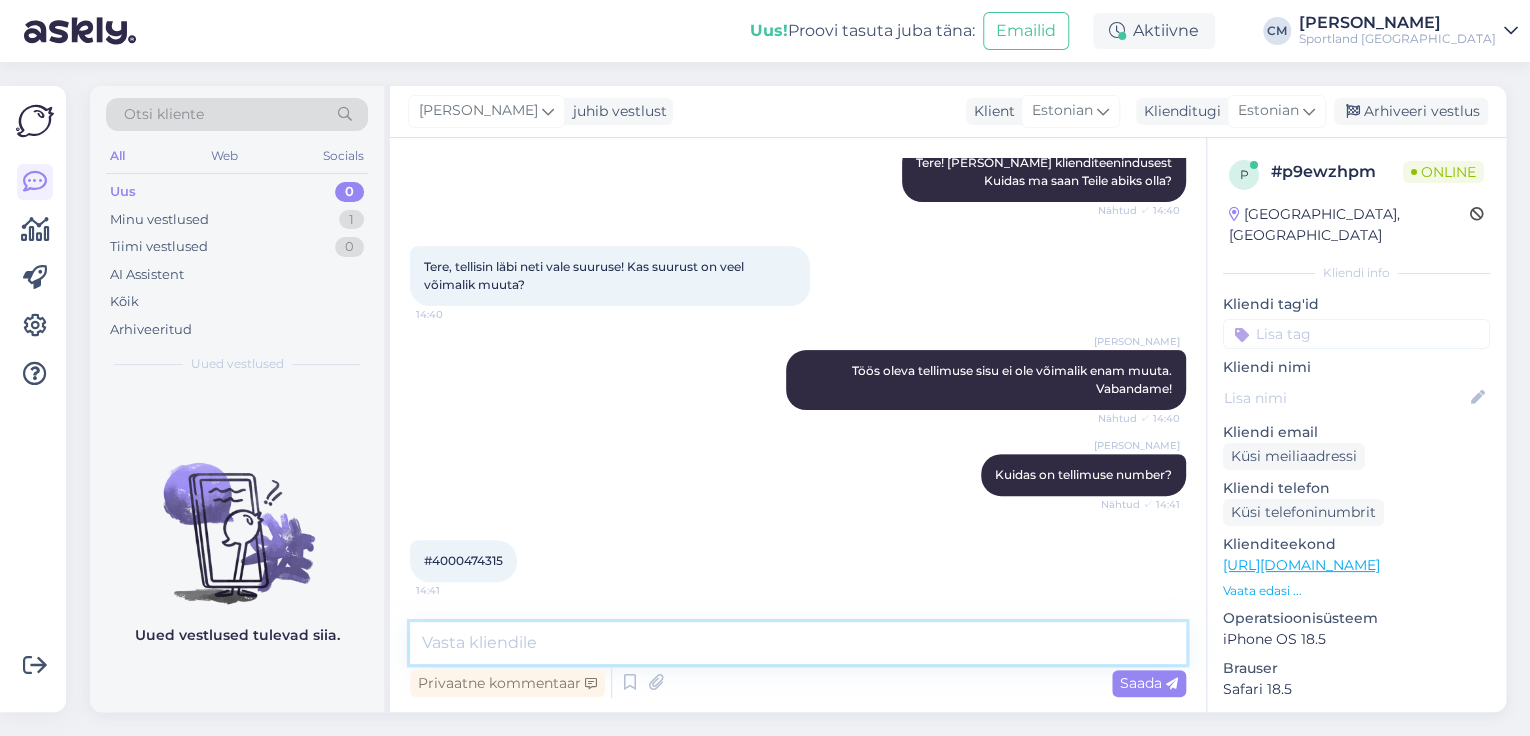 scroll, scrollTop: 293, scrollLeft: 0, axis: vertical 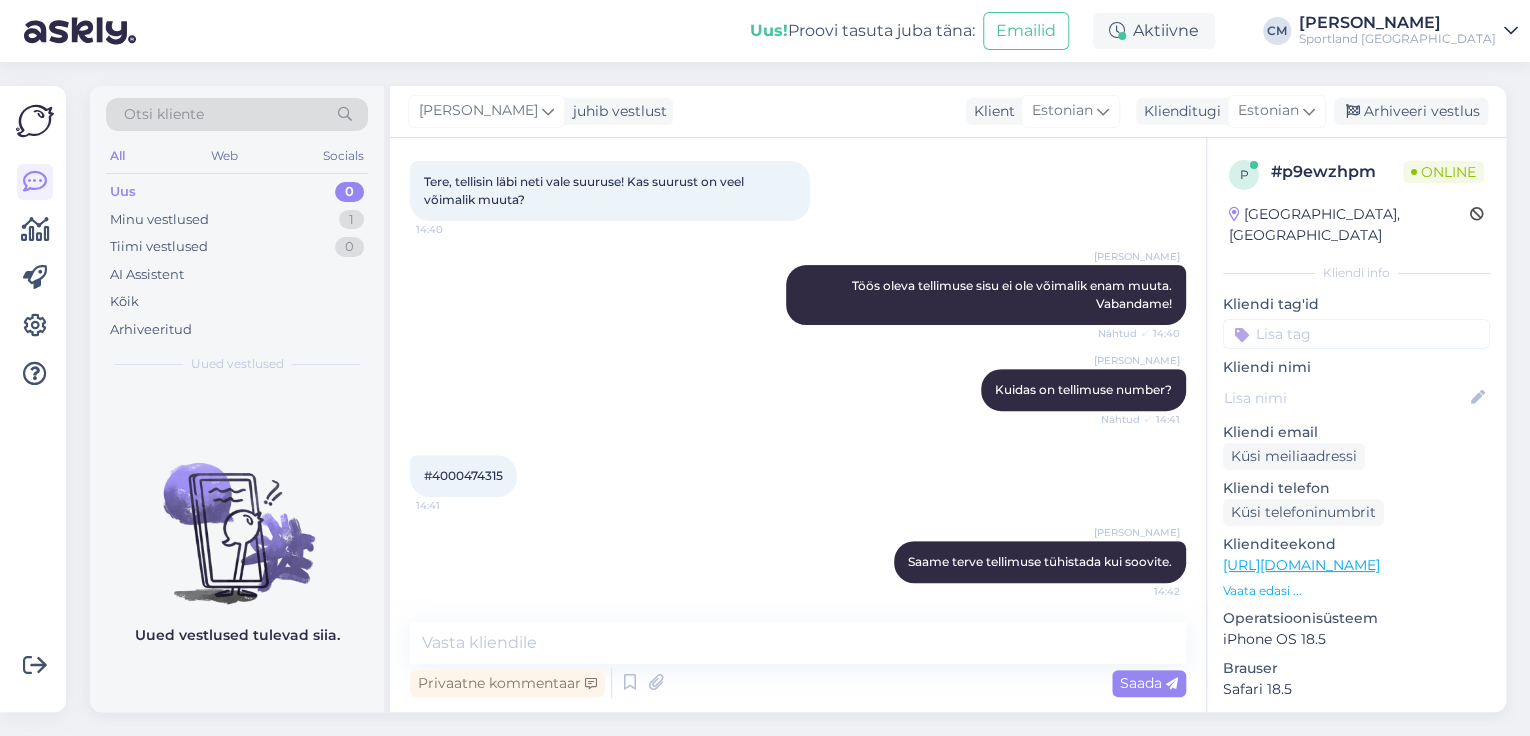 click at bounding box center [1356, 334] 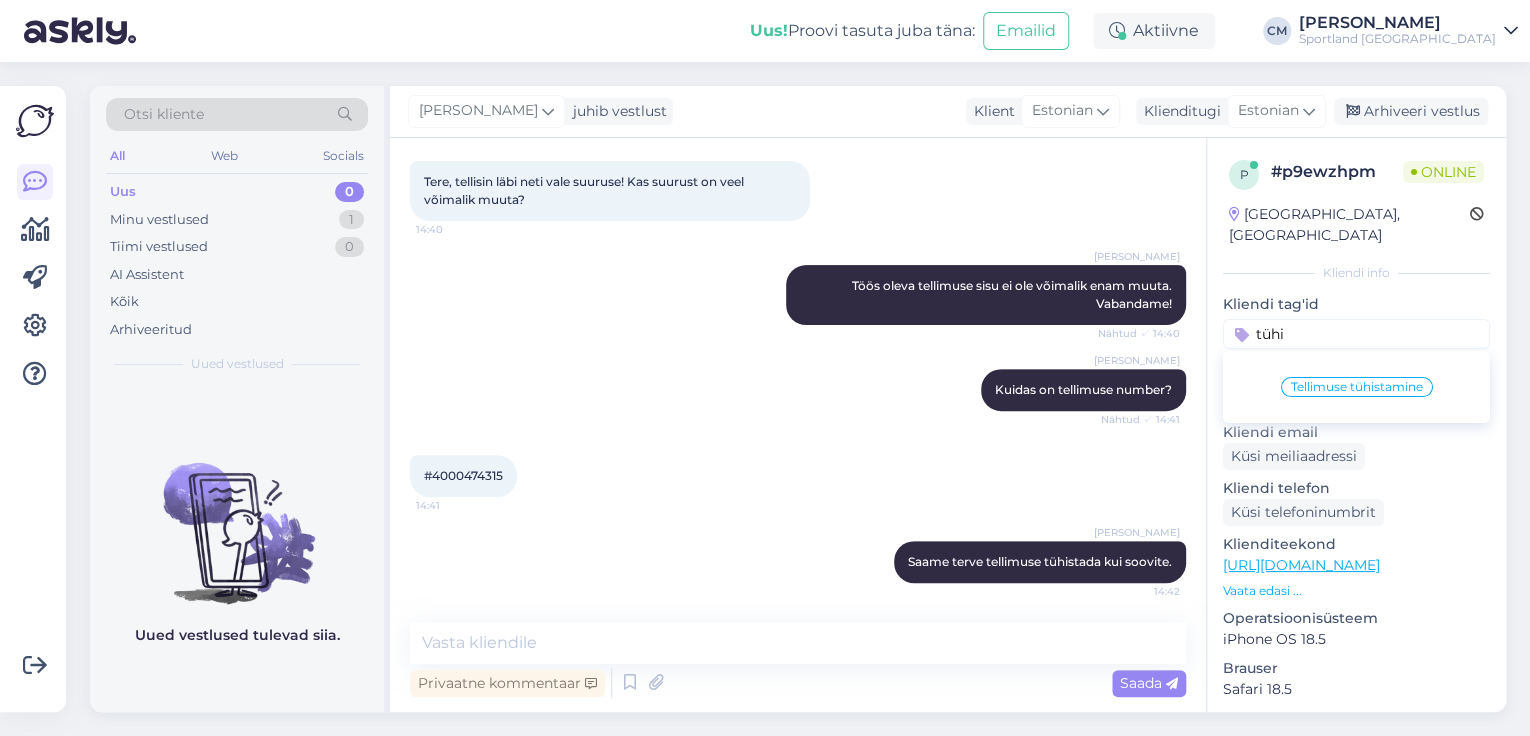 type on "tühi" 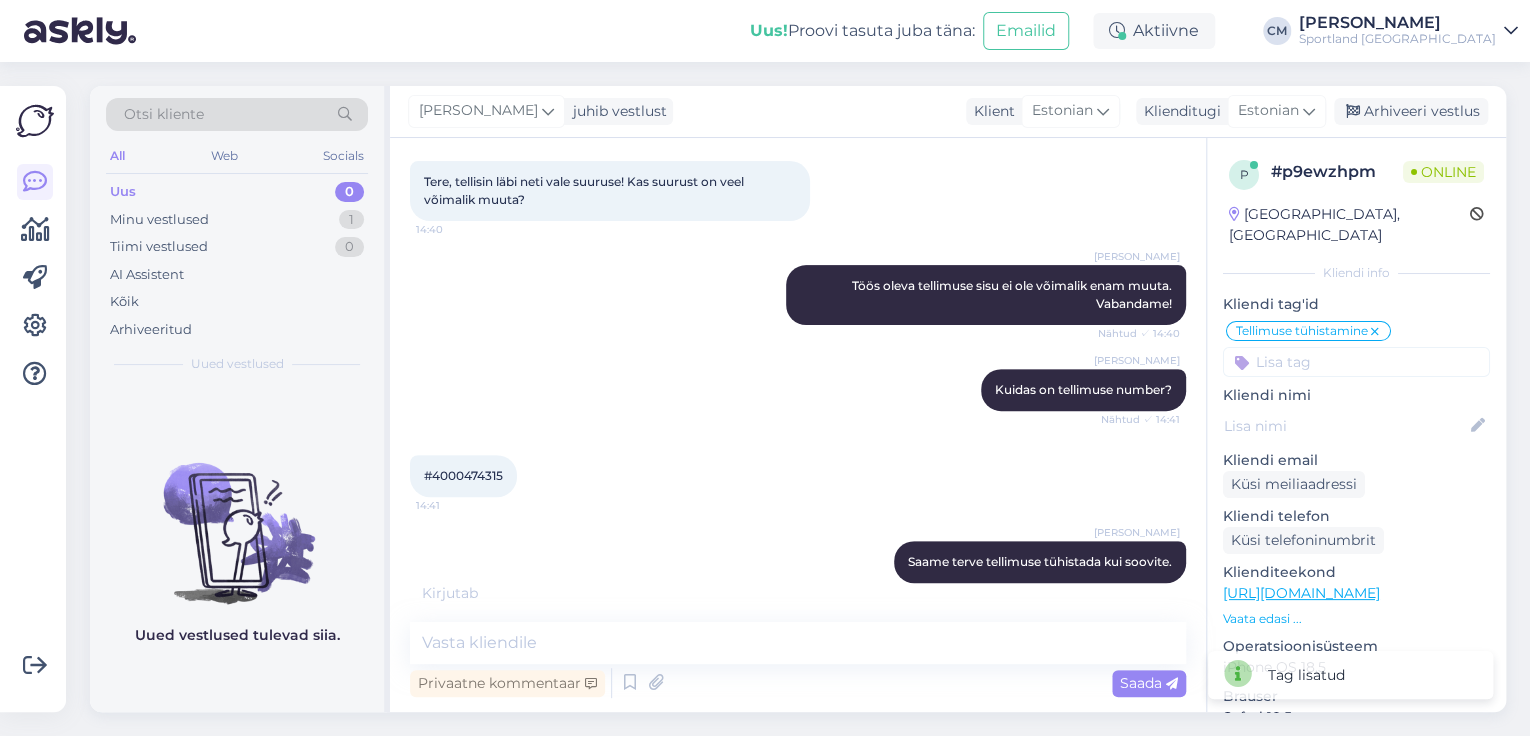 click at bounding box center (1356, 362) 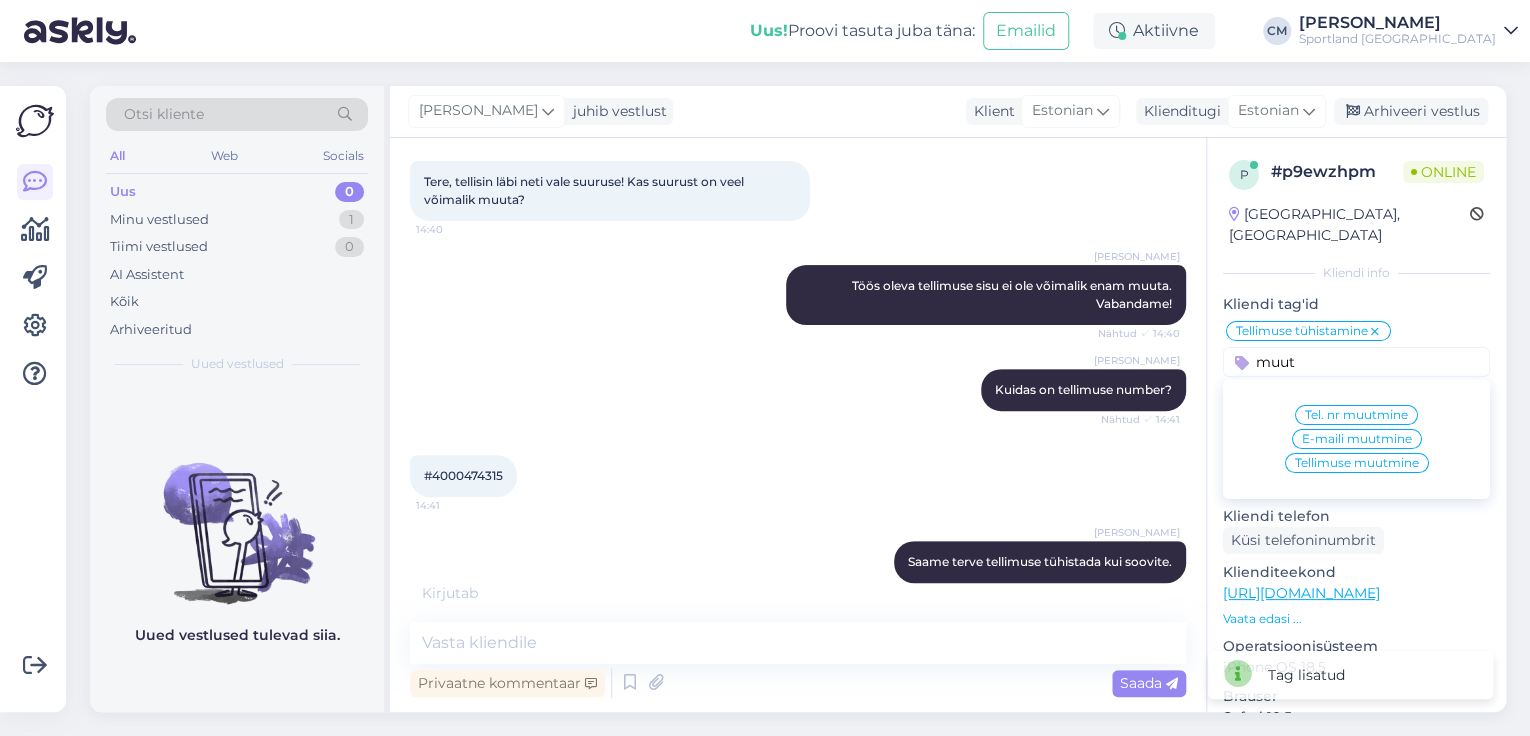type on "muut" 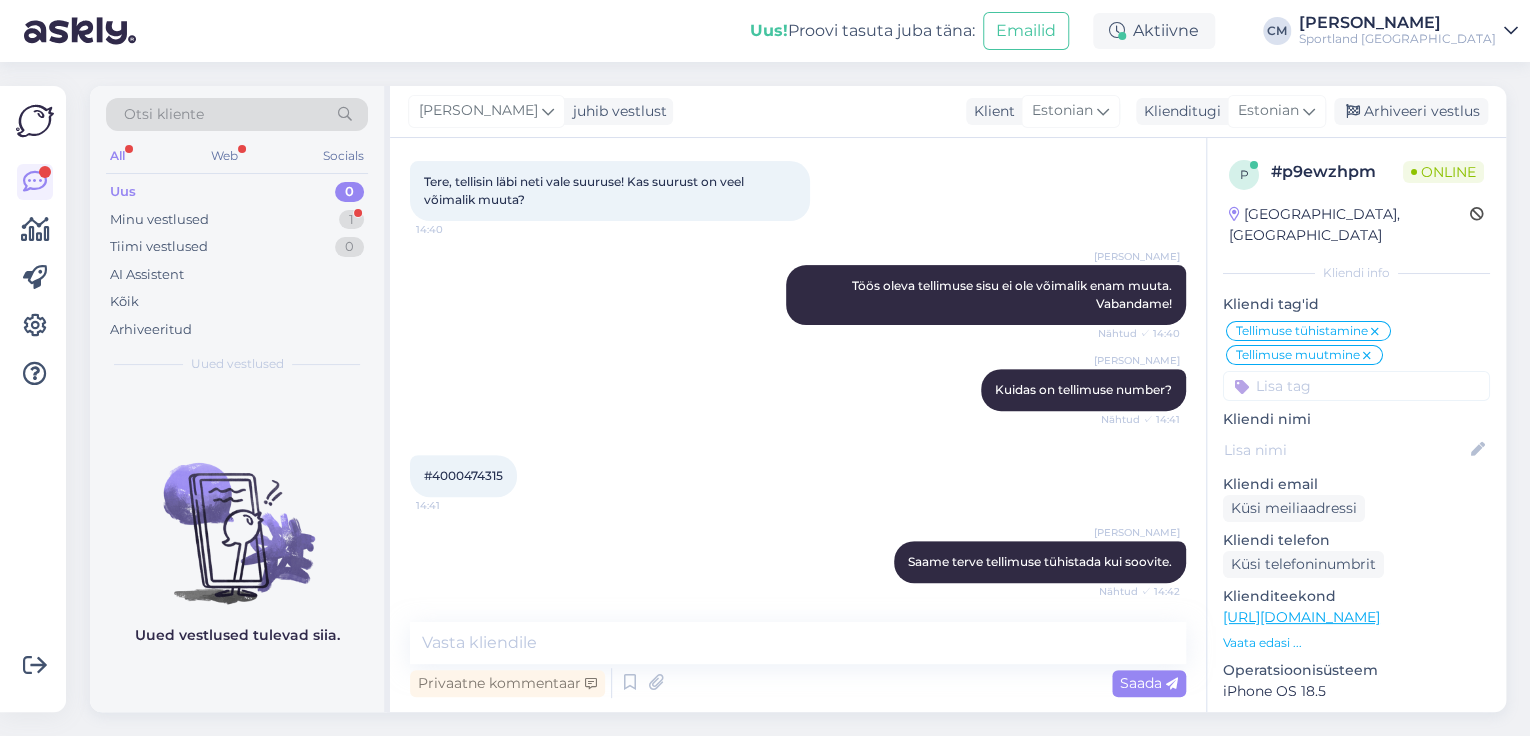 scroll, scrollTop: 380, scrollLeft: 0, axis: vertical 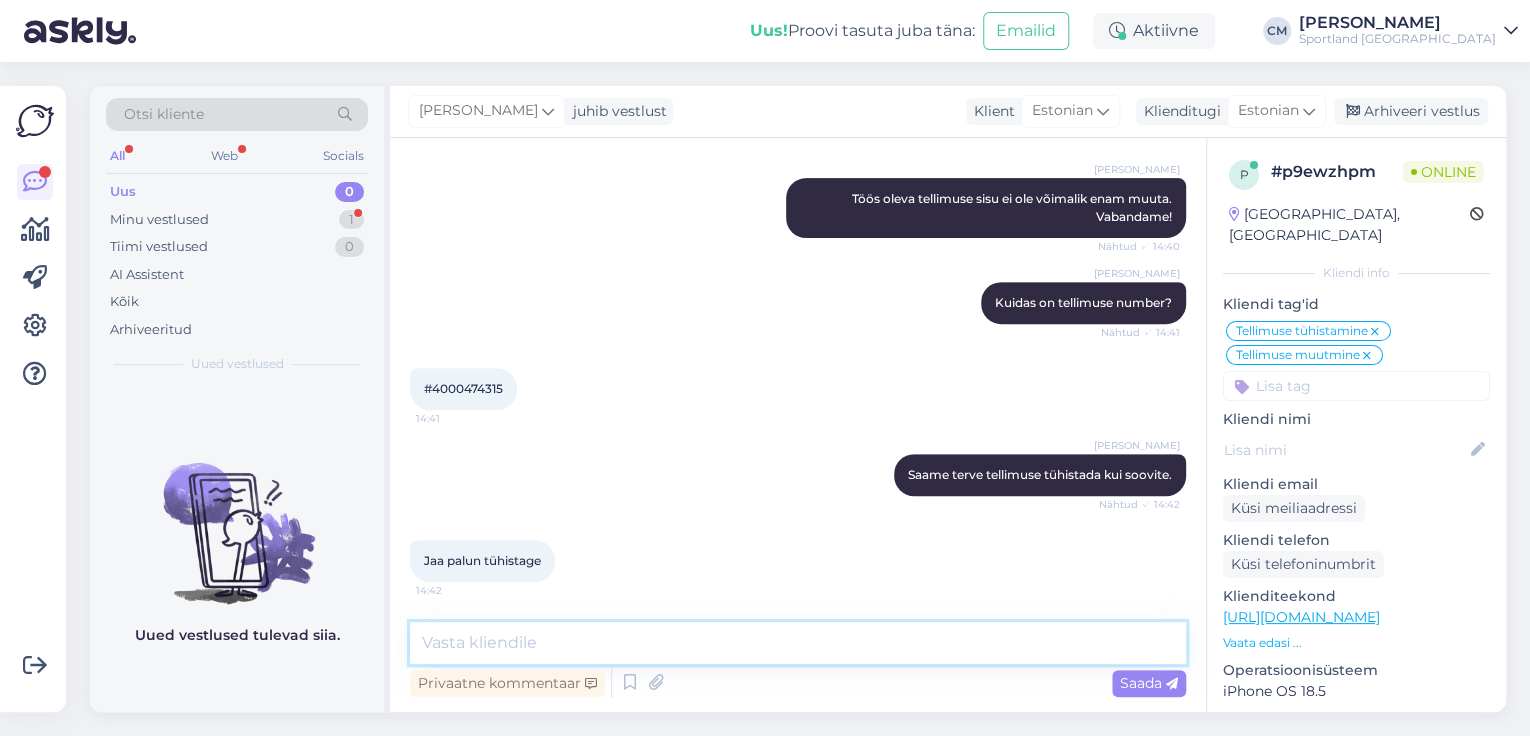 click at bounding box center (798, 643) 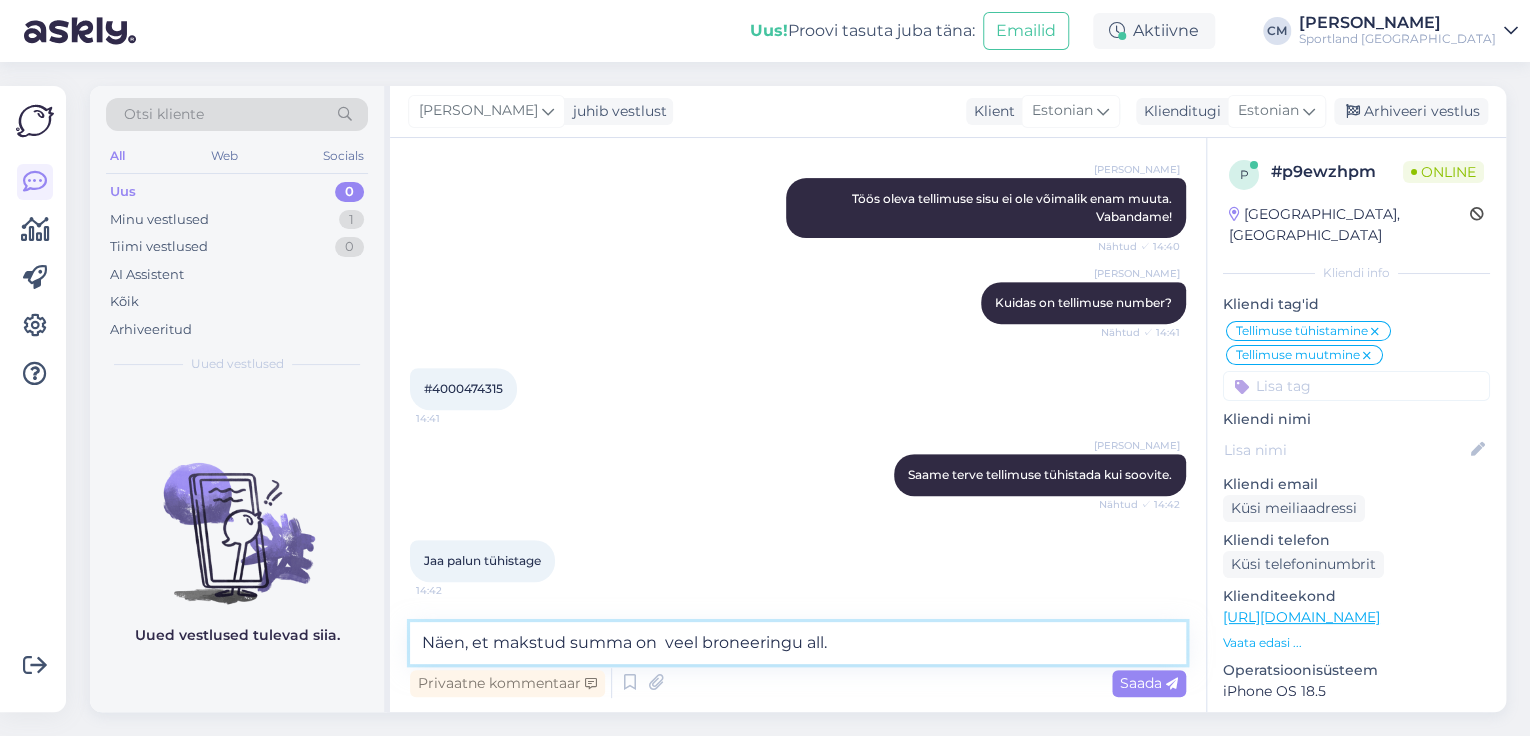 click on "Näen, et makstud summa on  veel broneeringu all." at bounding box center [798, 643] 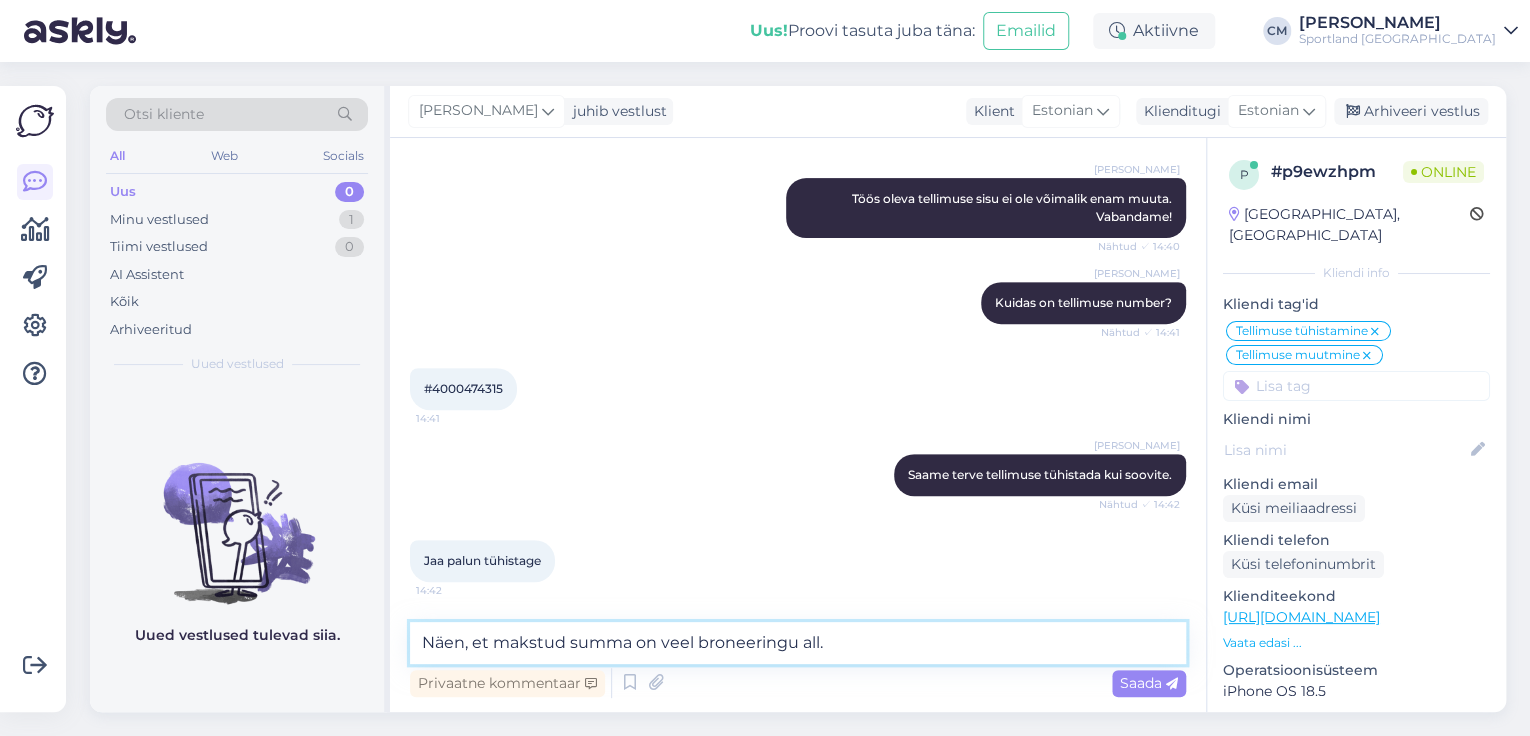 click on "Näen, et makstud summa on veel broneeringu all." at bounding box center (798, 643) 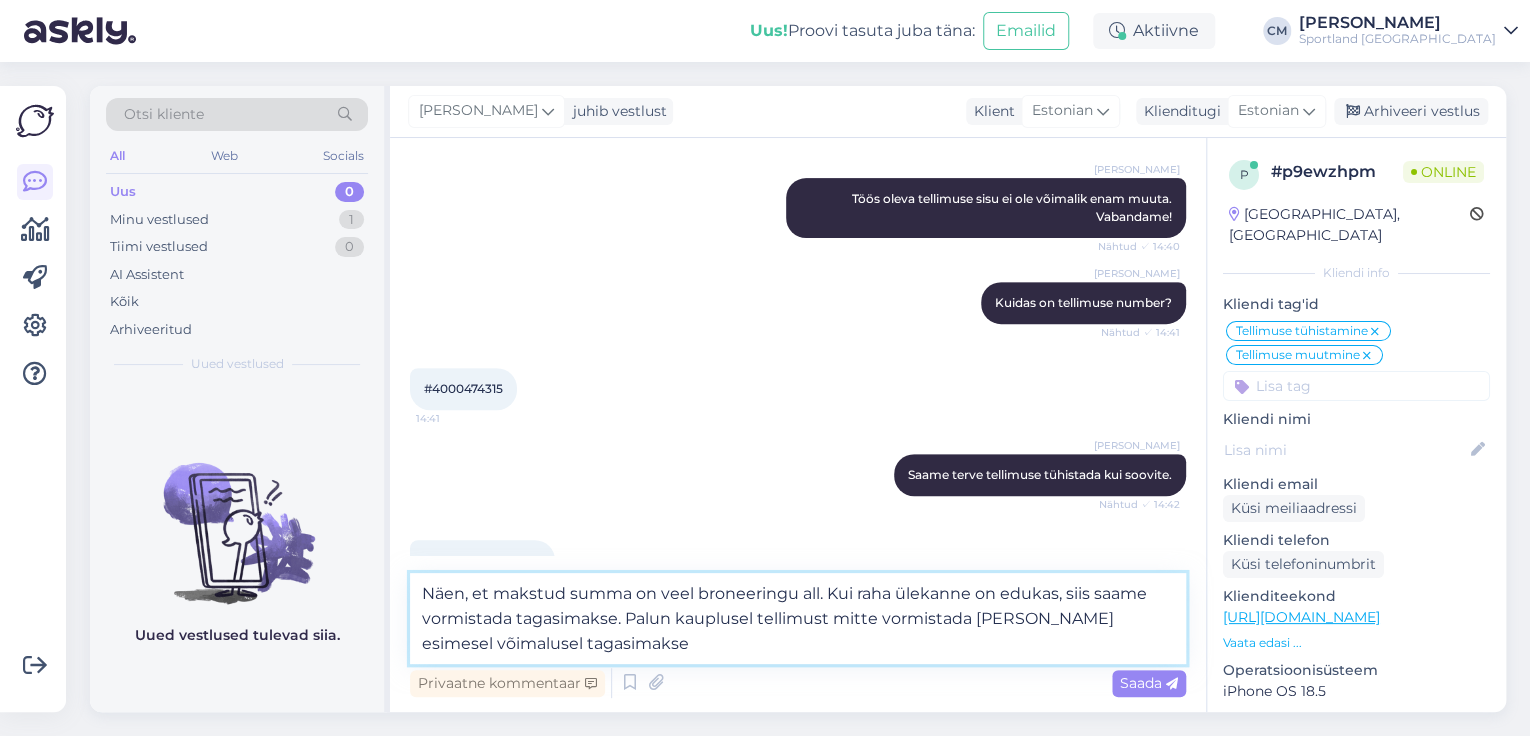 type on "Näen, et makstud summa on veel broneeringu all. Kui raha ülekanne on edukas, siis saame vormistada tagasimakse. Palun kauplusel tellimust mitte vormistada [PERSON_NAME] esimesel võimalusel tagasimakse." 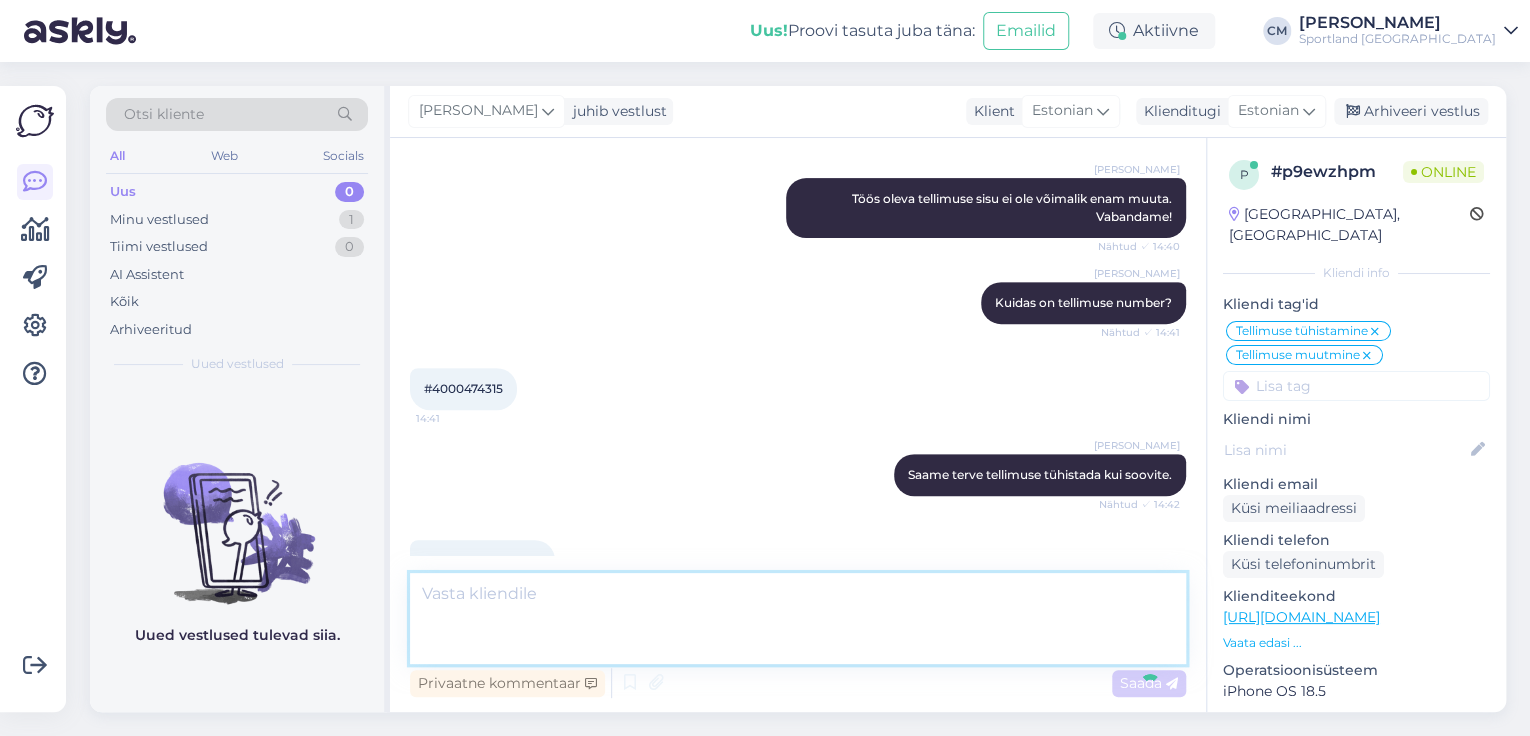 scroll, scrollTop: 520, scrollLeft: 0, axis: vertical 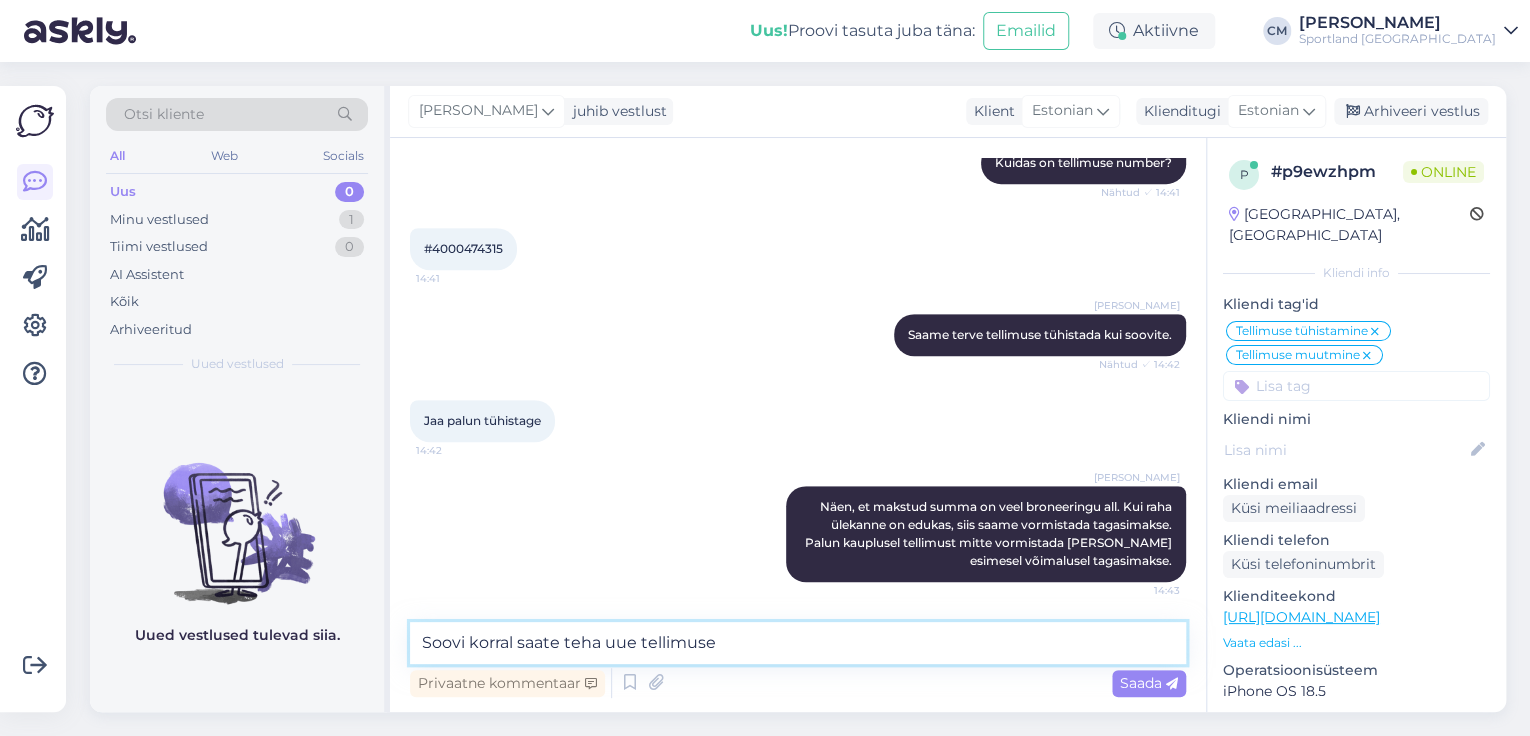 type on "Soovi korral saate teha uue tellimuse." 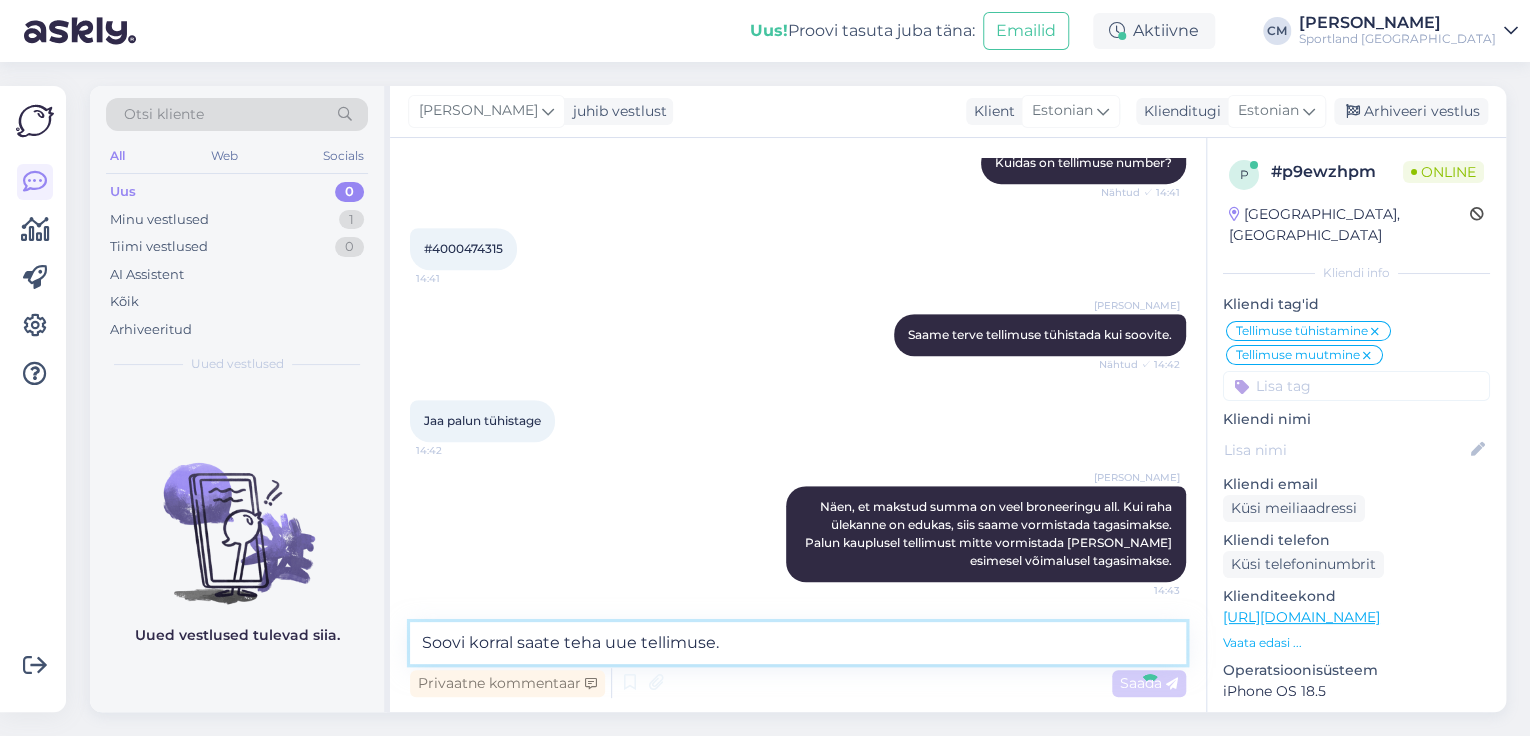 type 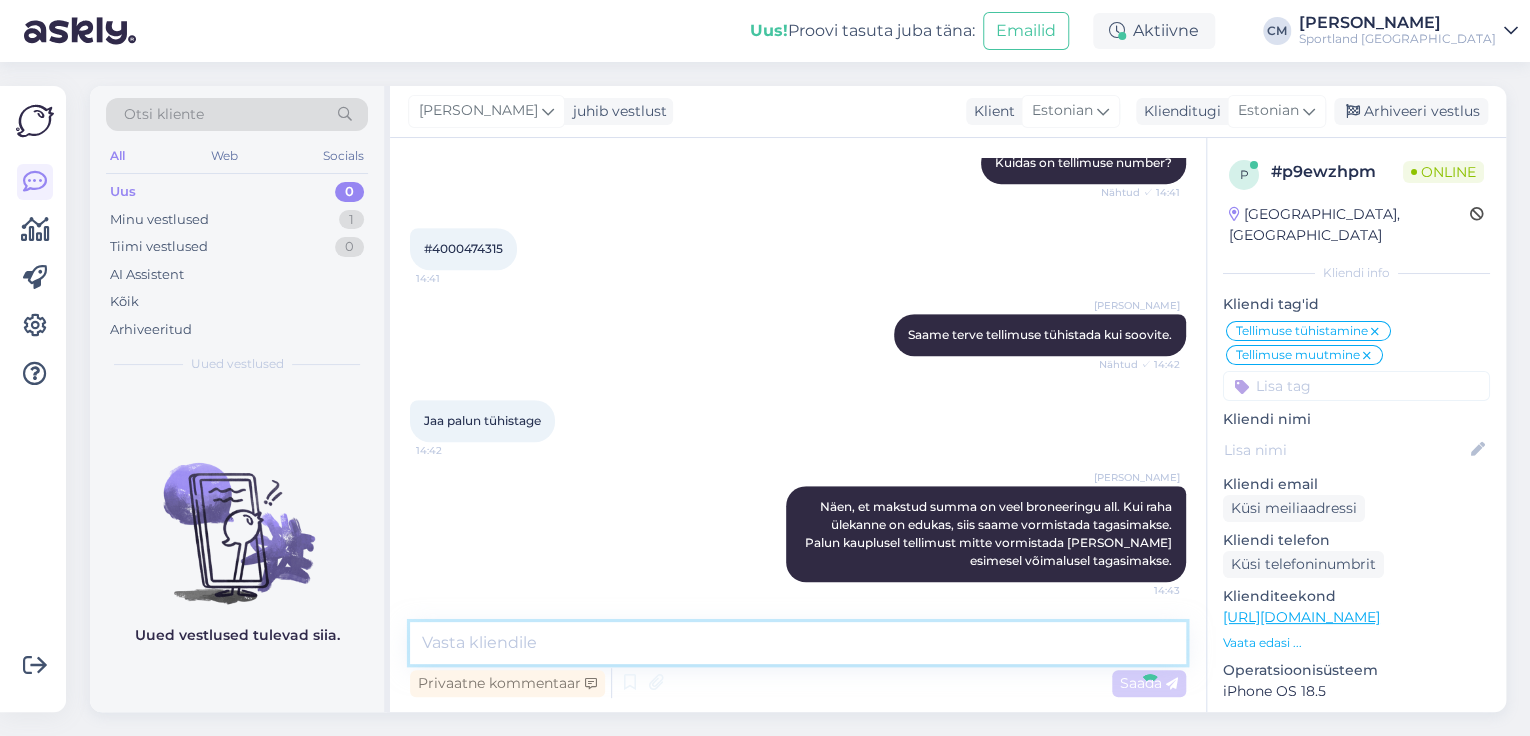scroll, scrollTop: 605, scrollLeft: 0, axis: vertical 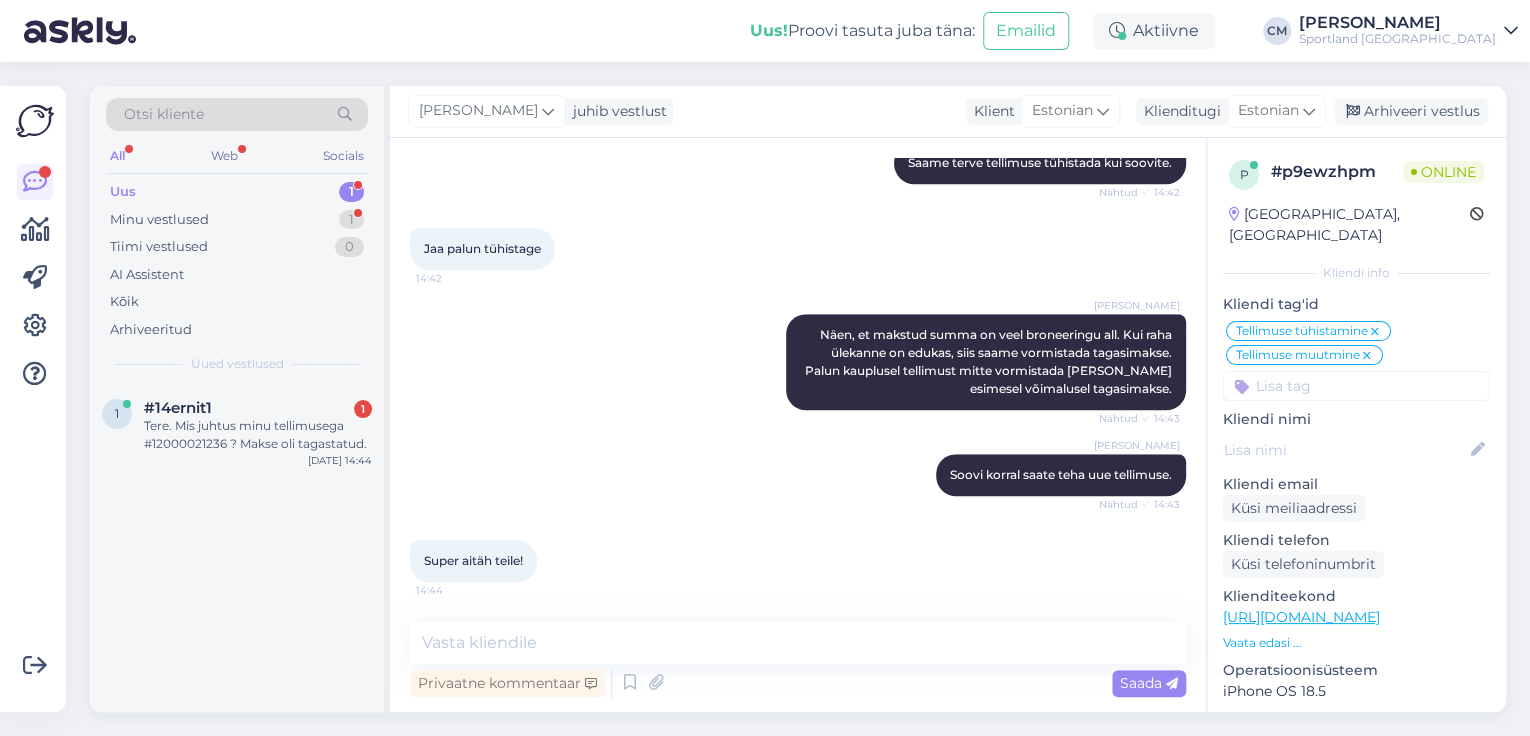 click on "Uus 1" at bounding box center [237, 192] 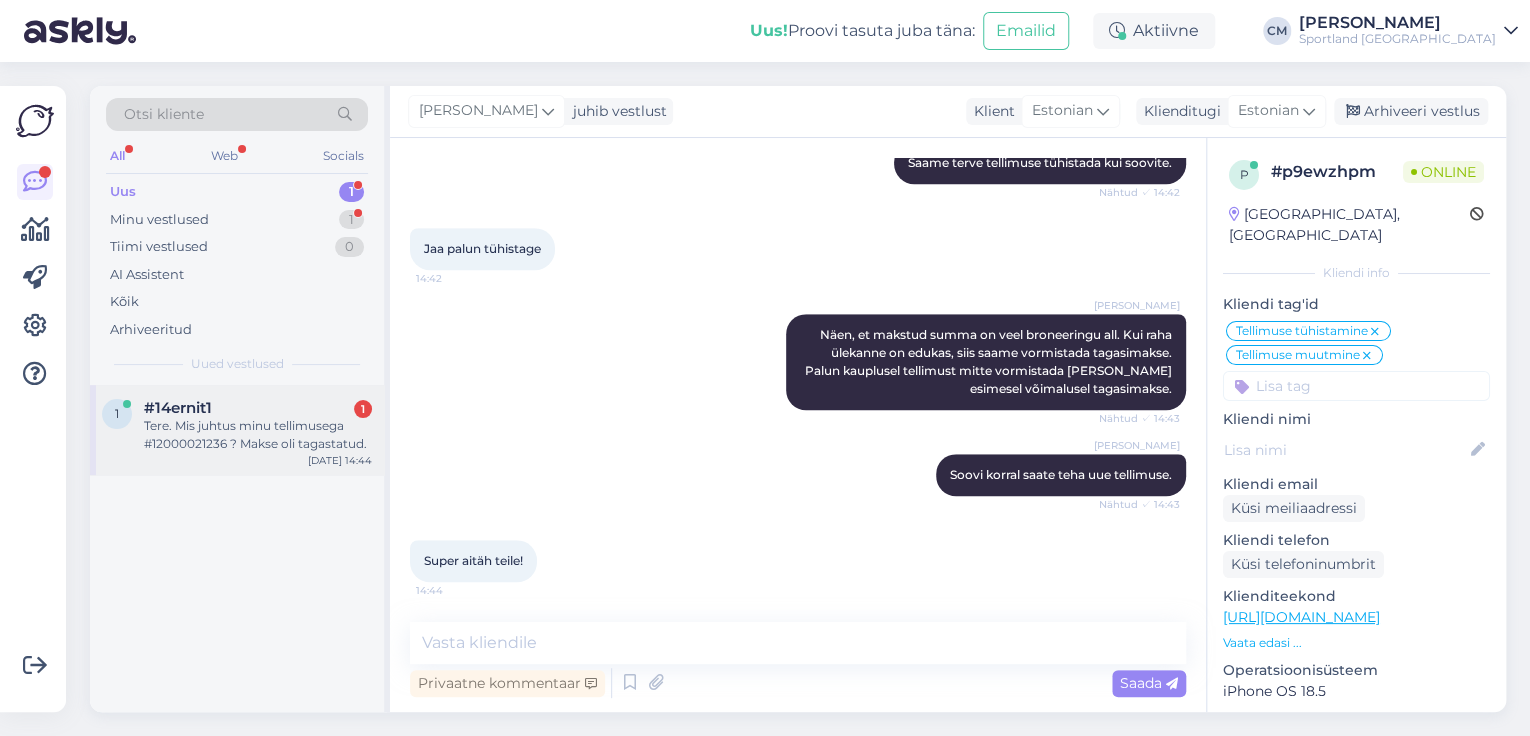 click on "Tere. Mis juhtus minu tellimusega #12000021236 ? Makse oli tagastatud." at bounding box center (258, 435) 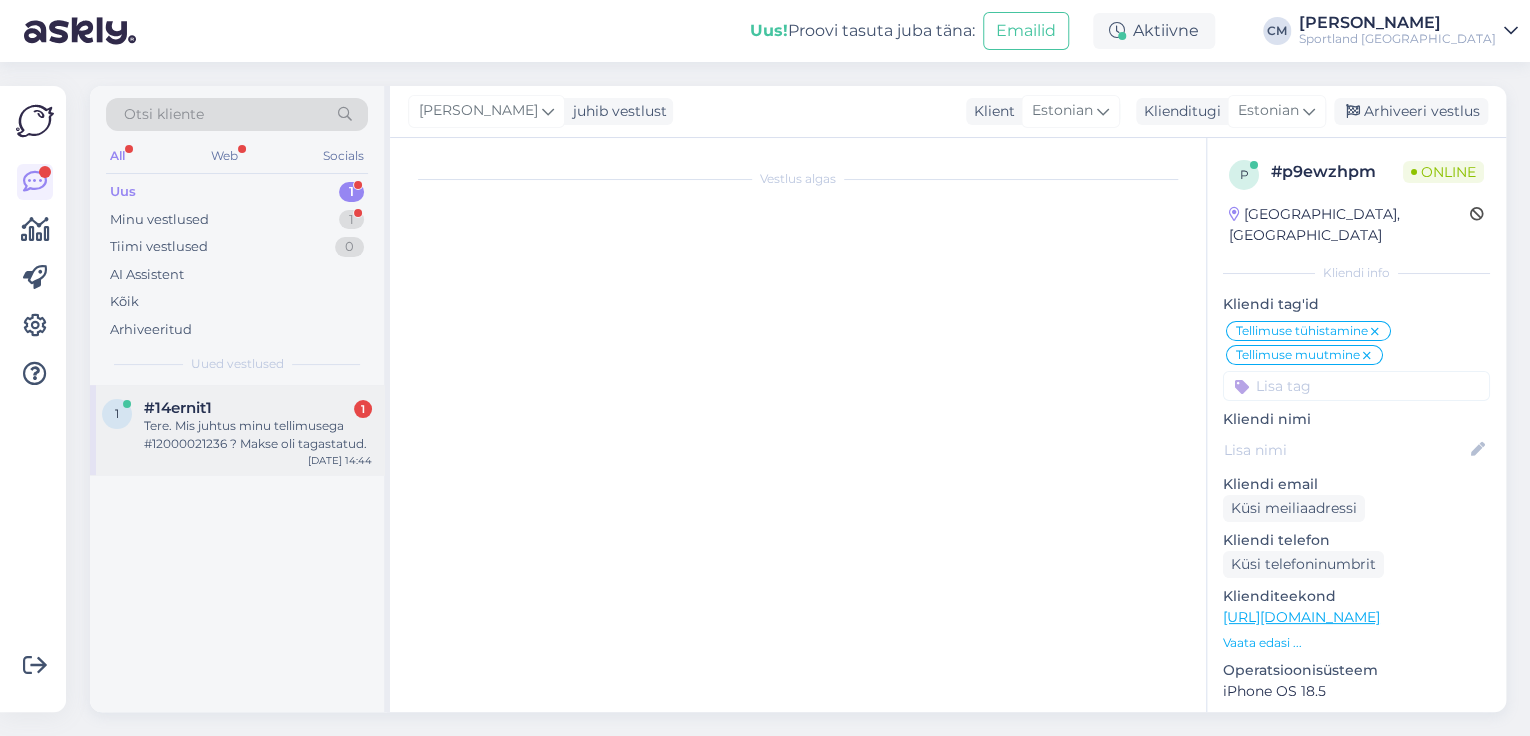 scroll, scrollTop: 0, scrollLeft: 0, axis: both 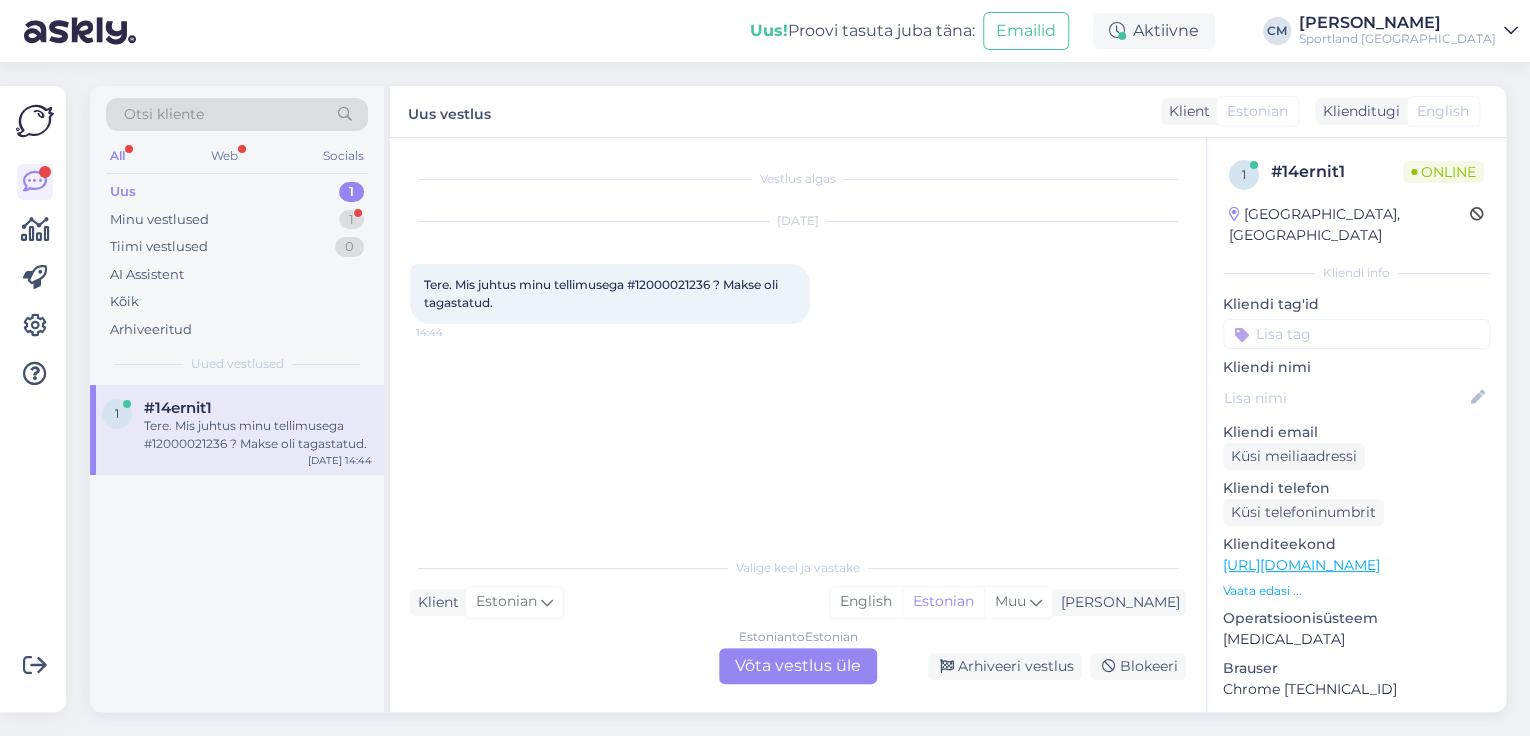 click on "Estonian  to  Estonian Võta vestlus üle" at bounding box center [798, 666] 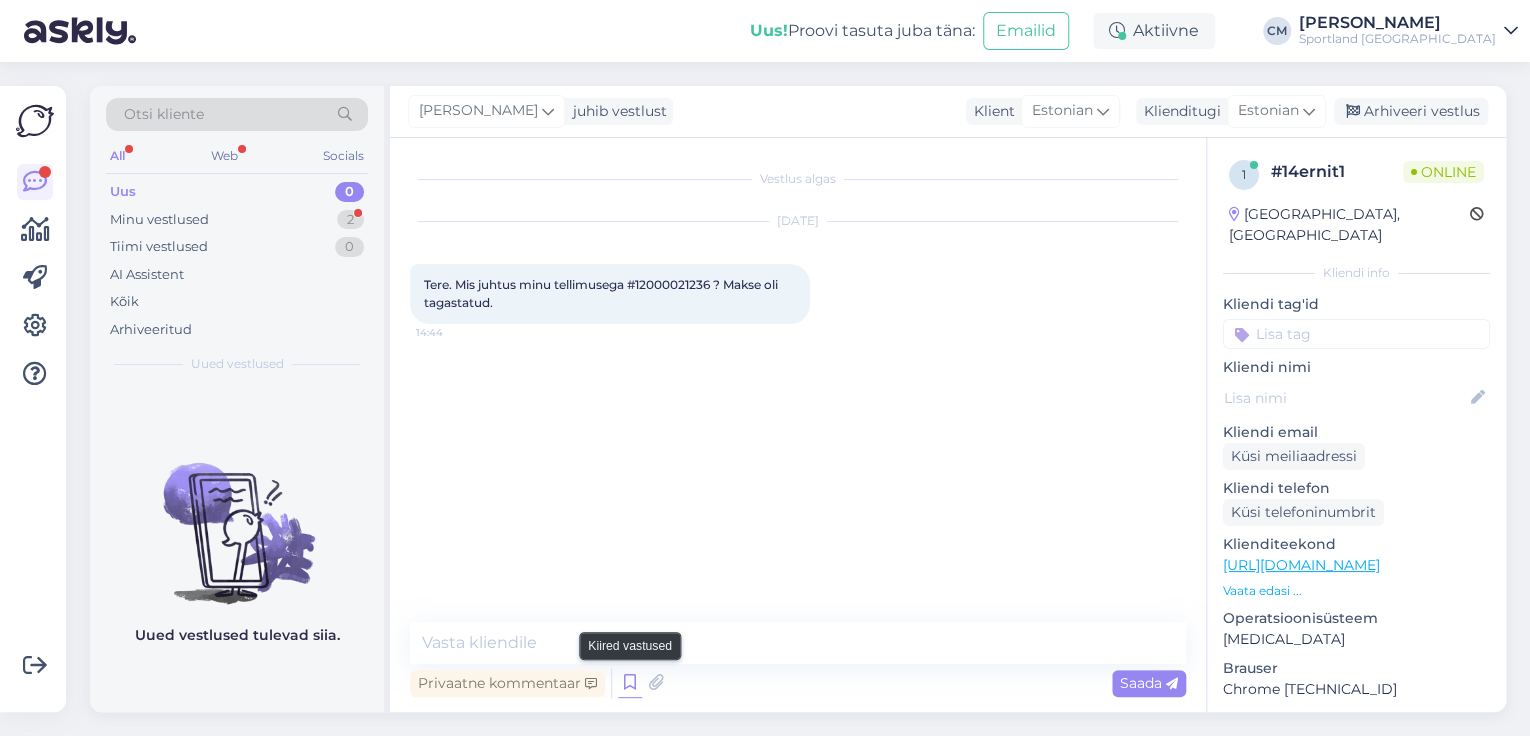 click at bounding box center [630, 683] 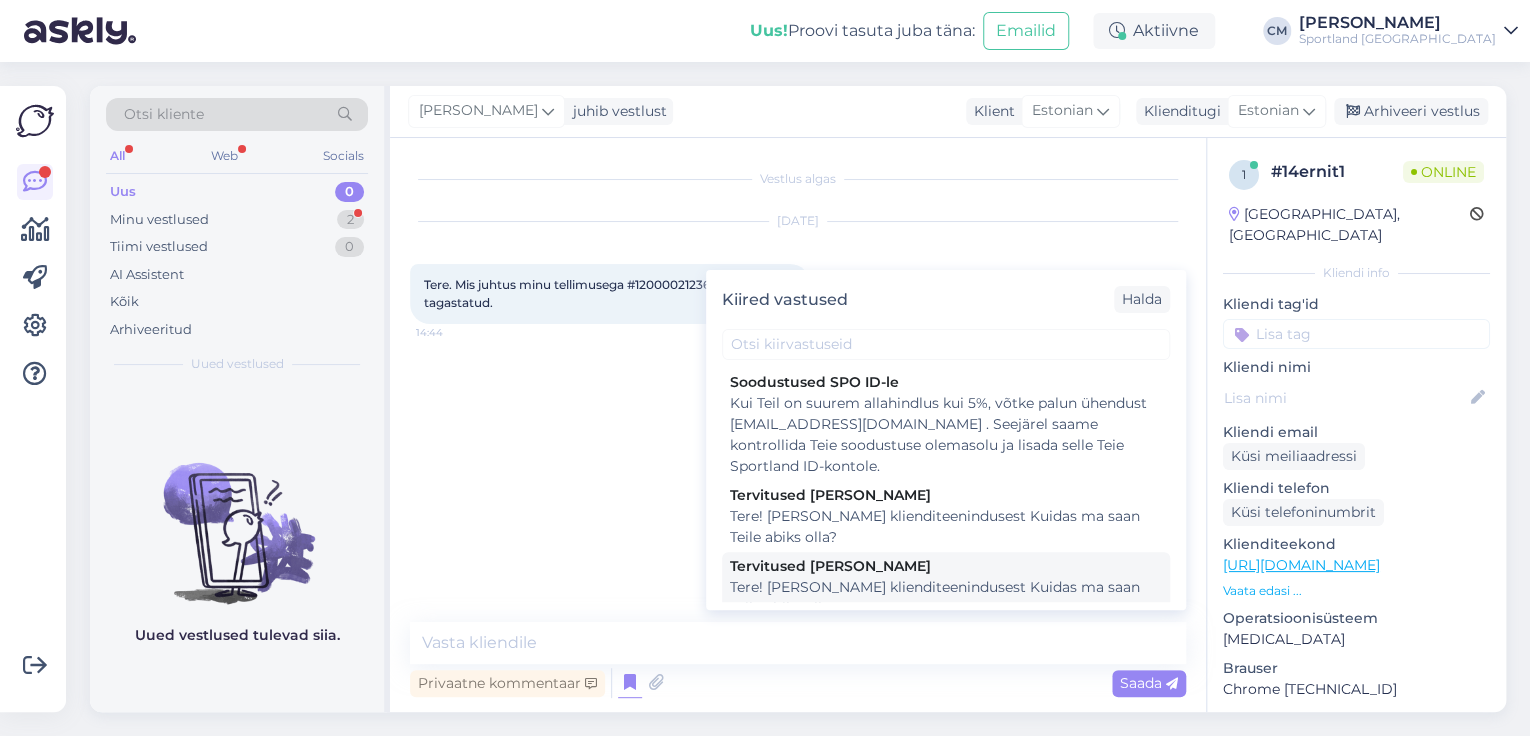 click on "Tere! [PERSON_NAME] klienditeenindusest
Kuidas ma saan Teile abiks olla?" at bounding box center [946, 598] 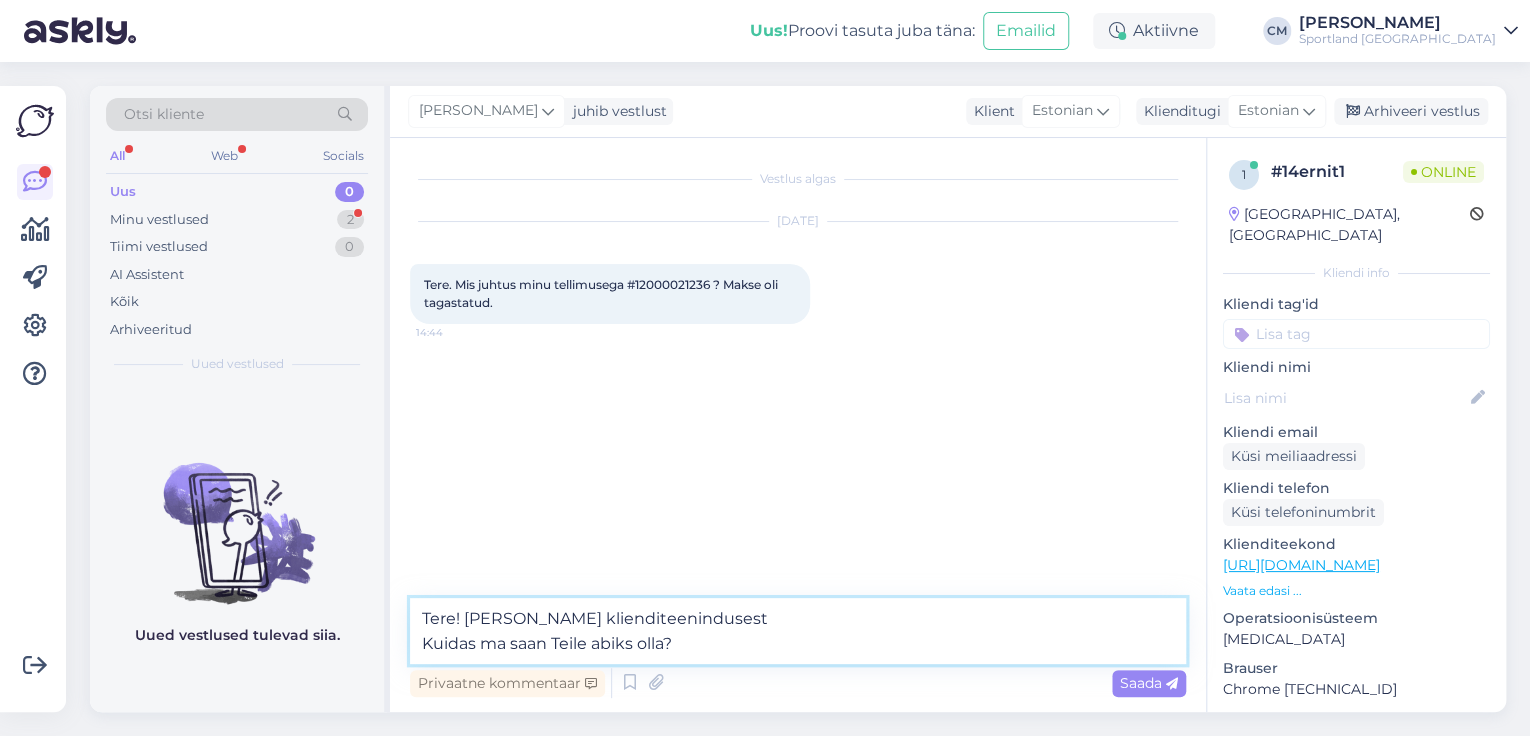 drag, startPoint x: 692, startPoint y: 651, endPoint x: 329, endPoint y: 657, distance: 363.0496 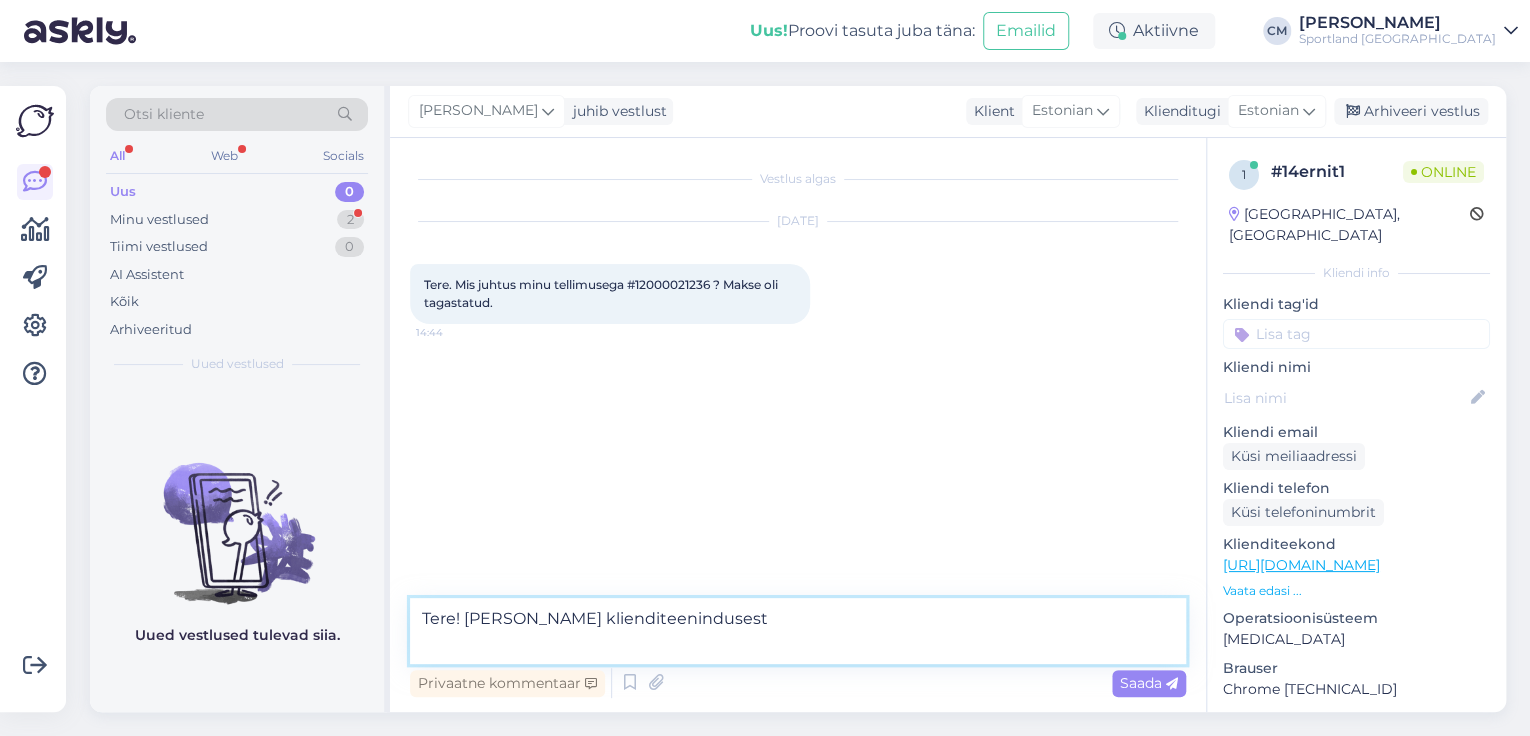 type on "Tere! [PERSON_NAME] klienditeenindusest" 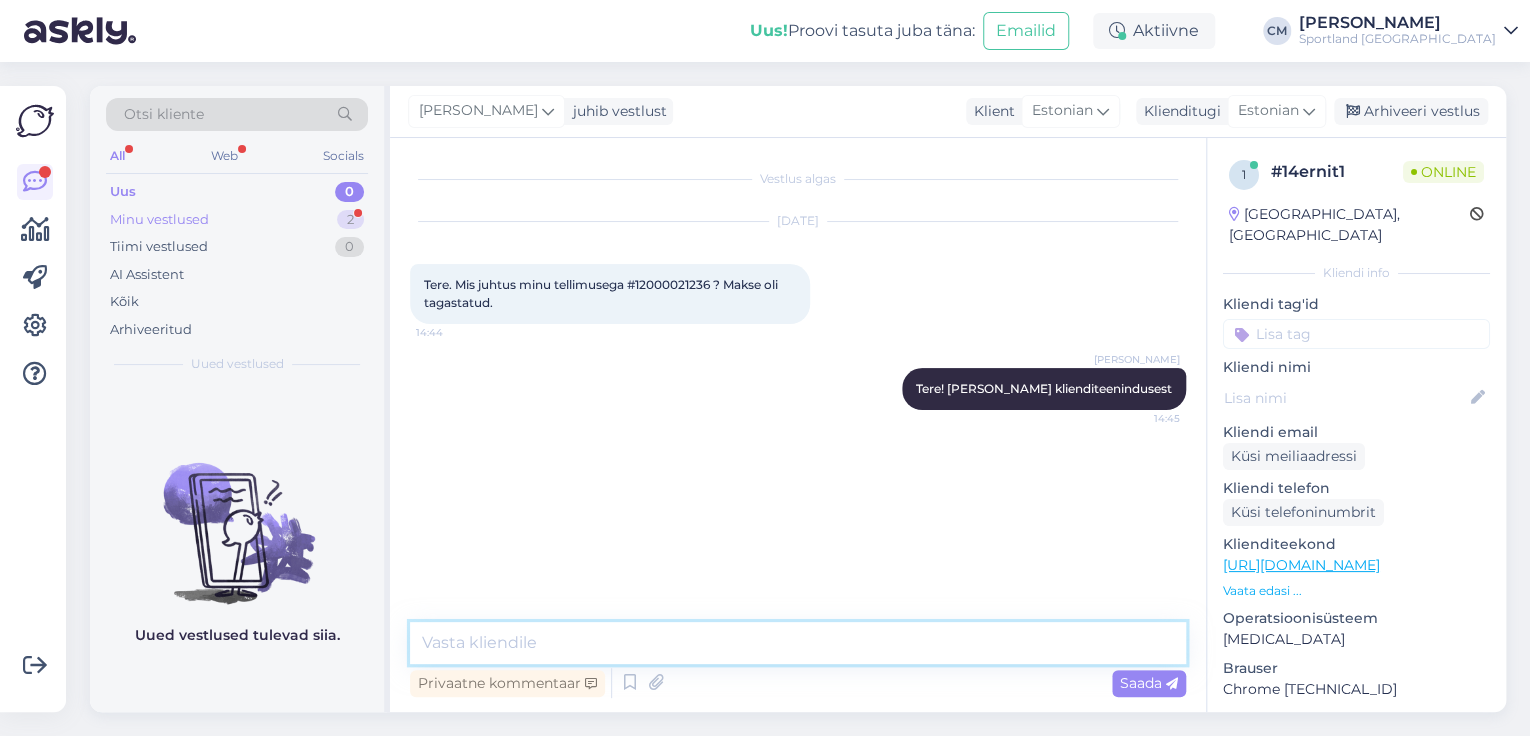 type 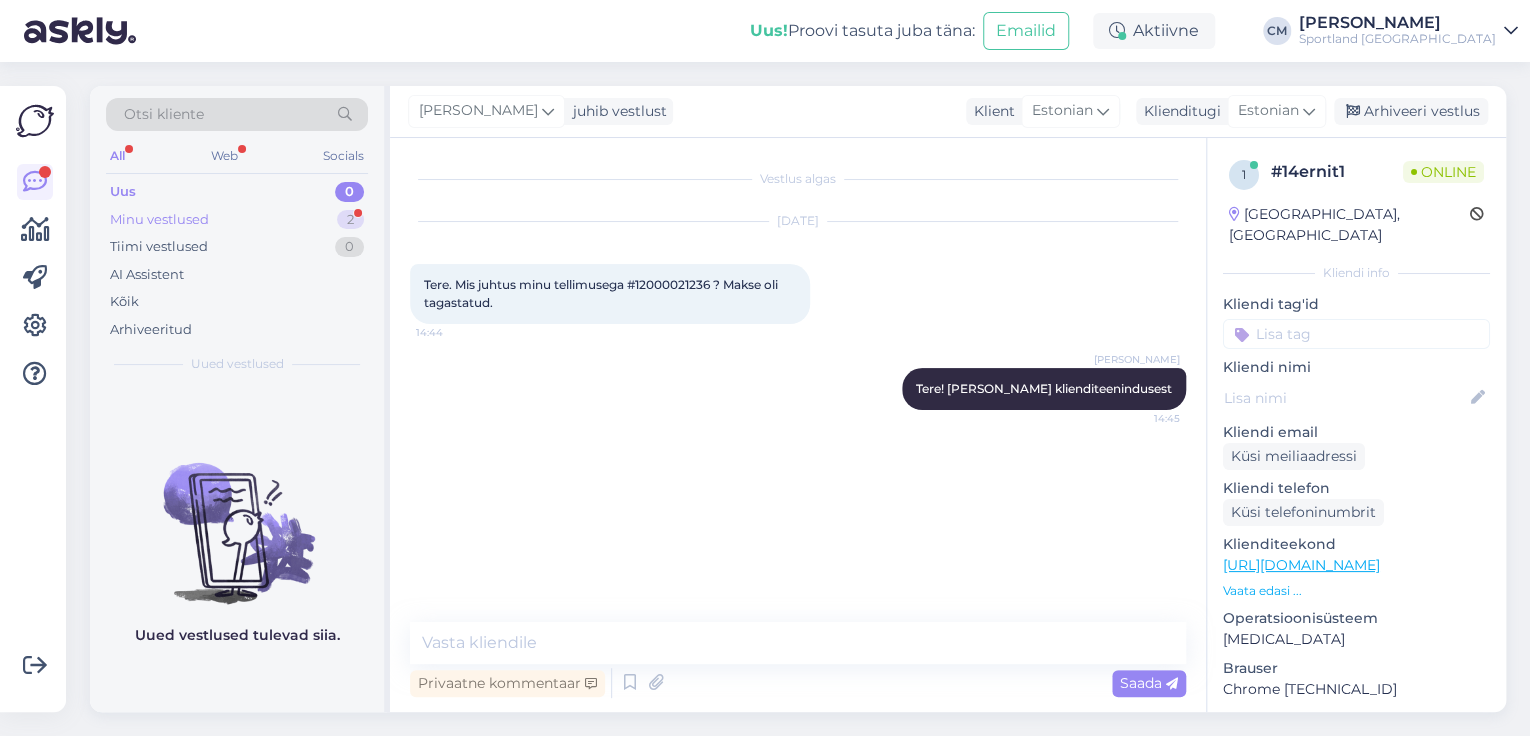 click on "Minu vestlused 2" at bounding box center [237, 220] 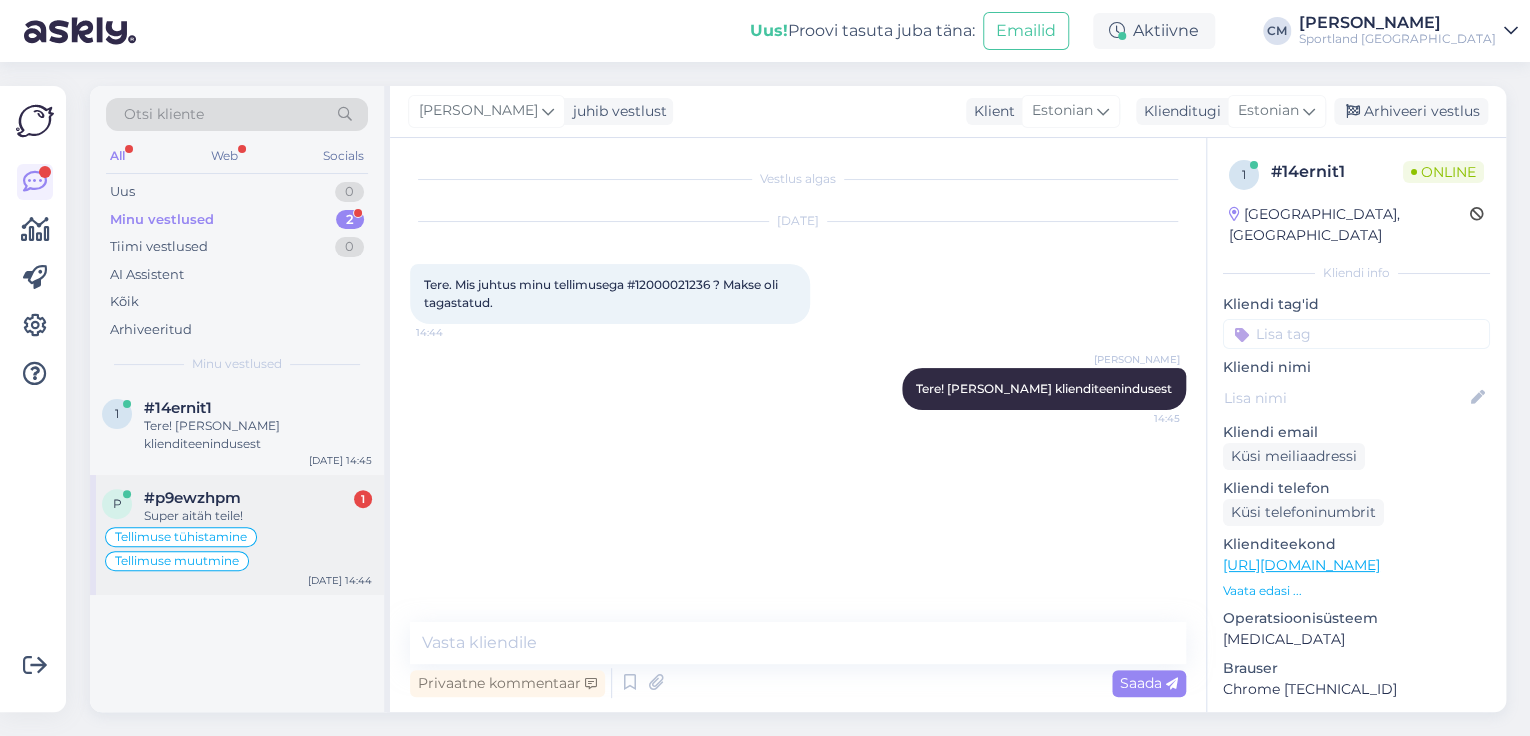 click on "Tellimuse tühistamine Tellimuse muutmine" at bounding box center [237, 549] 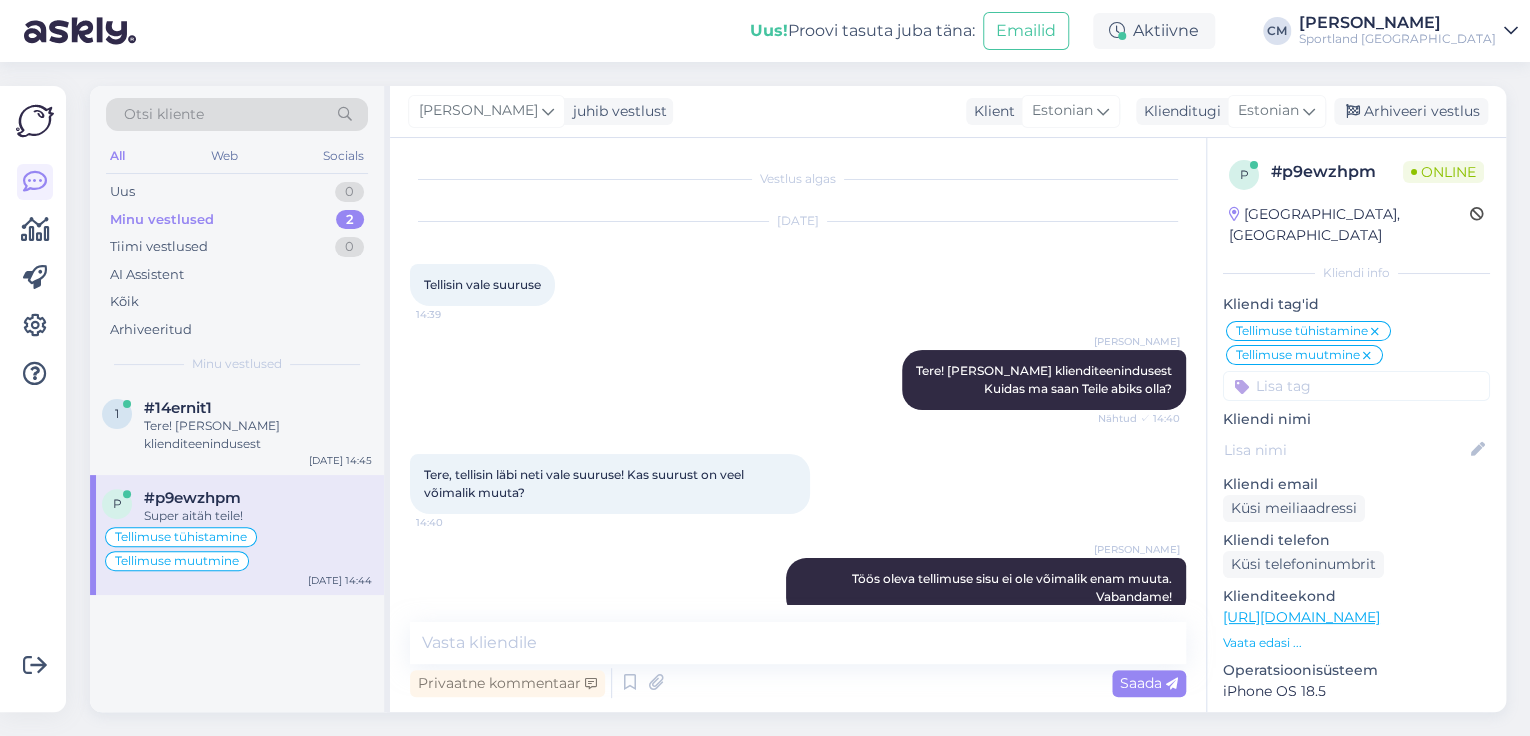 scroll, scrollTop: 692, scrollLeft: 0, axis: vertical 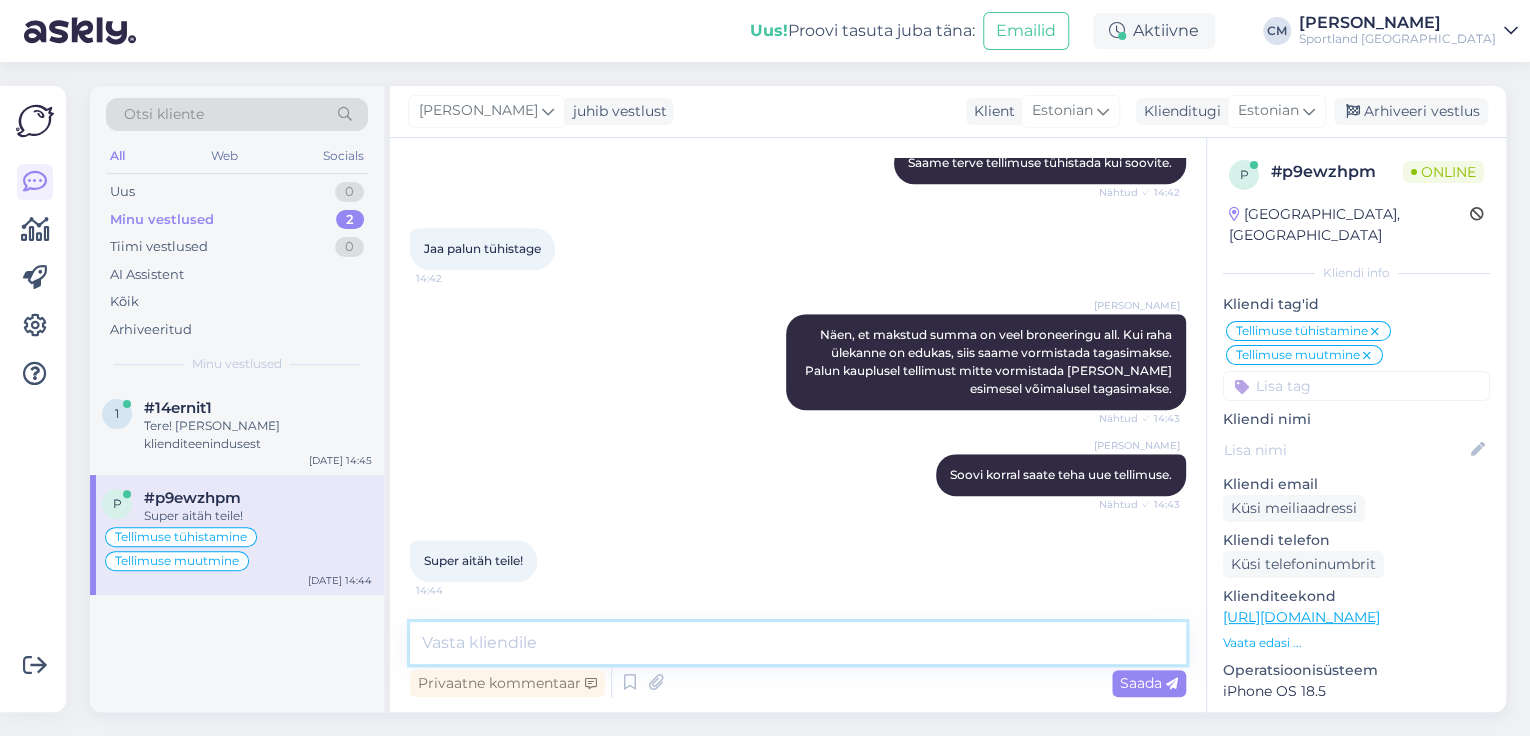 click at bounding box center [798, 643] 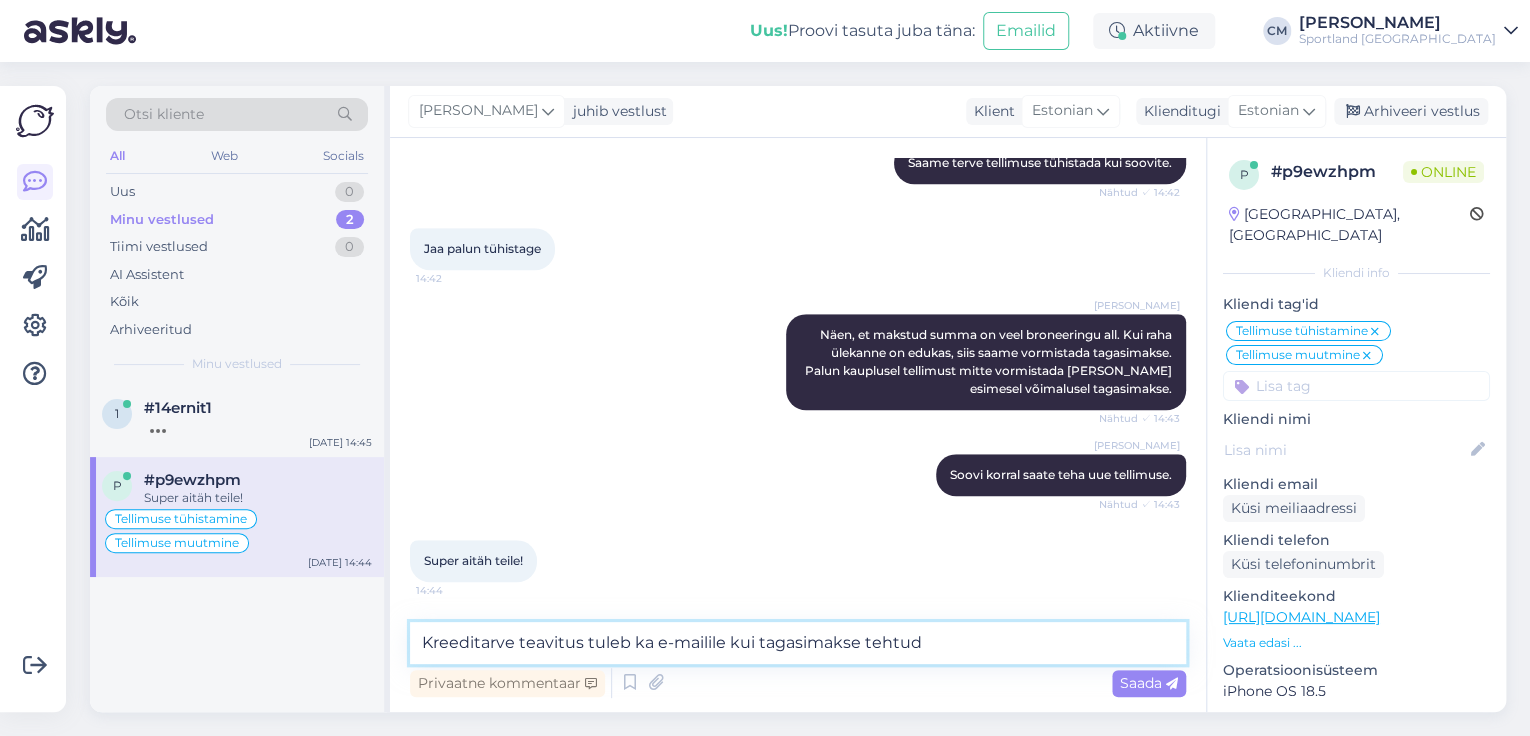 type on "Kreeditarve teavitus tuleb ka e-mailile kui tagasimakse tehtud." 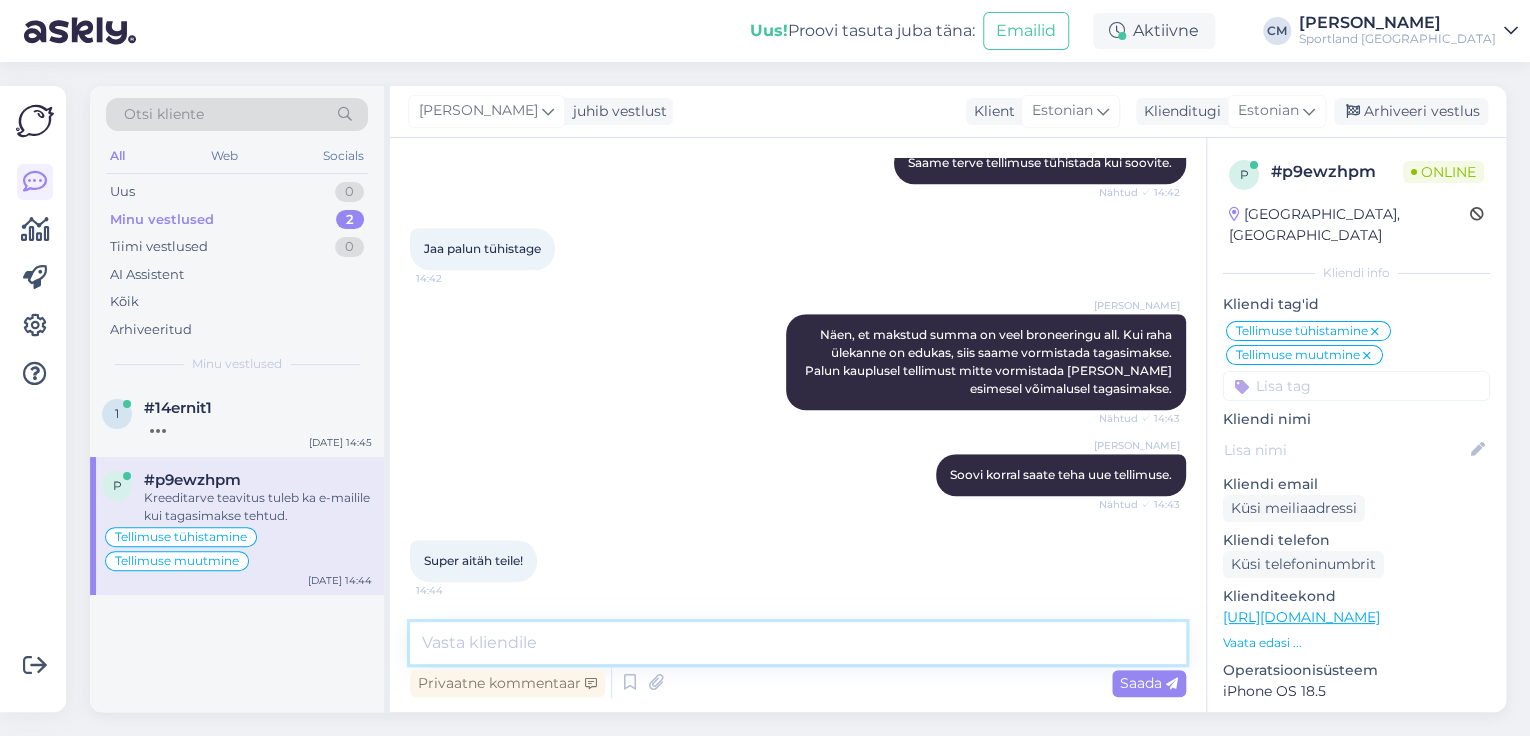 scroll, scrollTop: 796, scrollLeft: 0, axis: vertical 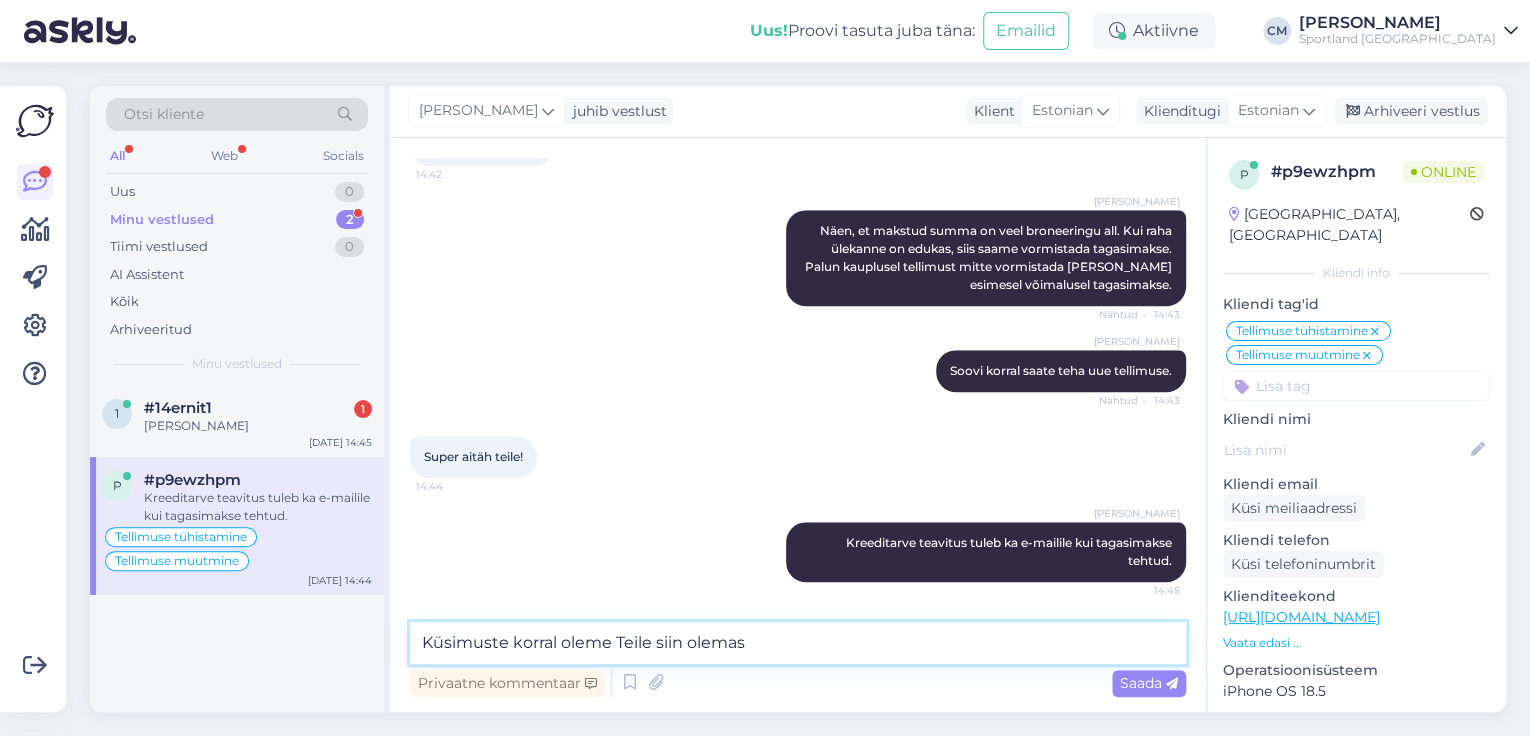 type on "Küsimuste korral oleme Teile siin olemas!" 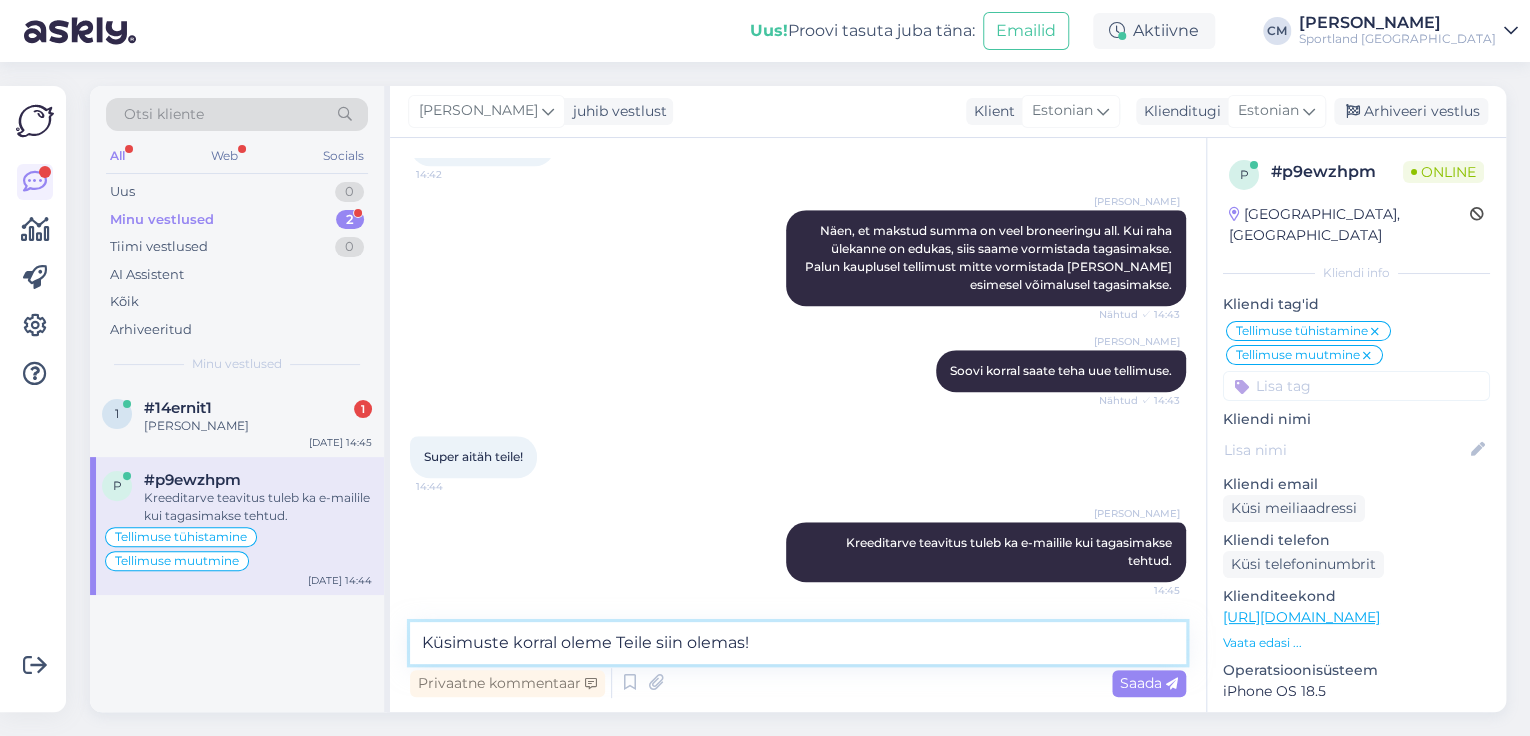 type 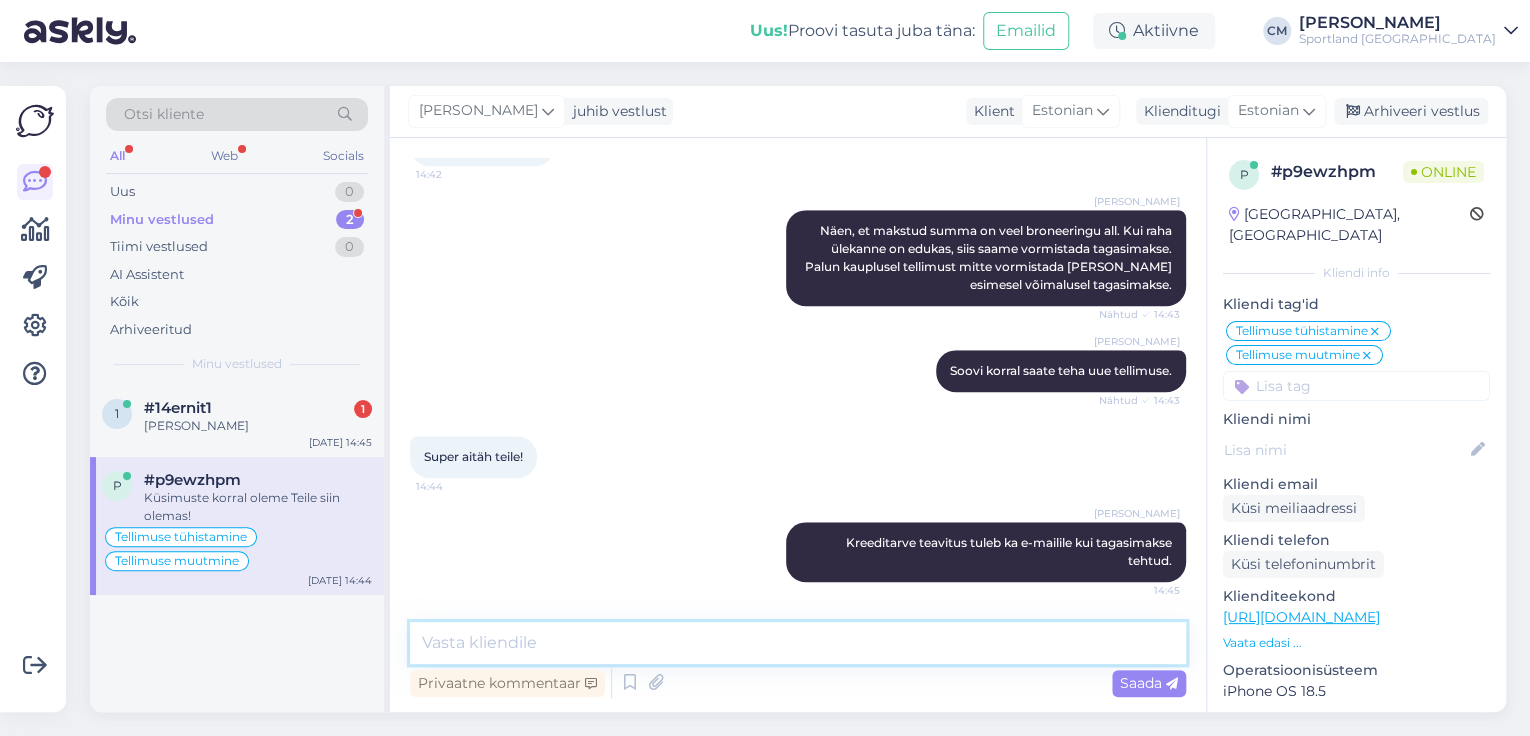 scroll, scrollTop: 881, scrollLeft: 0, axis: vertical 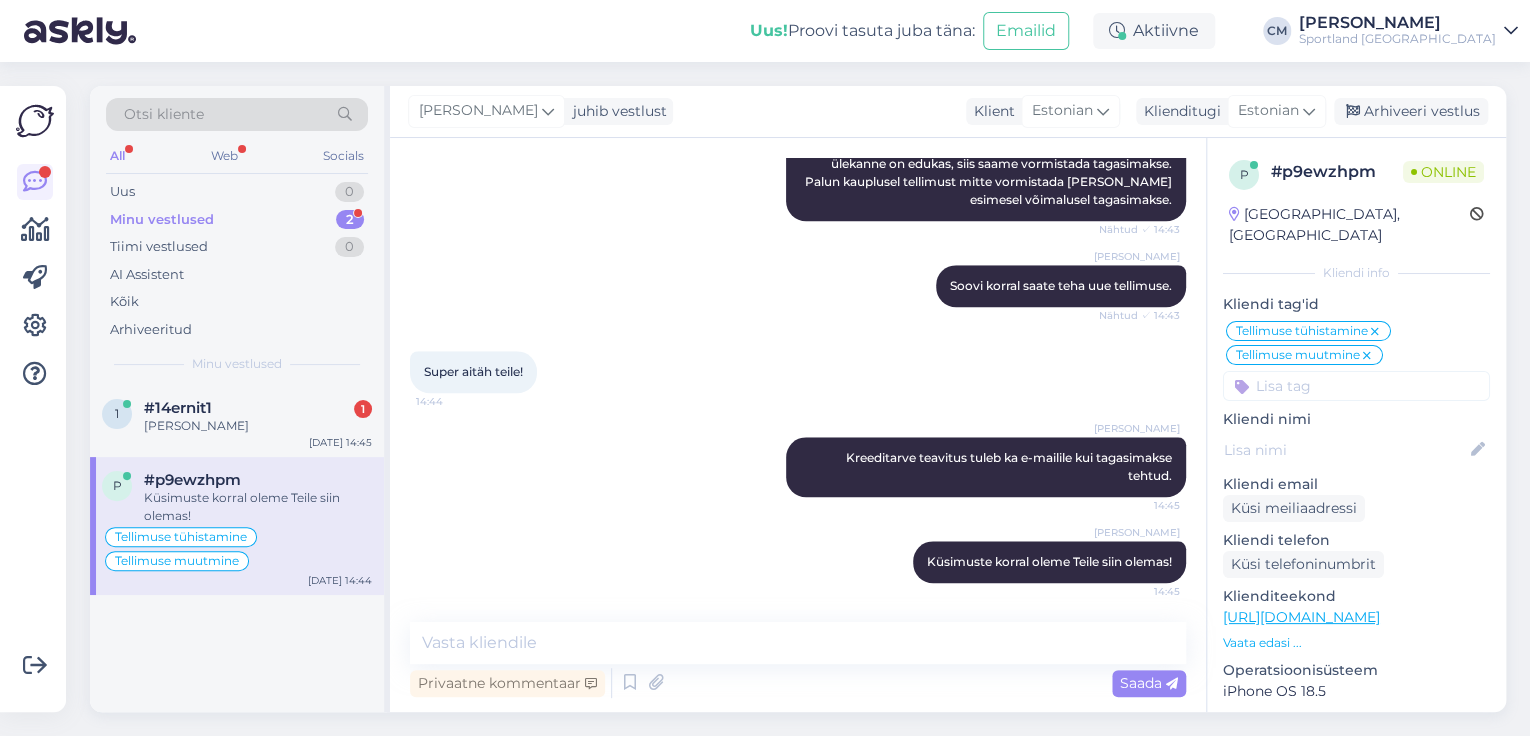 click on "Otsi kliente All Web Socials Uus 0 Minu vestlused 2 Tiimi vestlused 0 AI Assistent Kõik Arhiveeritud Minu vestlused" at bounding box center (237, 235) 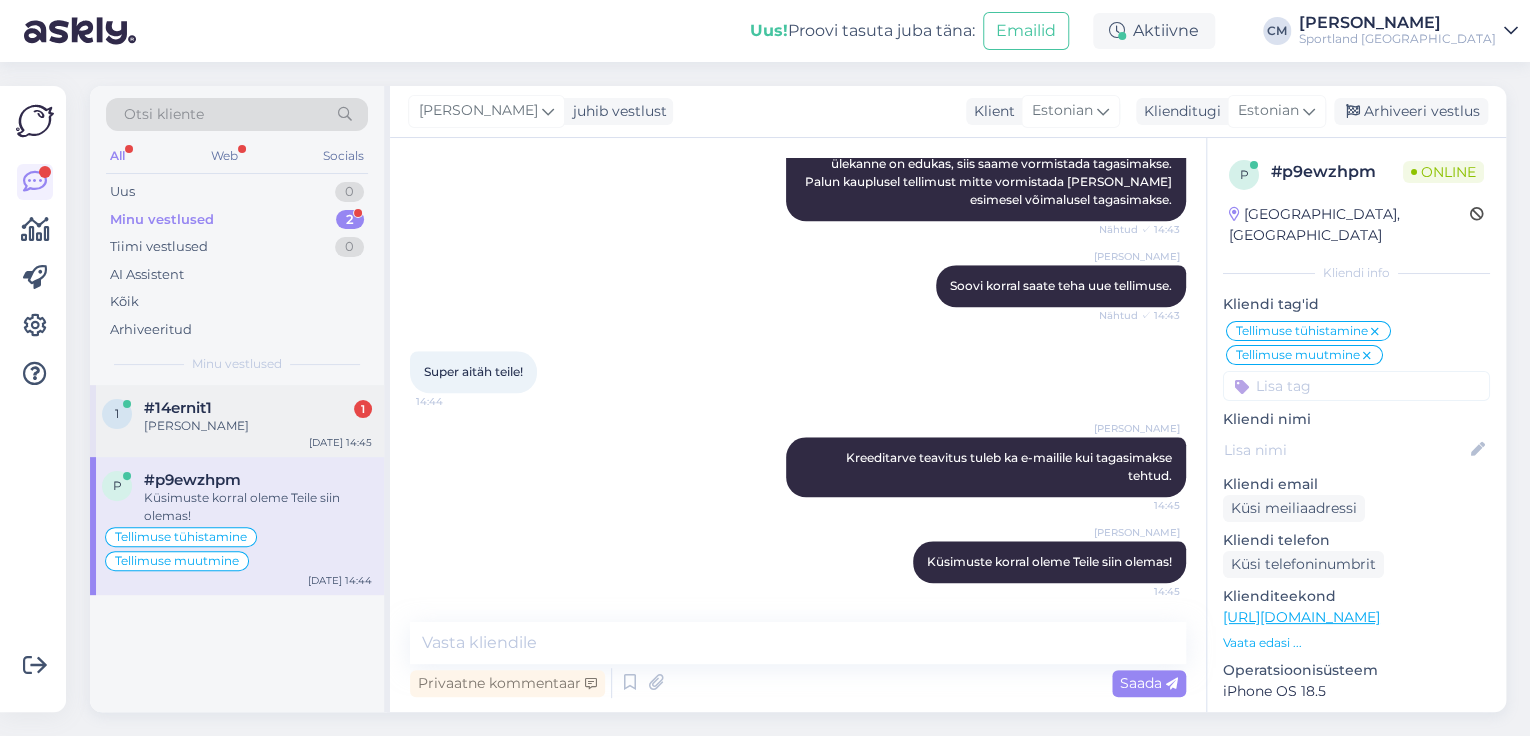 click on "1 #14ernit1 1 [PERSON_NAME] [DATE] 14:45" at bounding box center [237, 421] 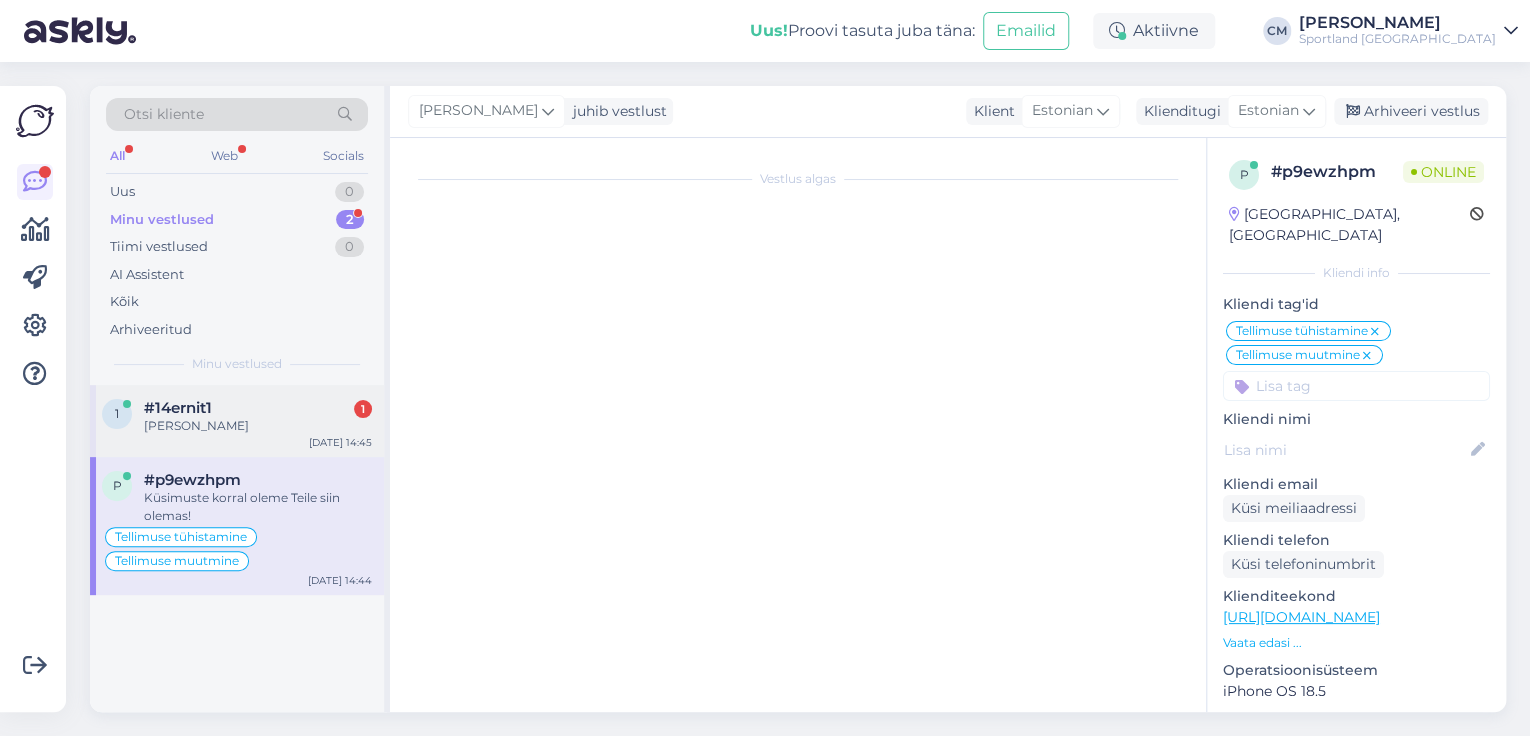 scroll, scrollTop: 0, scrollLeft: 0, axis: both 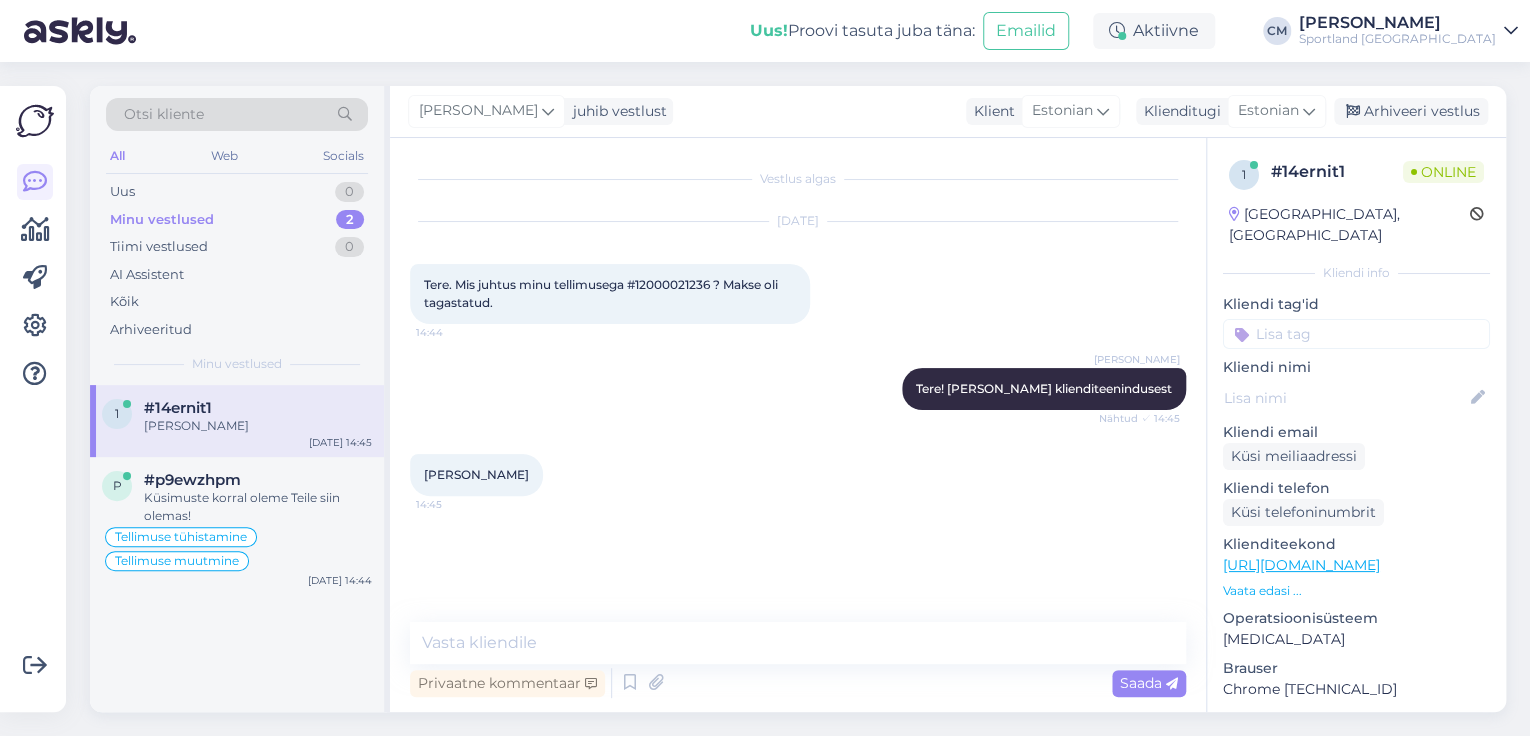 click on "Tere. Mis juhtus minu tellimusega #12000021236 ? Makse oli tagastatud.   14:44" at bounding box center [610, 294] 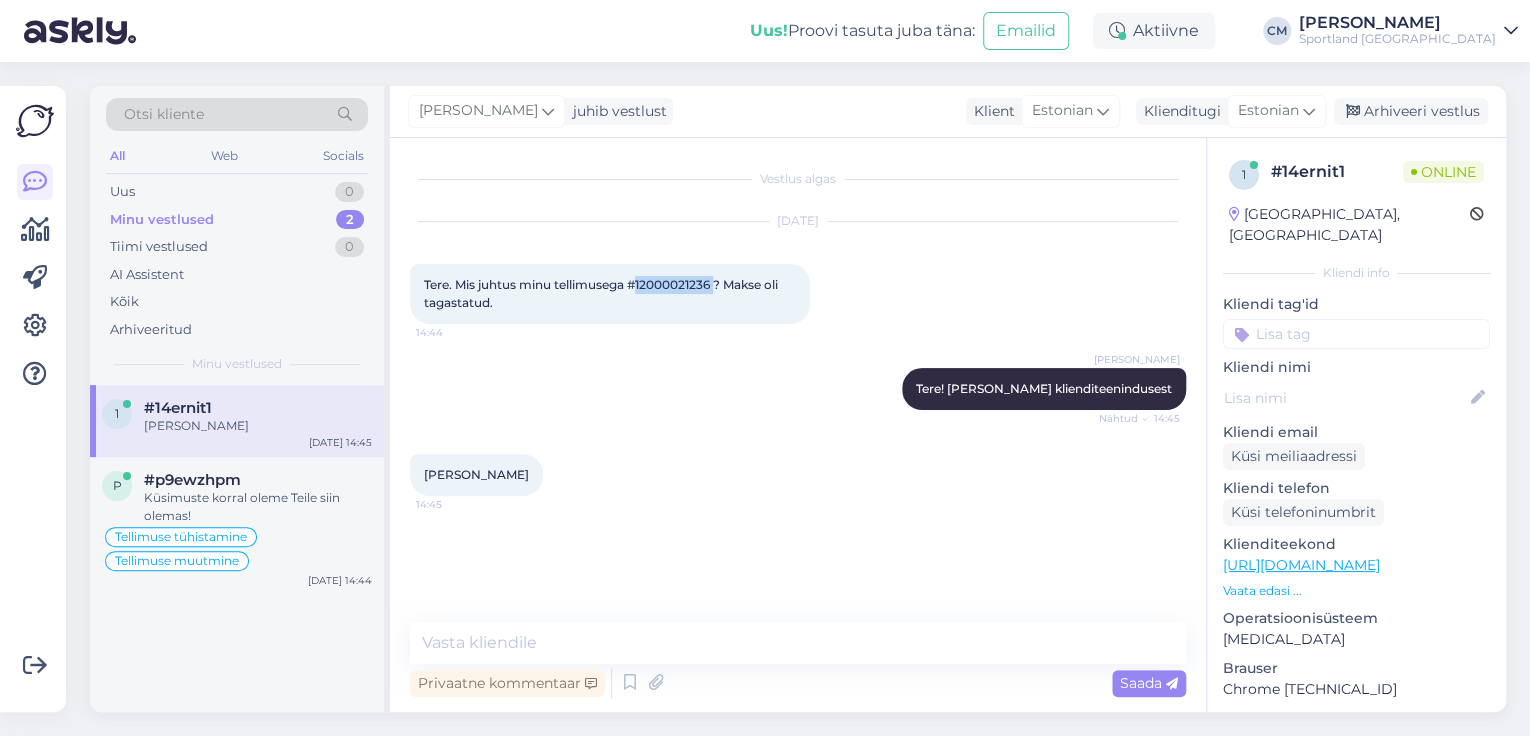 click on "Tere. Mis juhtus minu tellimusega #12000021236 ? Makse oli tagastatud." at bounding box center [602, 293] 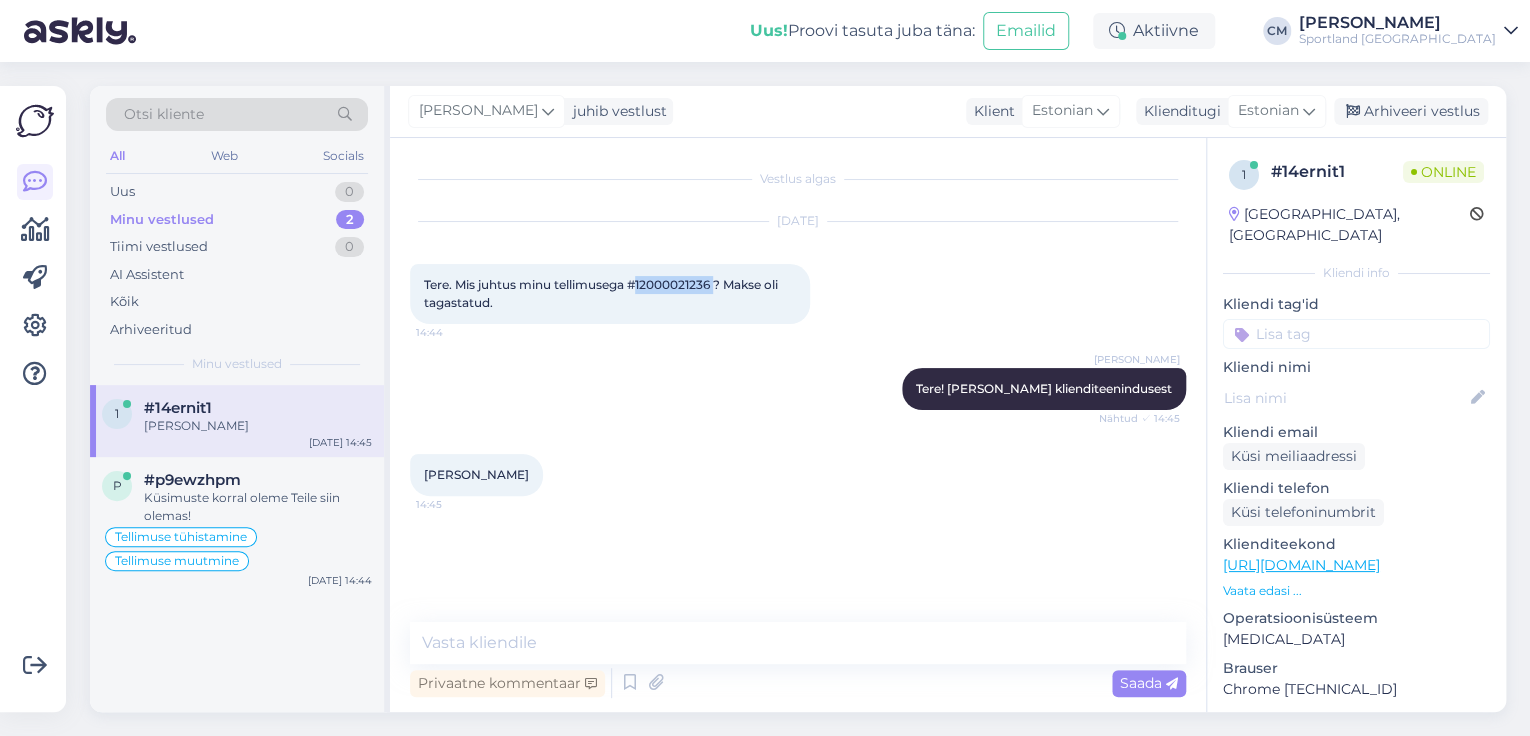 click on "Tere. Mis juhtus minu tellimusega #12000021236 ? Makse oli tagastatud.   14:44" at bounding box center (610, 294) 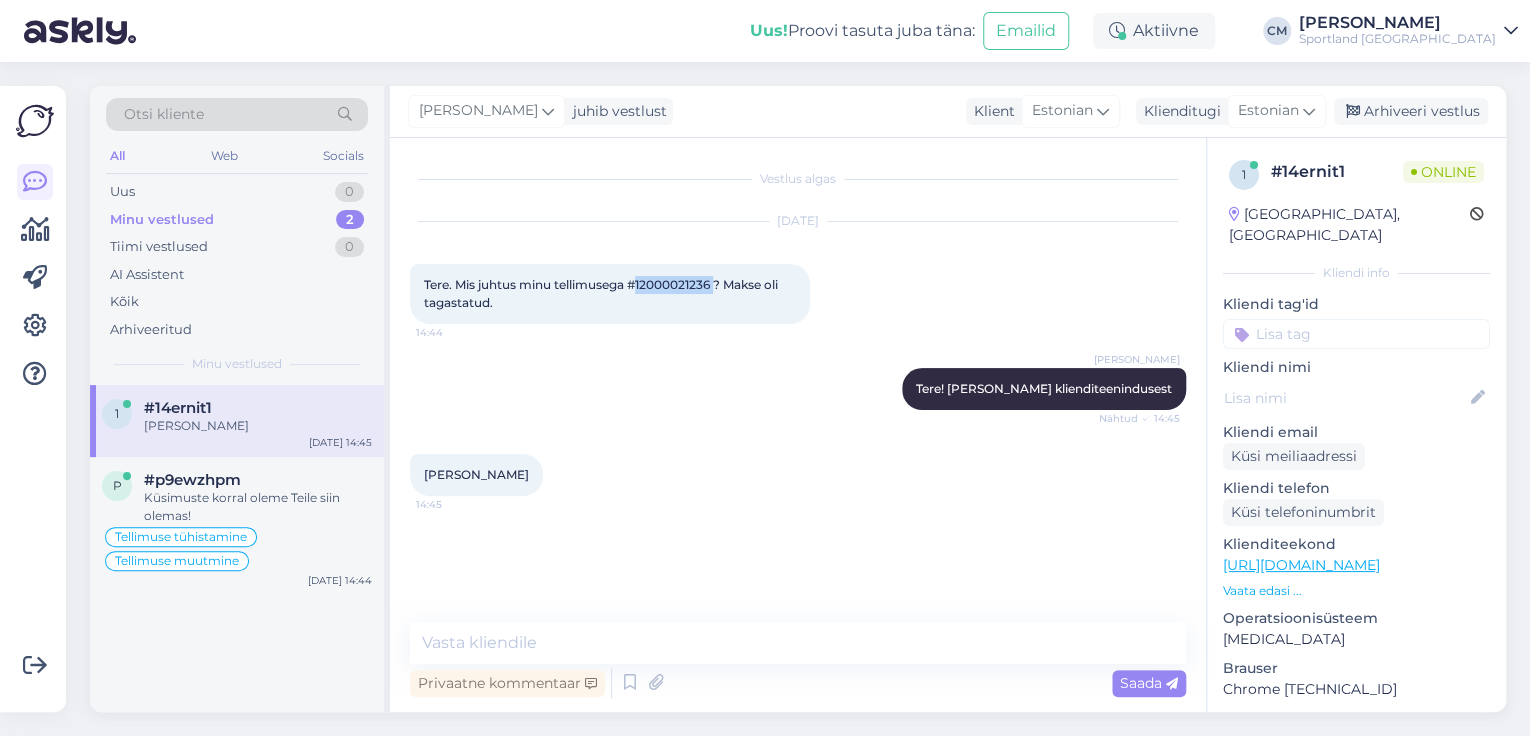 click on "Tere. Mis juhtus minu tellimusega #12000021236 ? Makse oli tagastatud.   14:44" at bounding box center (610, 294) 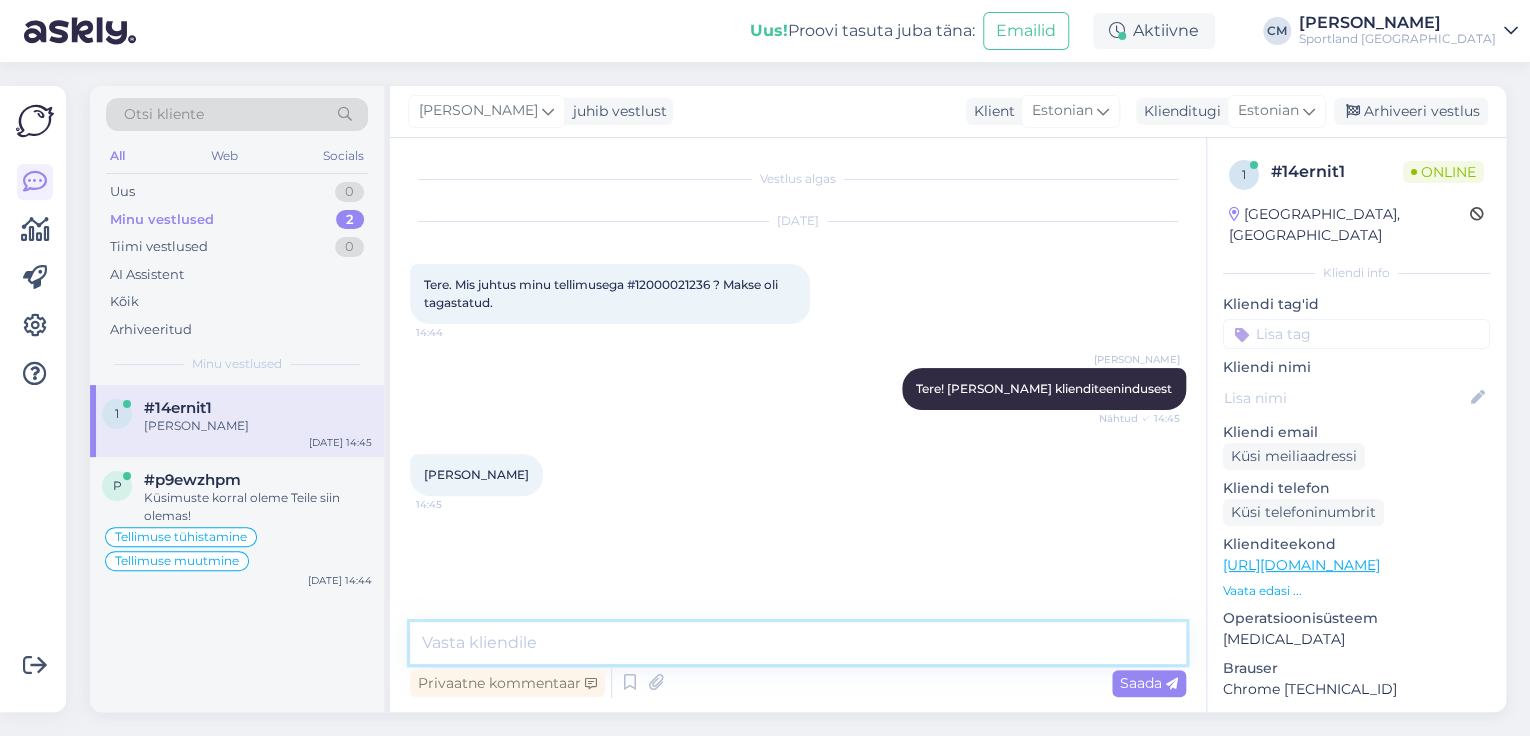 click at bounding box center (798, 643) 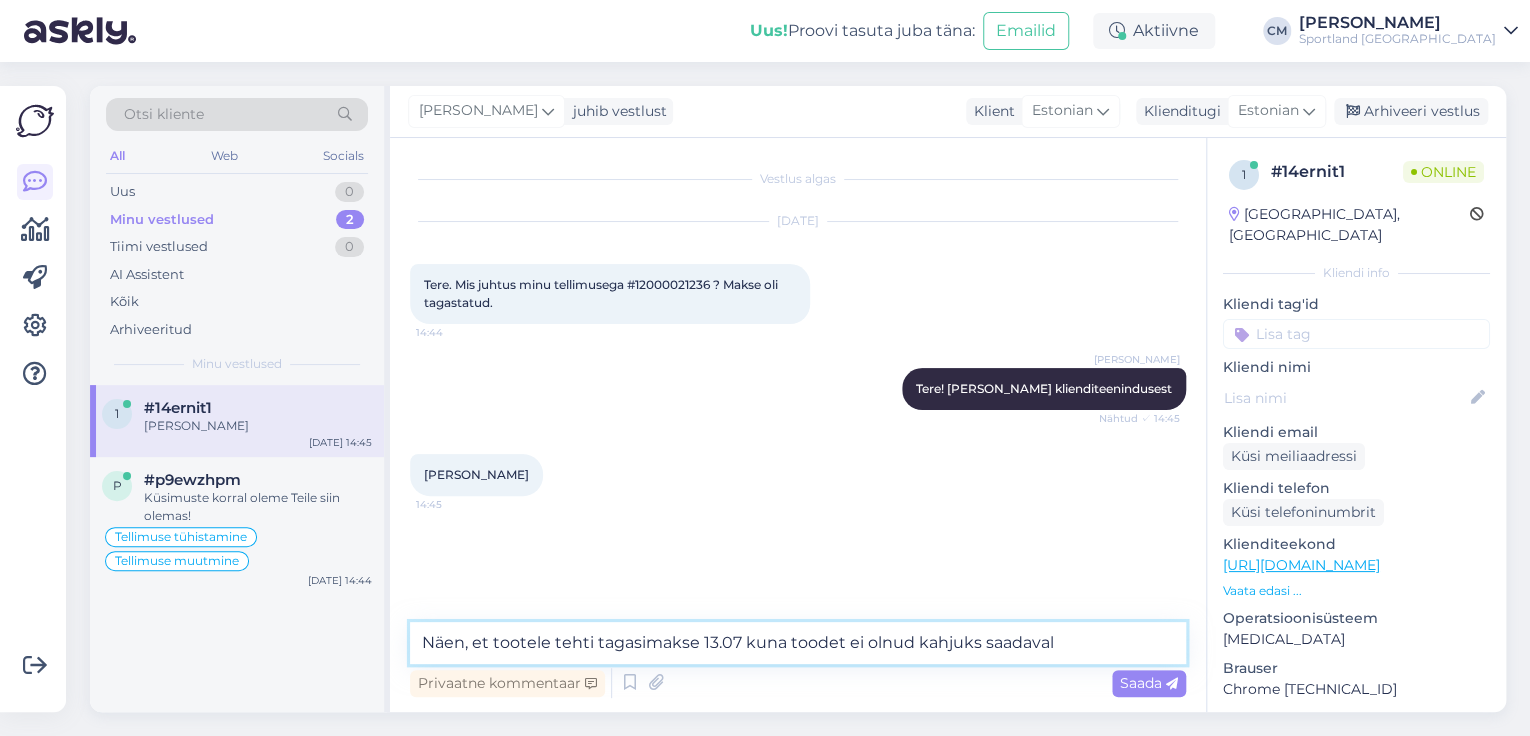 type on "Näen, et tootele tehti tagasimakse 13.07 kuna toodet ei olnud kahjuks saadaval." 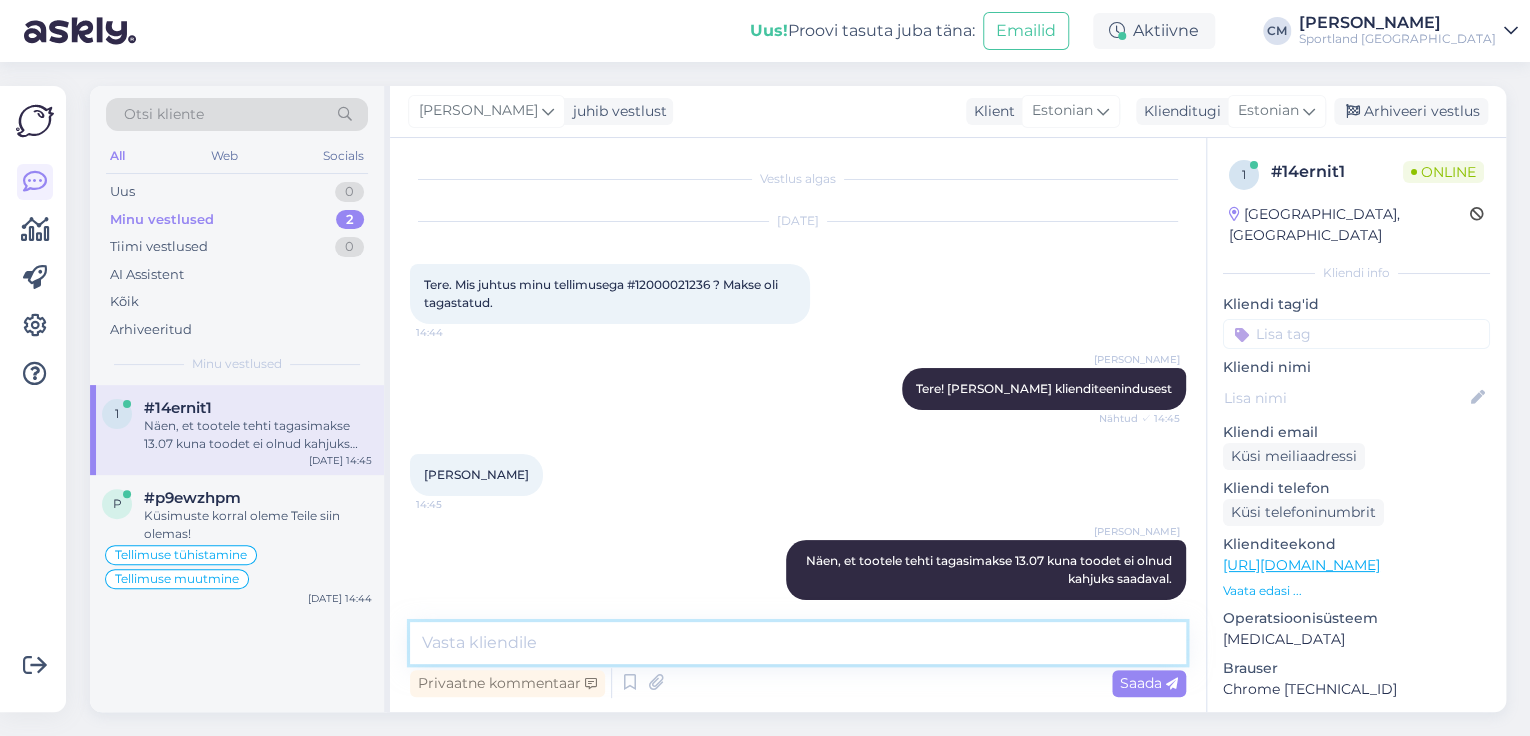 scroll, scrollTop: 17, scrollLeft: 0, axis: vertical 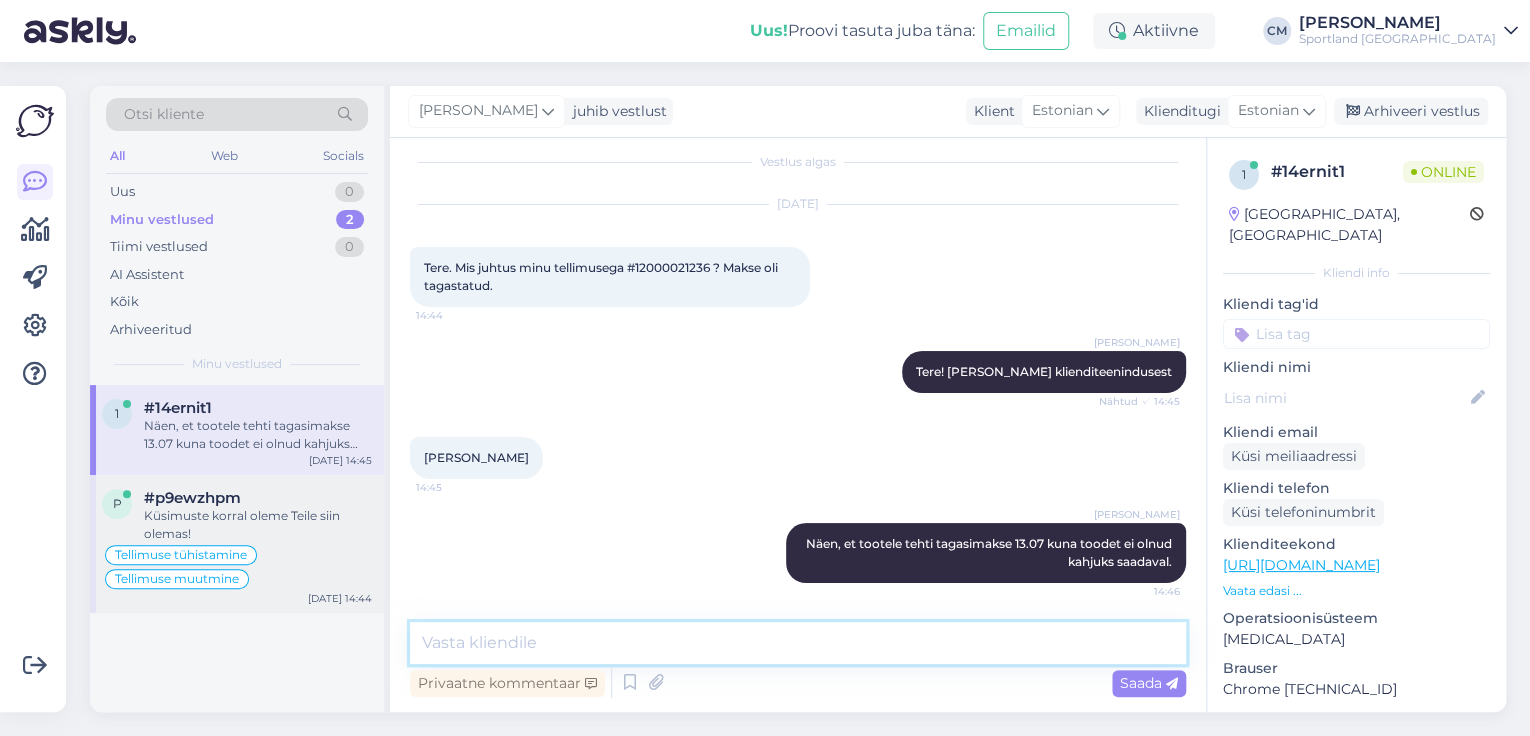type 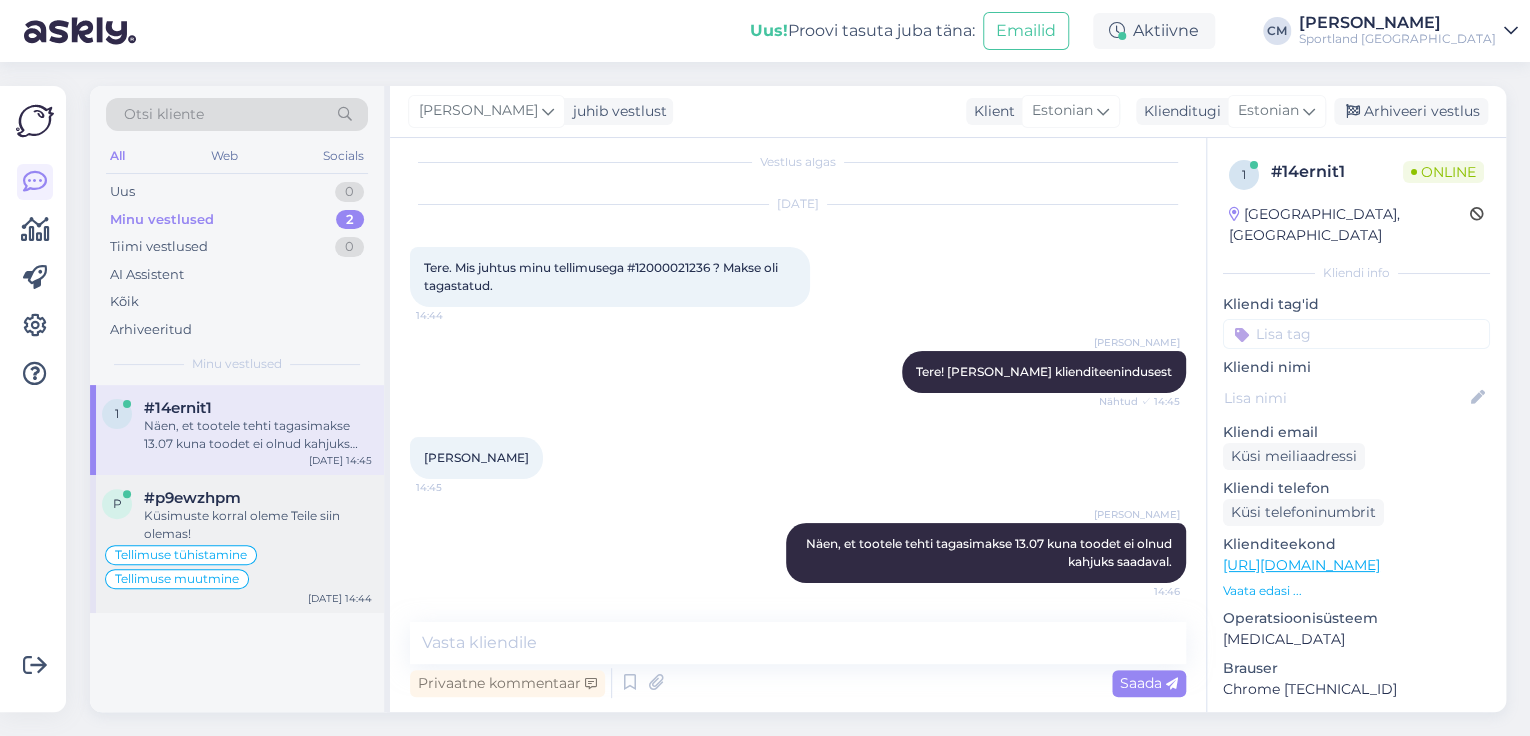 click on "Küsimuste korral oleme Teile siin olemas!" at bounding box center [258, 525] 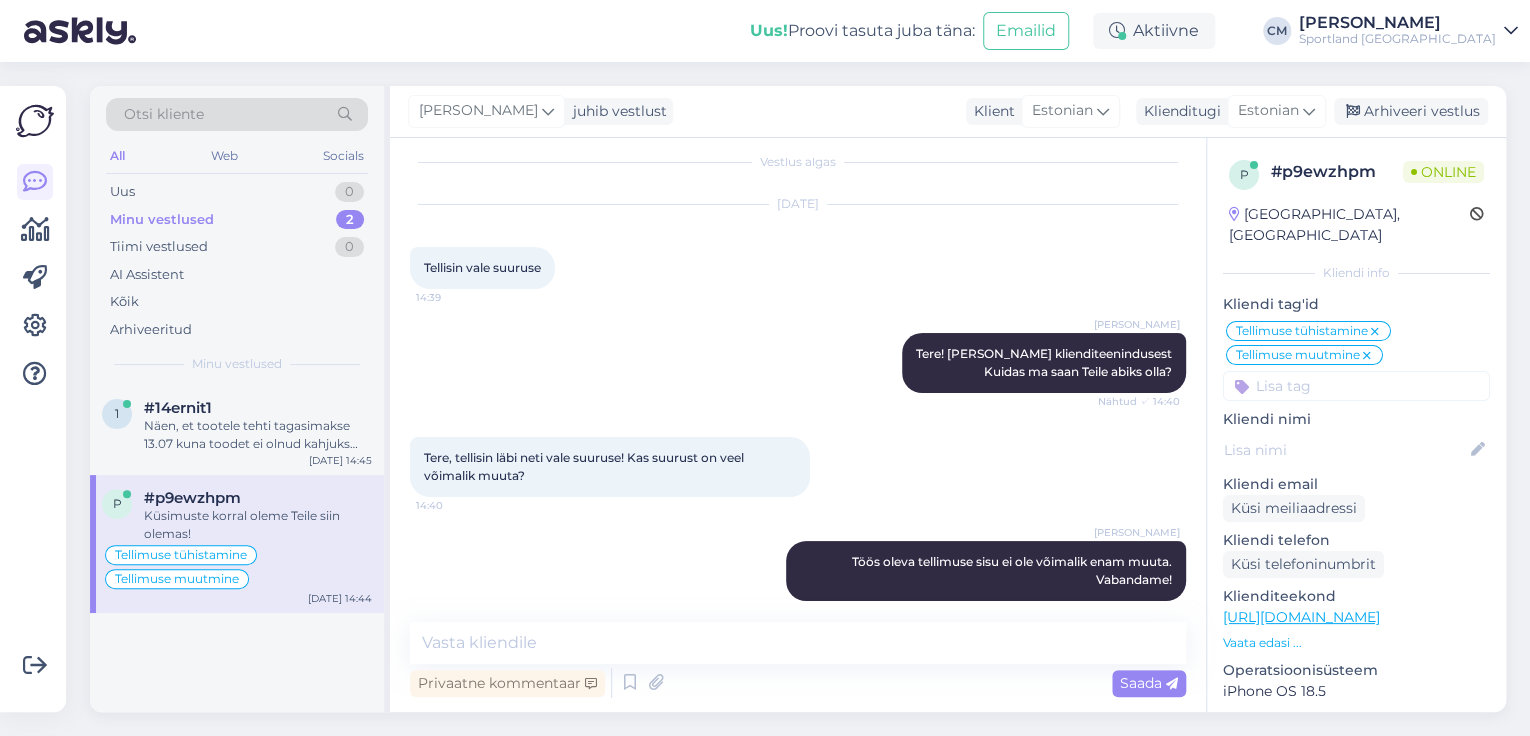 scroll, scrollTop: 881, scrollLeft: 0, axis: vertical 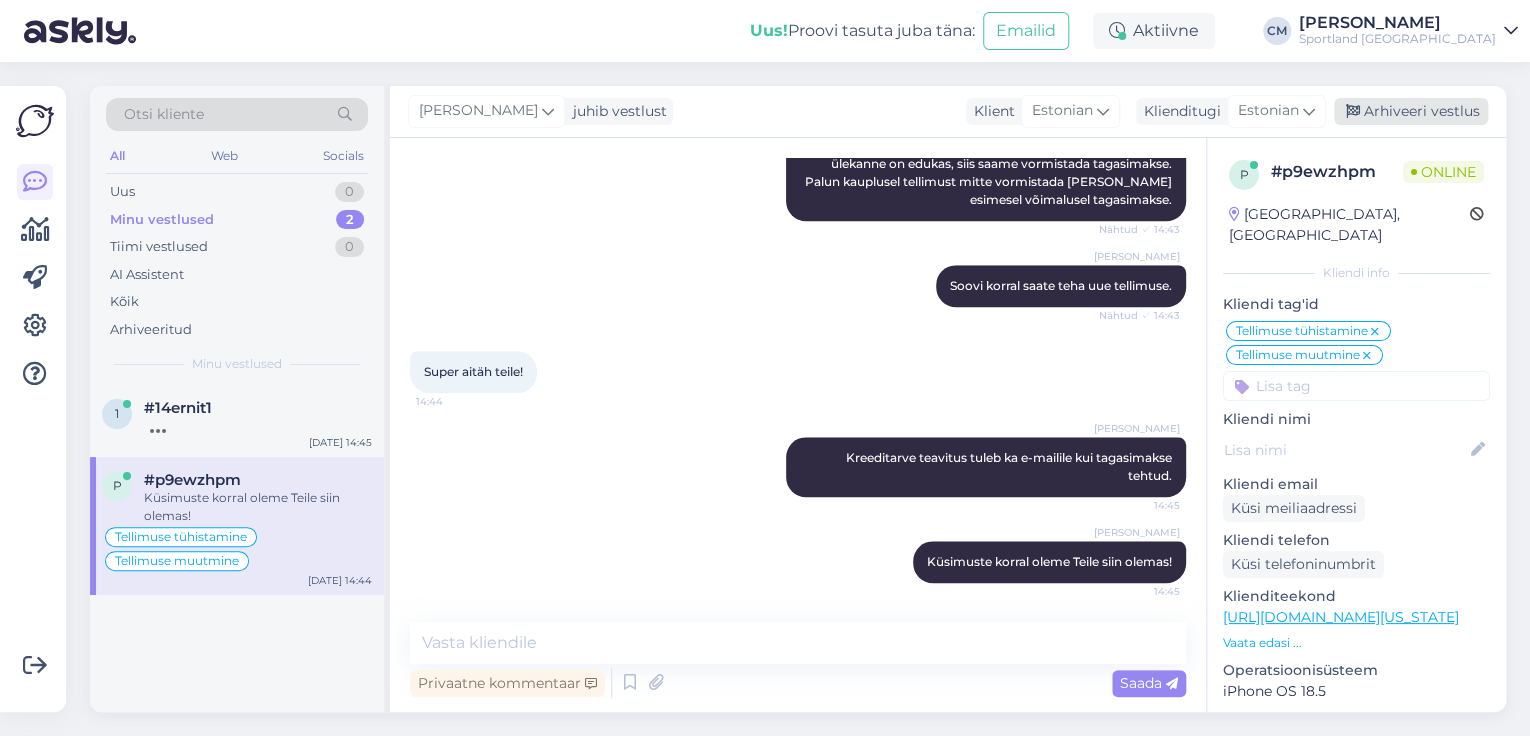 click on "Arhiveeri vestlus" at bounding box center [1411, 111] 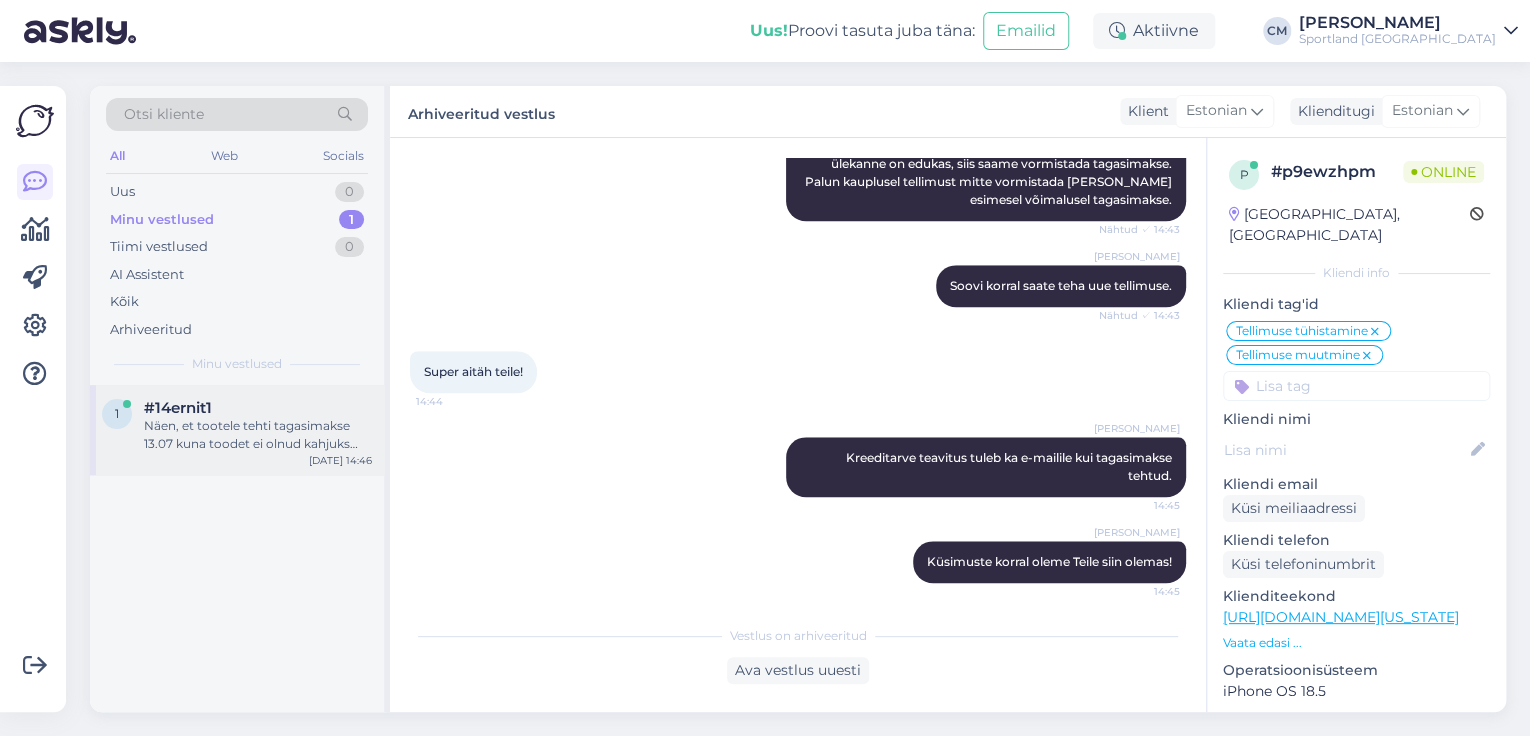 click on "Näen, et tootele tehti tagasimakse 13.07 kuna toodet ei olnud kahjuks saadaval." at bounding box center [258, 435] 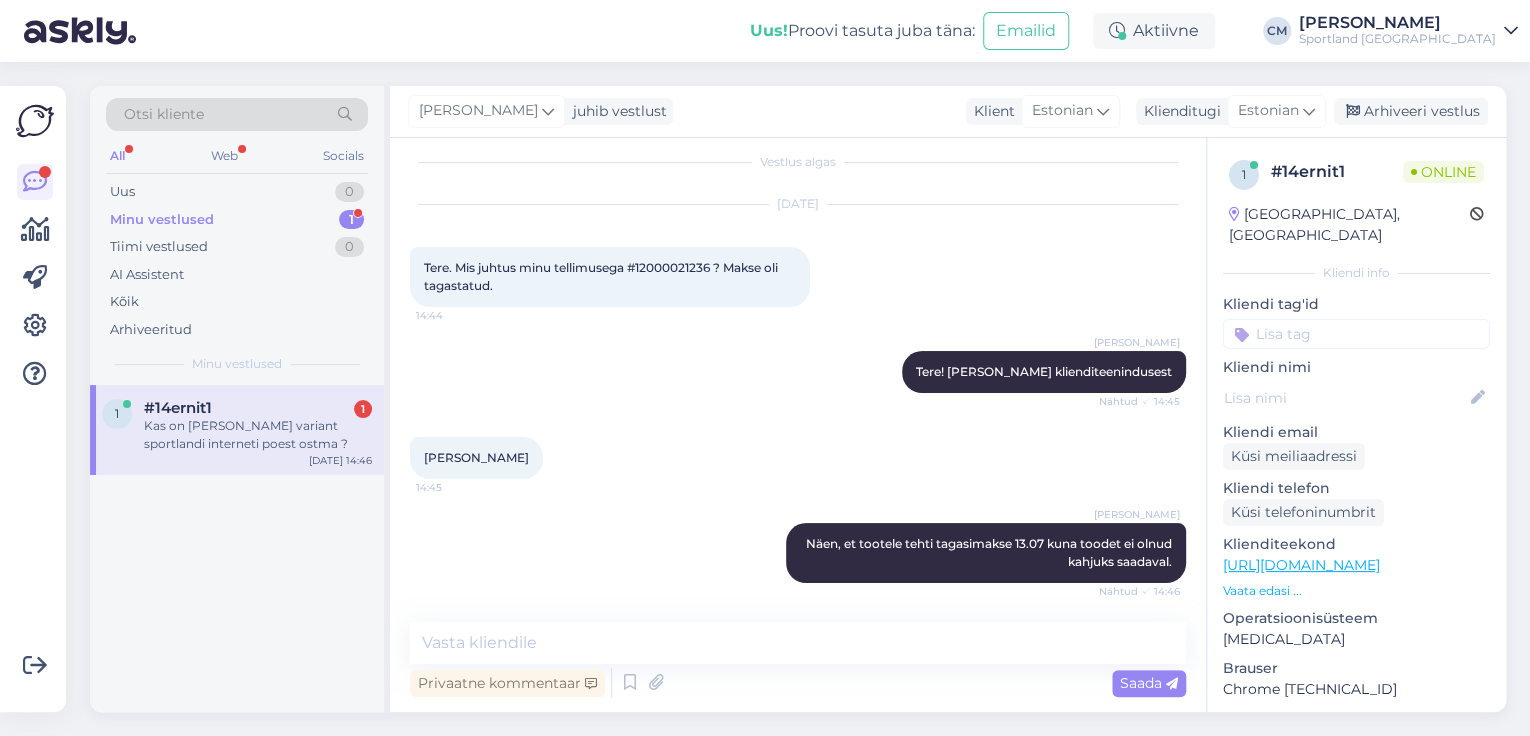 scroll, scrollTop: 121, scrollLeft: 0, axis: vertical 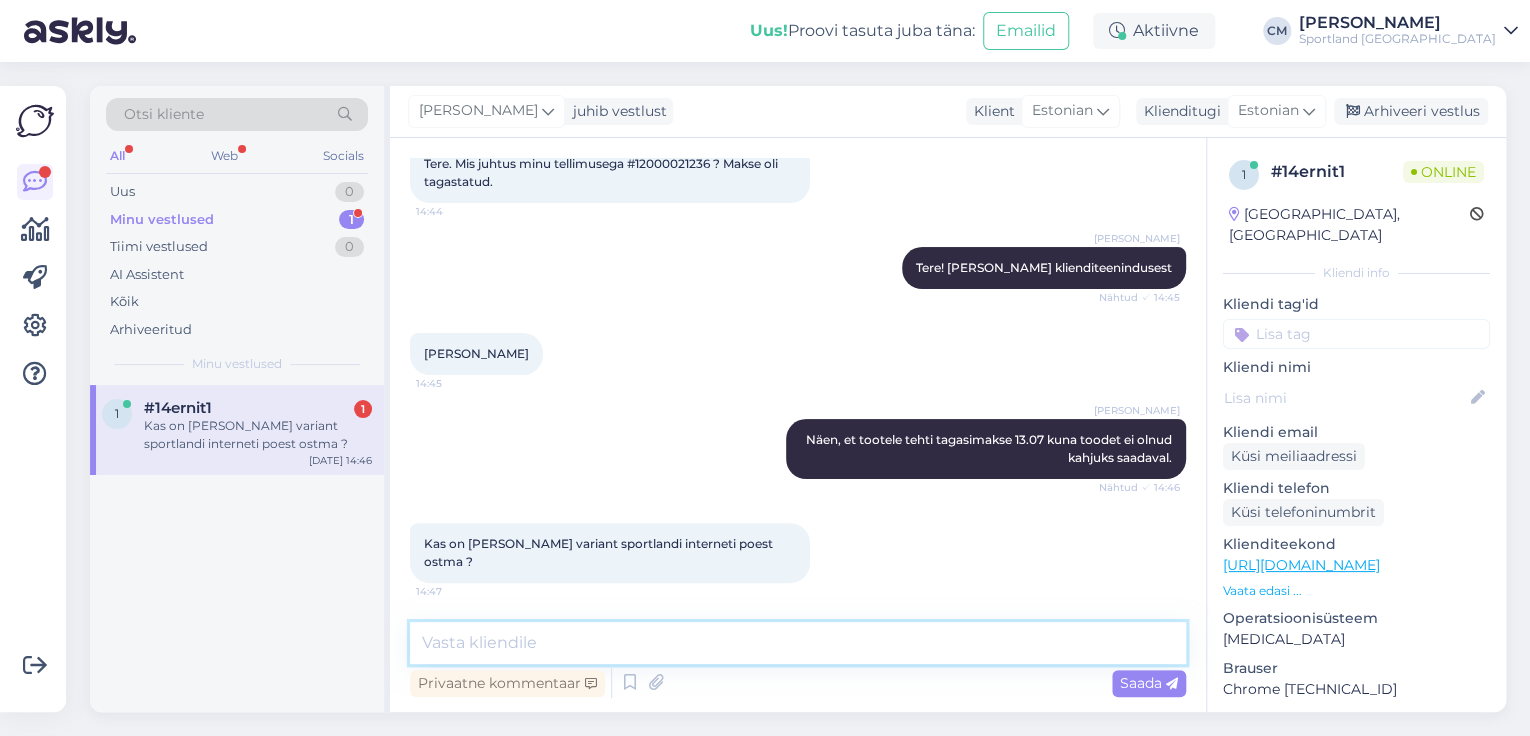 click at bounding box center (798, 643) 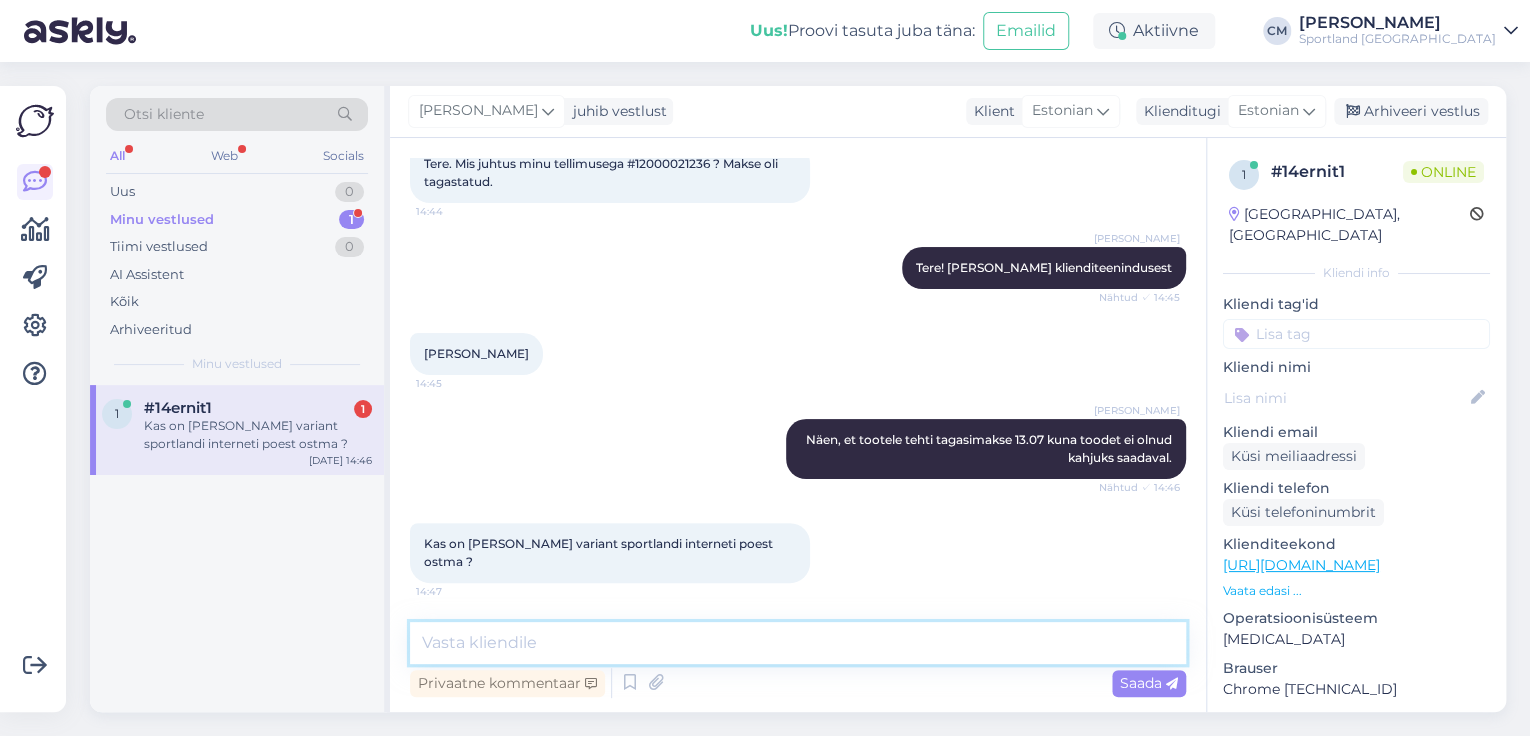 type on "K" 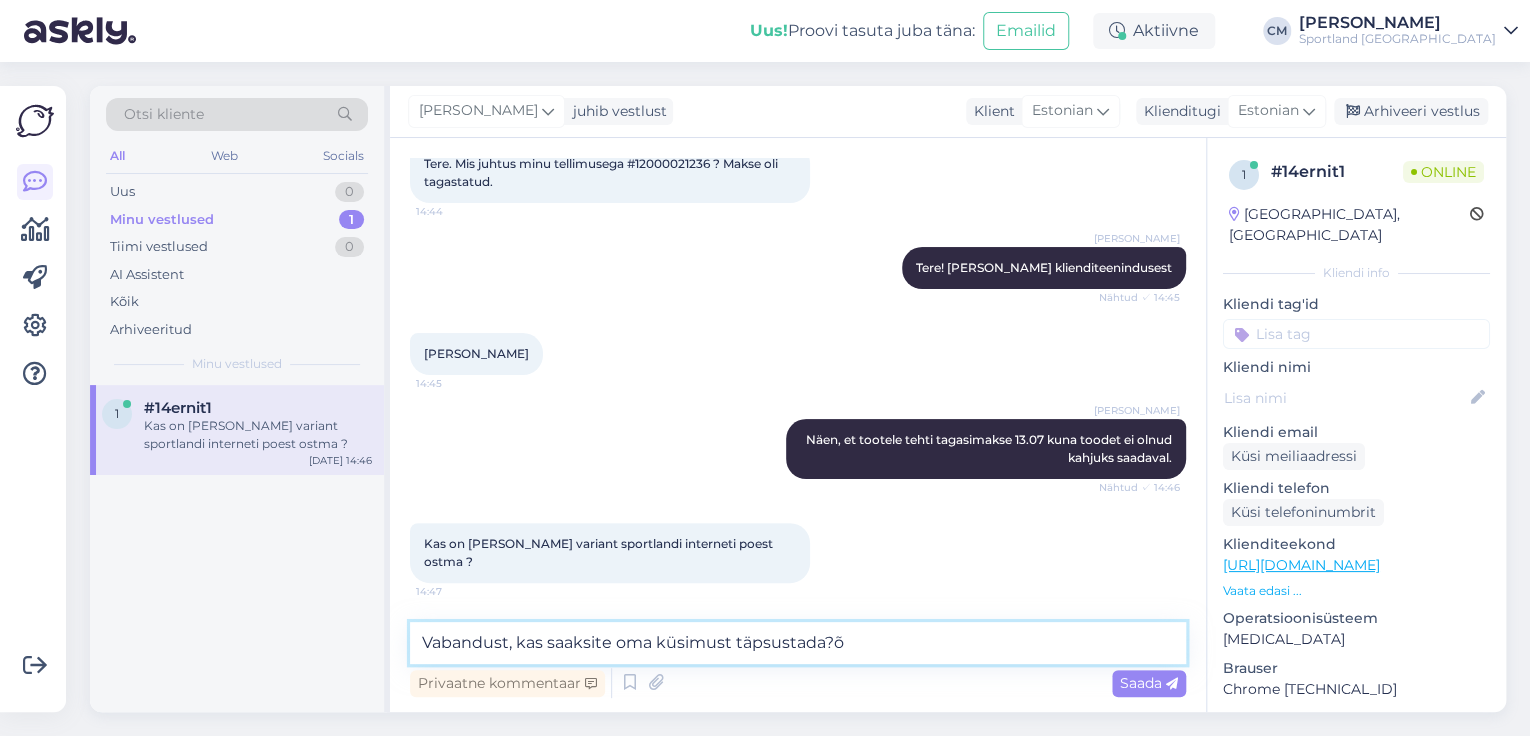 type on "Vabandust, kas saaksite oma küsimust täpsustada?" 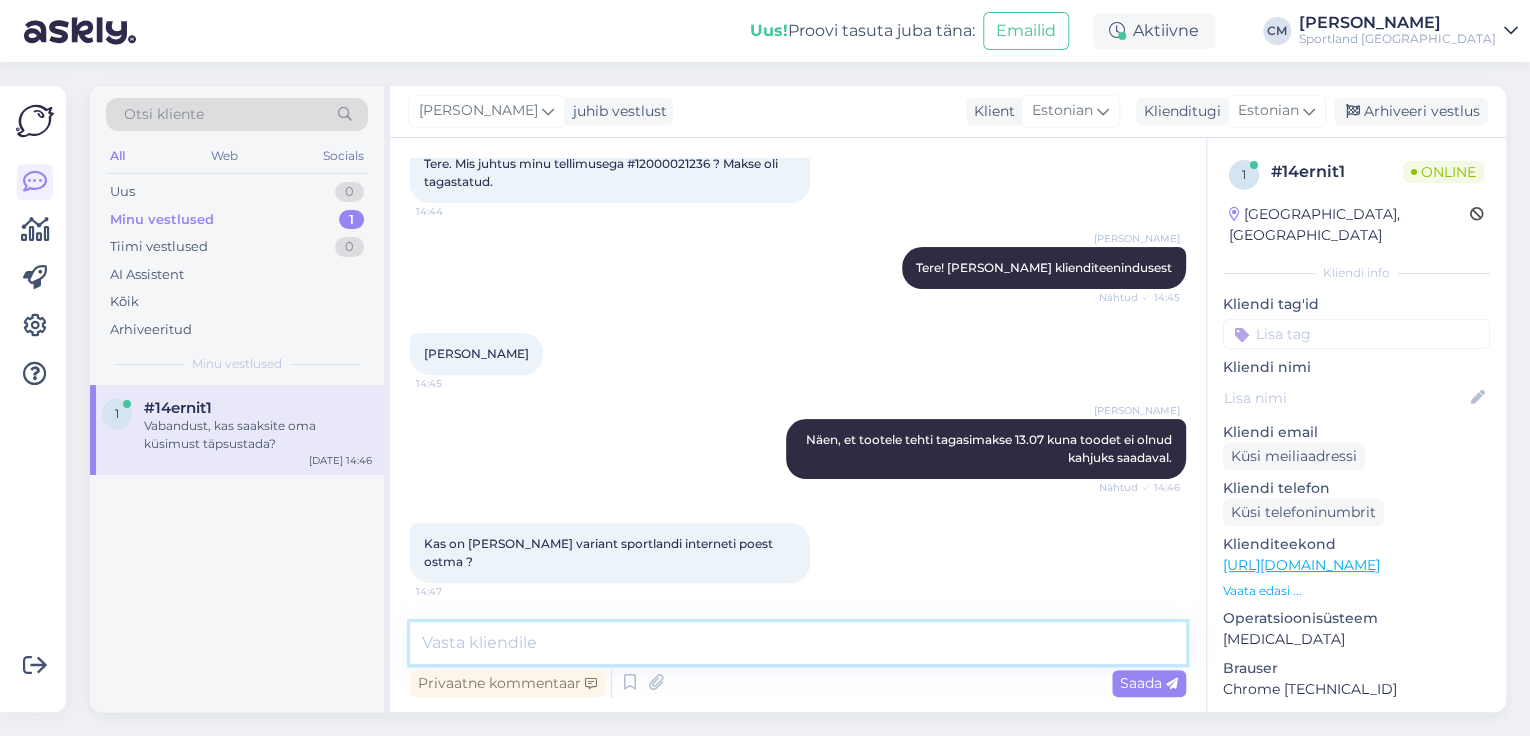 scroll, scrollTop: 208, scrollLeft: 0, axis: vertical 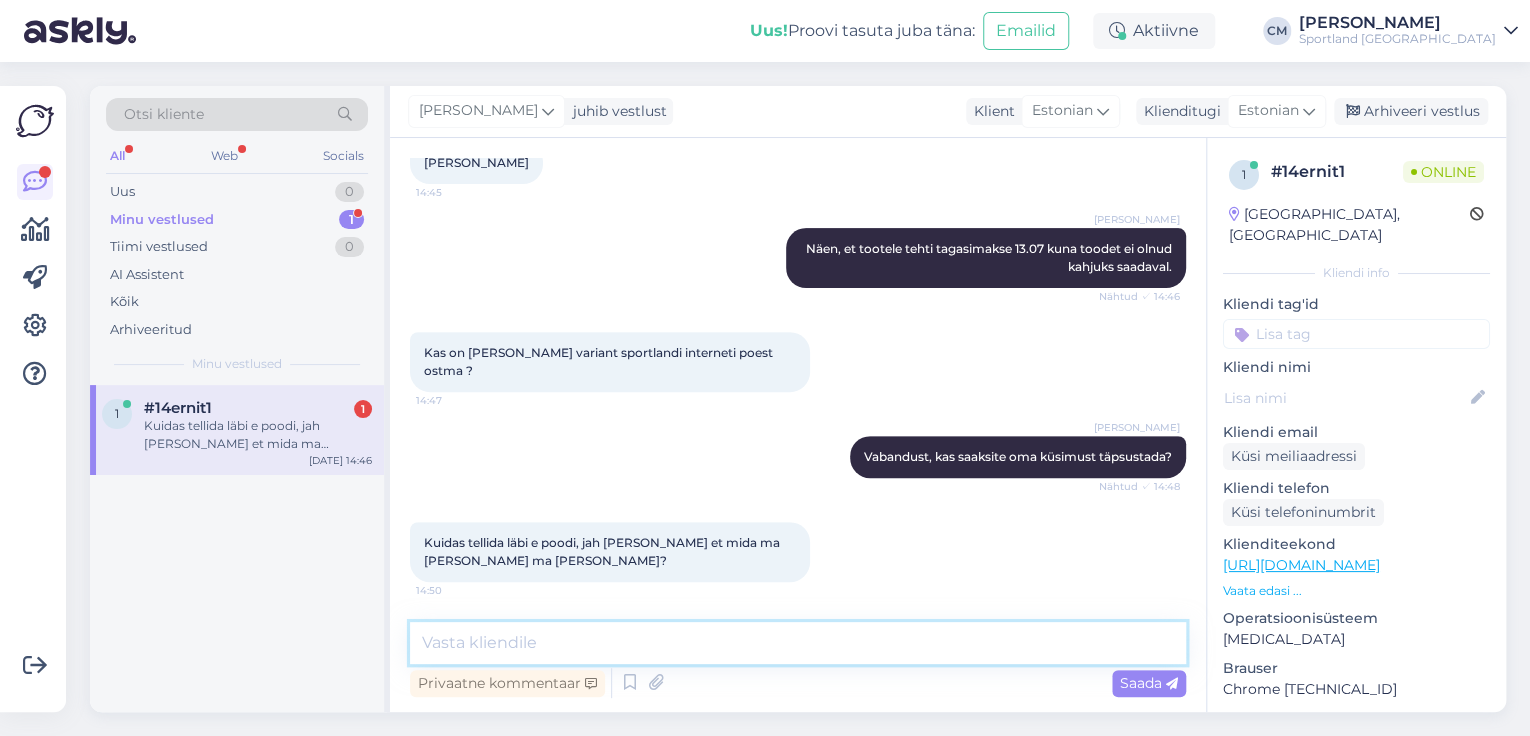 click at bounding box center (798, 643) 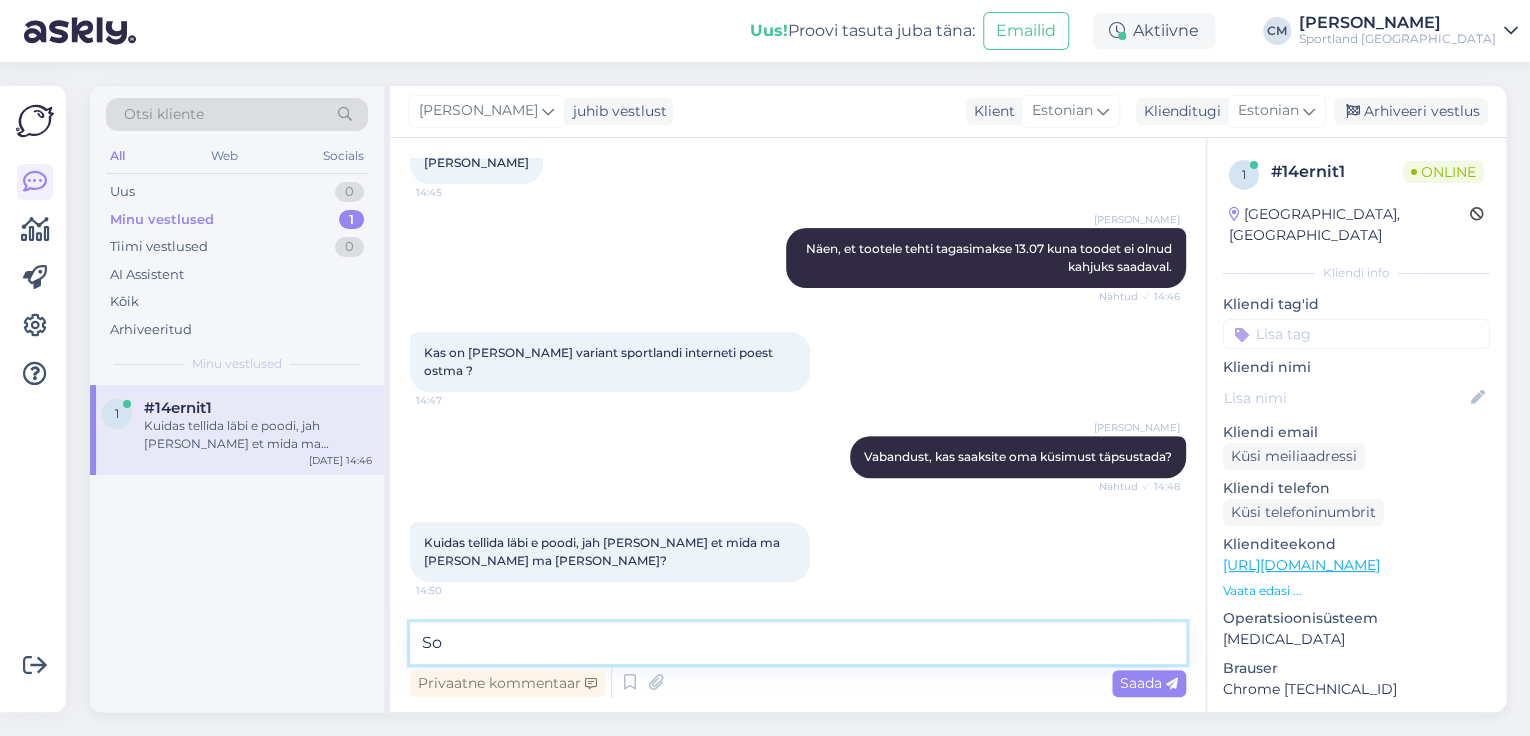 type on "S" 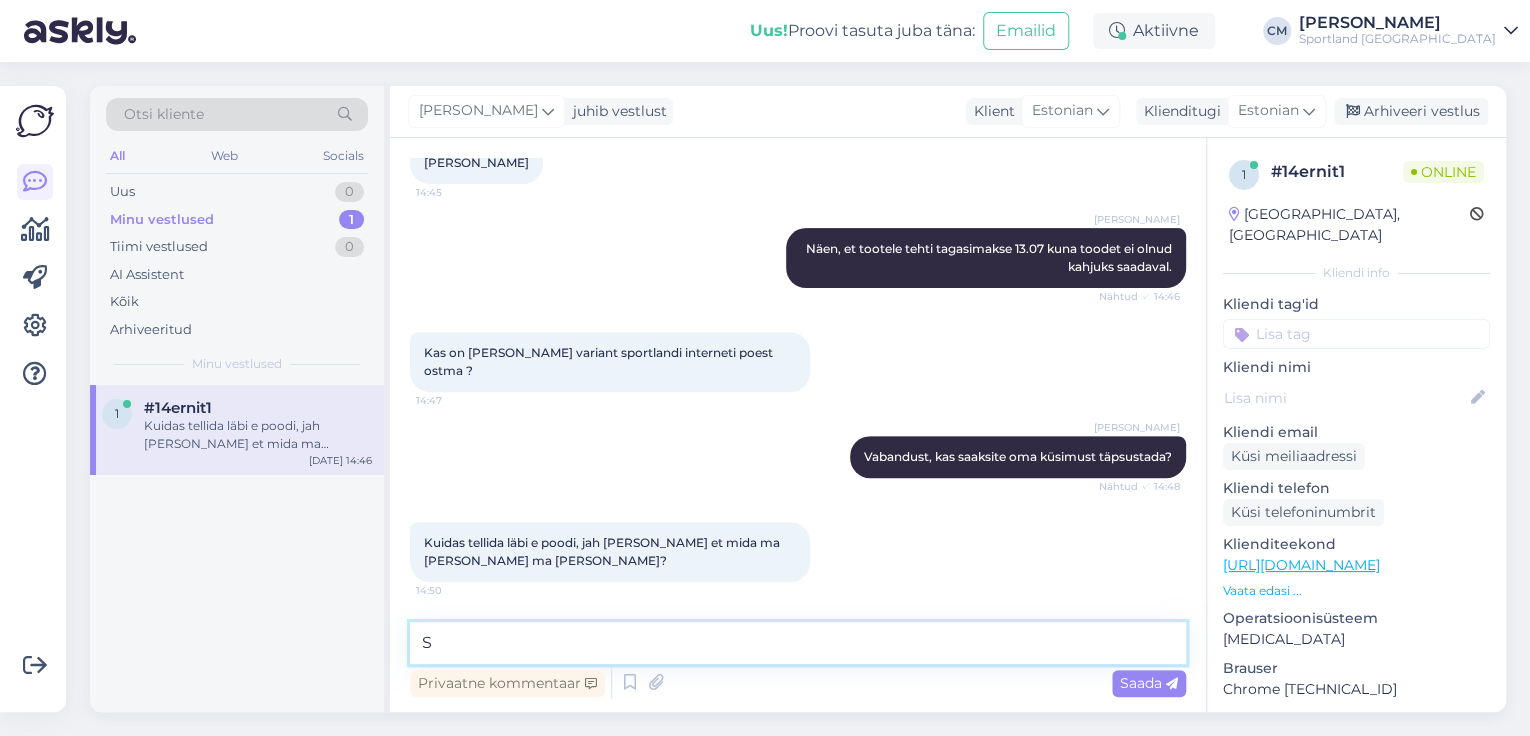 type 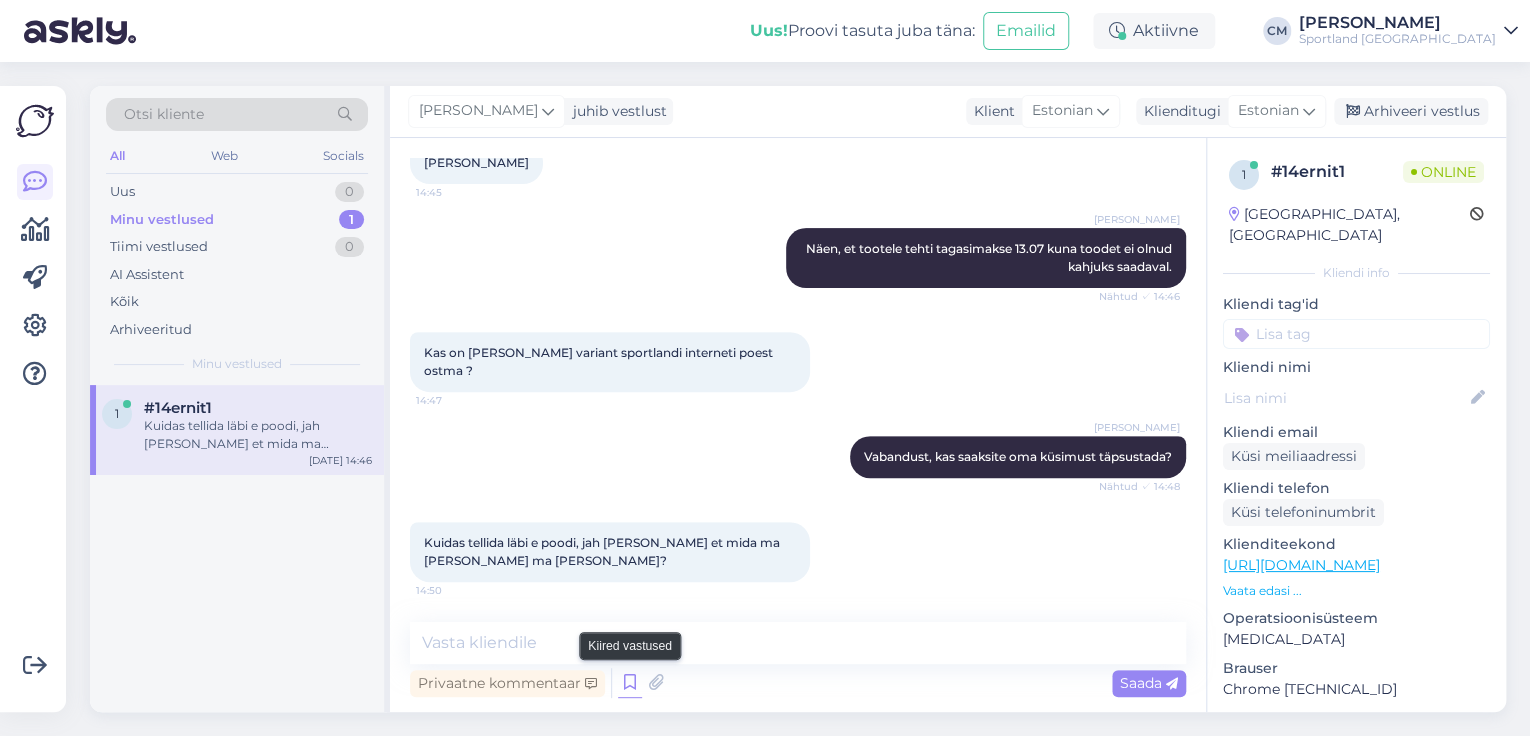 click at bounding box center (630, 683) 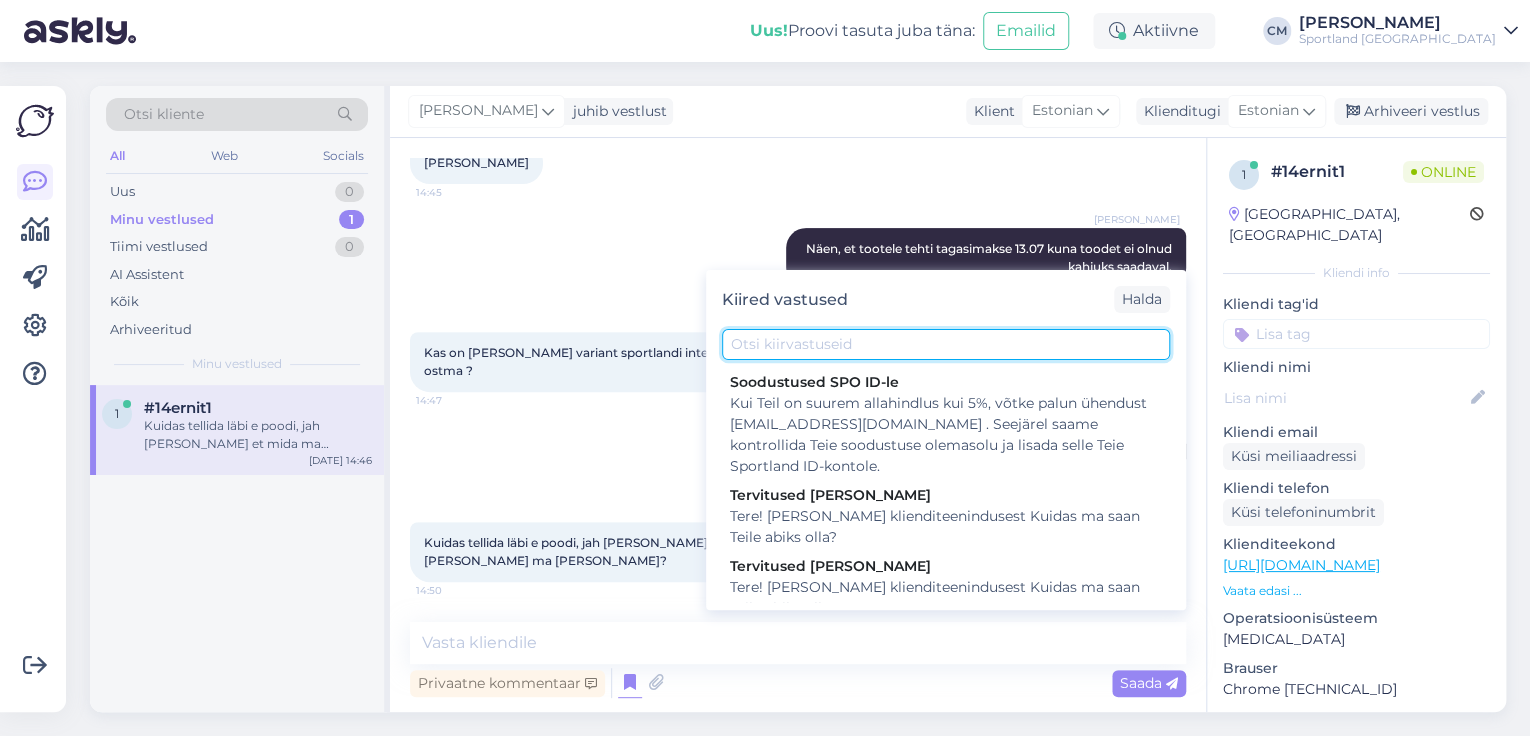click at bounding box center (946, 344) 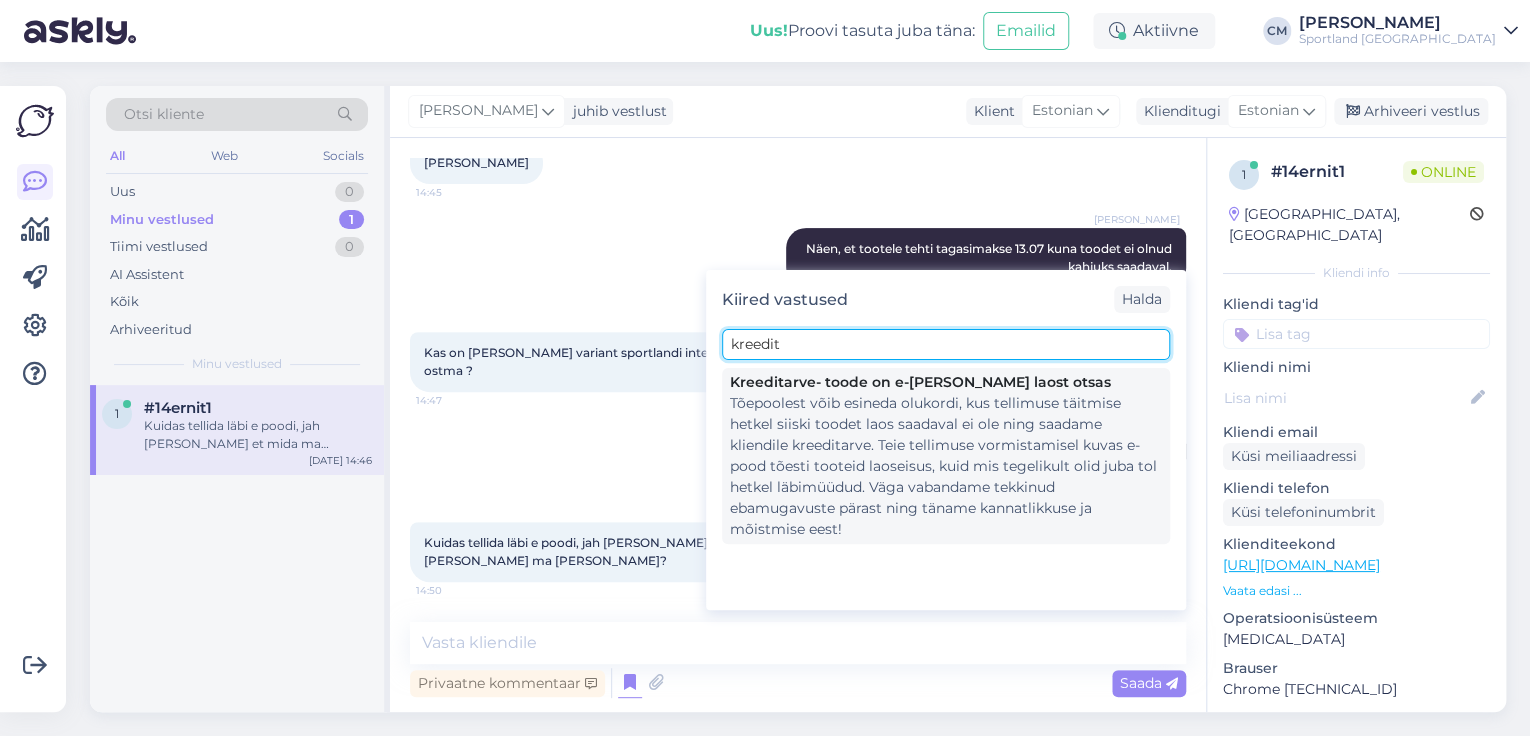 type on "kreedit" 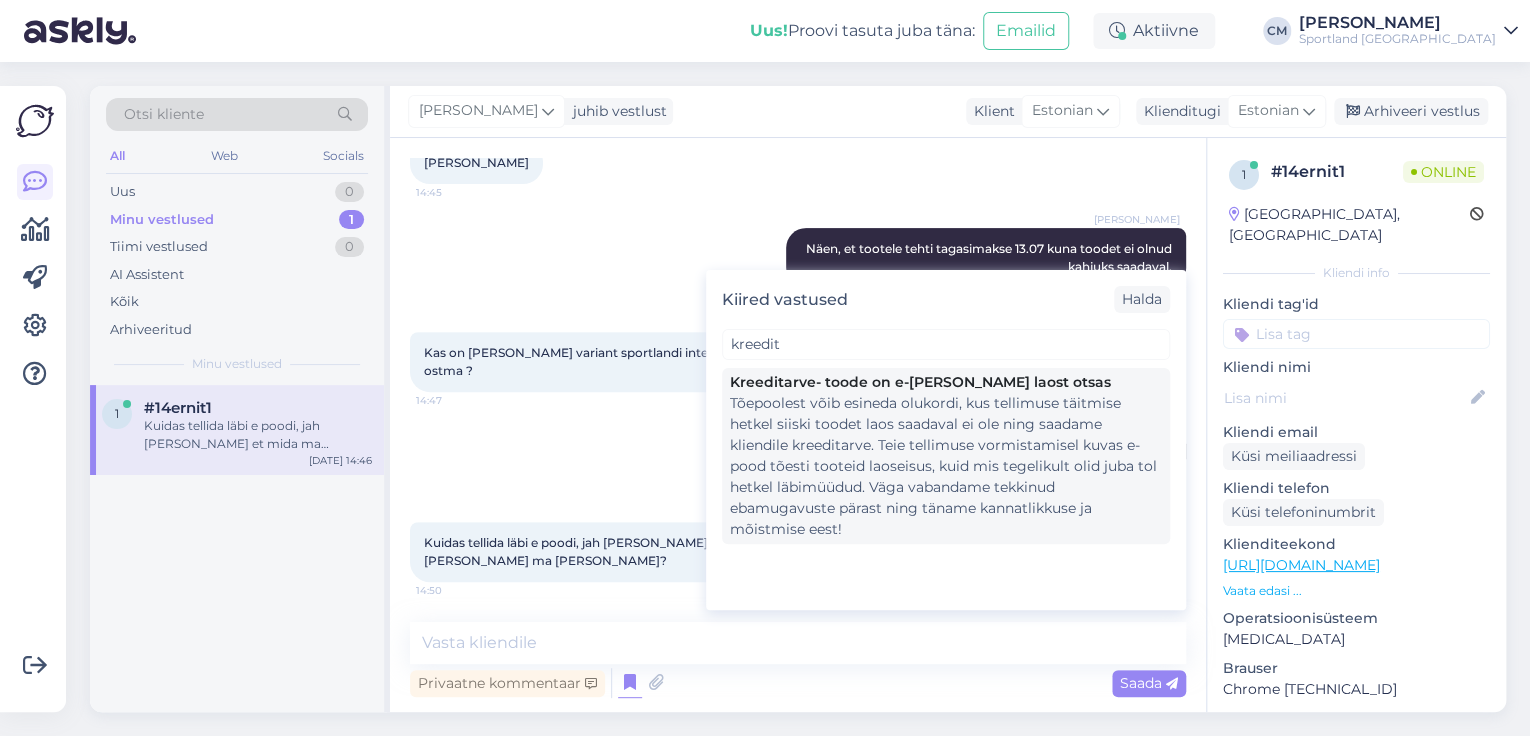 click on "Tõepoolest võib esineda olukordi, kus tellimuse täitmise hetkel siiski toodet laos saadaval ei ole ning saadame kliendile kreeditarve. Teie tellimuse vormistamisel kuvas e-pood tõesti tooteid laoseisus, kuid mis tegelikult olid juba tol hetkel läbimüüdud.
Väga vabandame tekkinud ebamugavuste pärast ning täname kannatlikkuse ja mõistmise eest!" at bounding box center [946, 466] 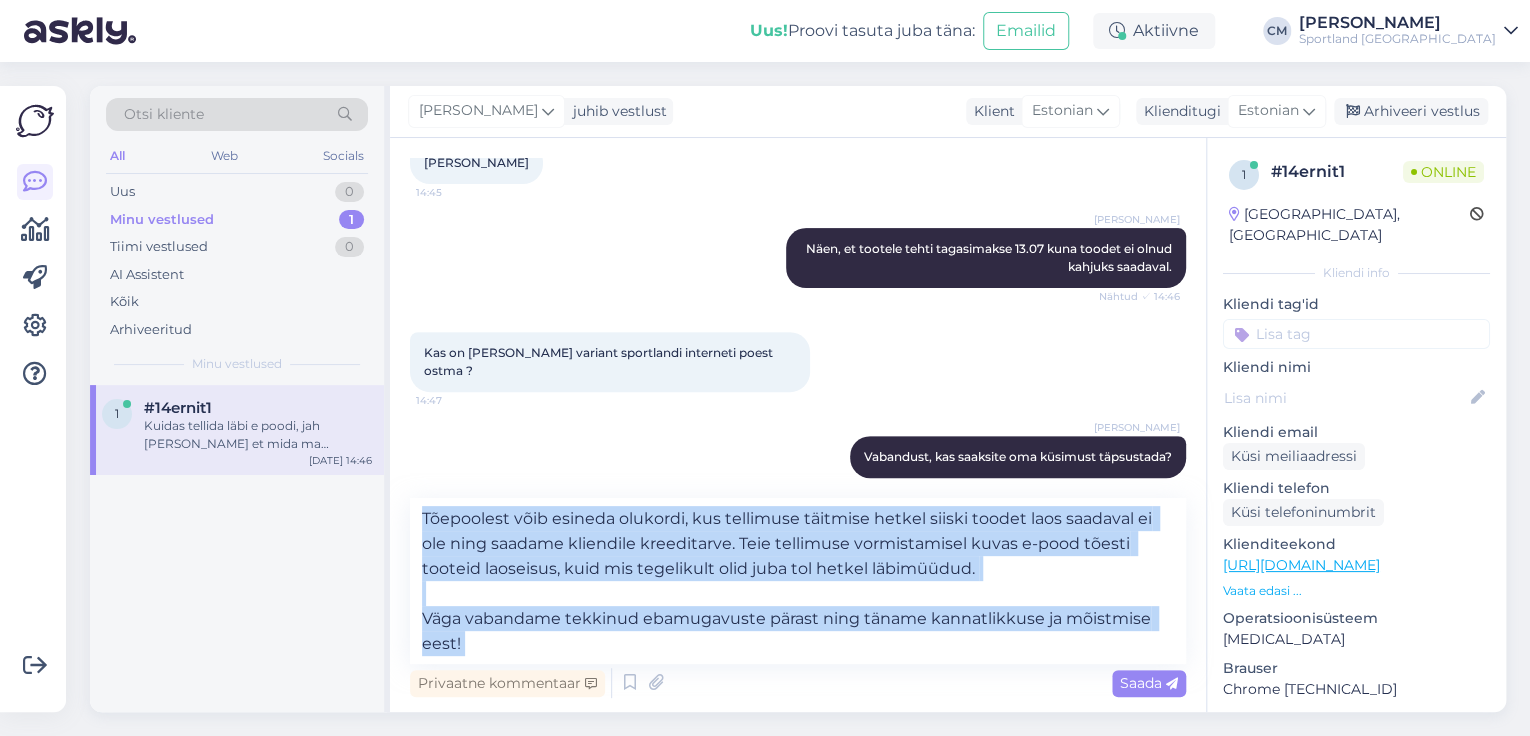 drag, startPoint x: 648, startPoint y: 679, endPoint x: 522, endPoint y: 625, distance: 137.08392 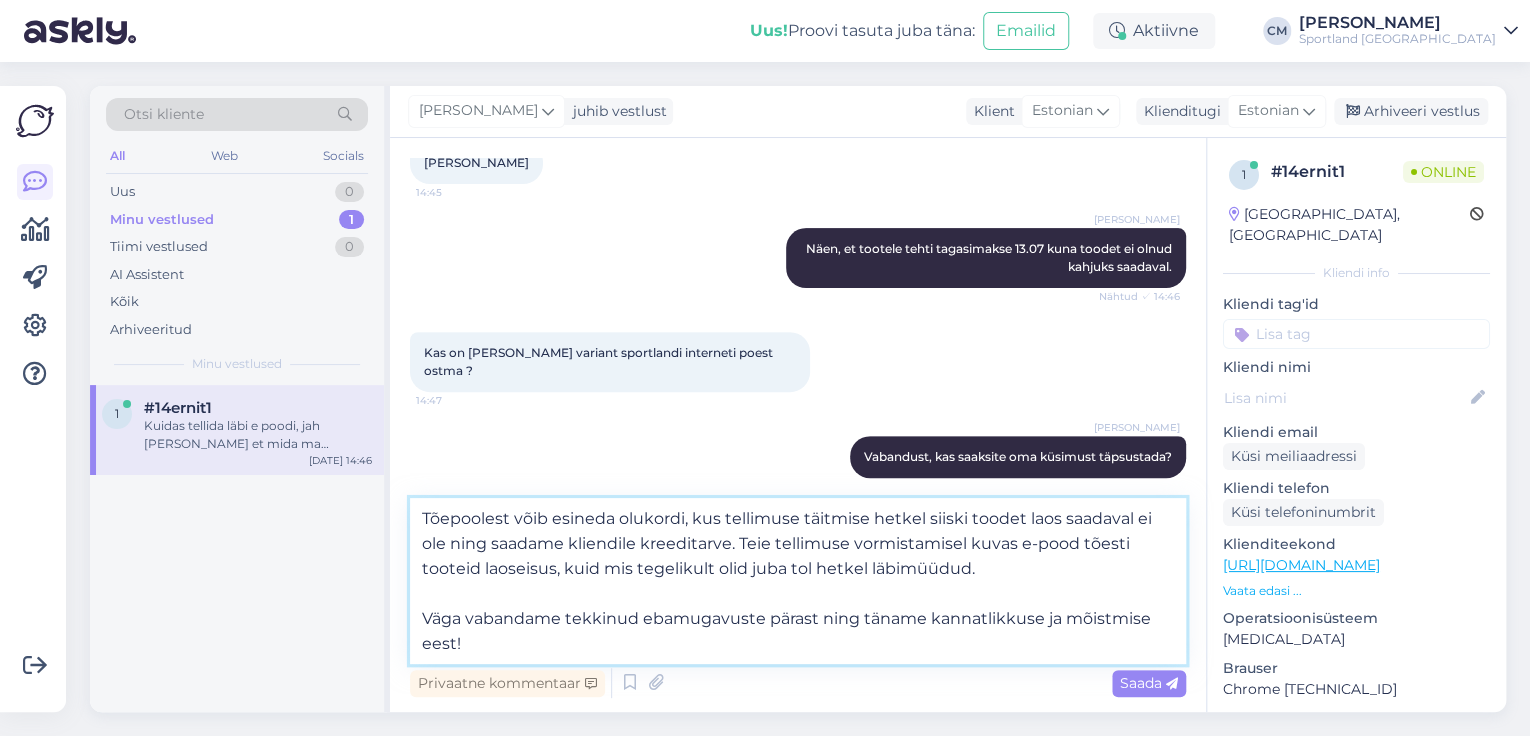 drag, startPoint x: 517, startPoint y: 644, endPoint x: 824, endPoint y: 622, distance: 307.78726 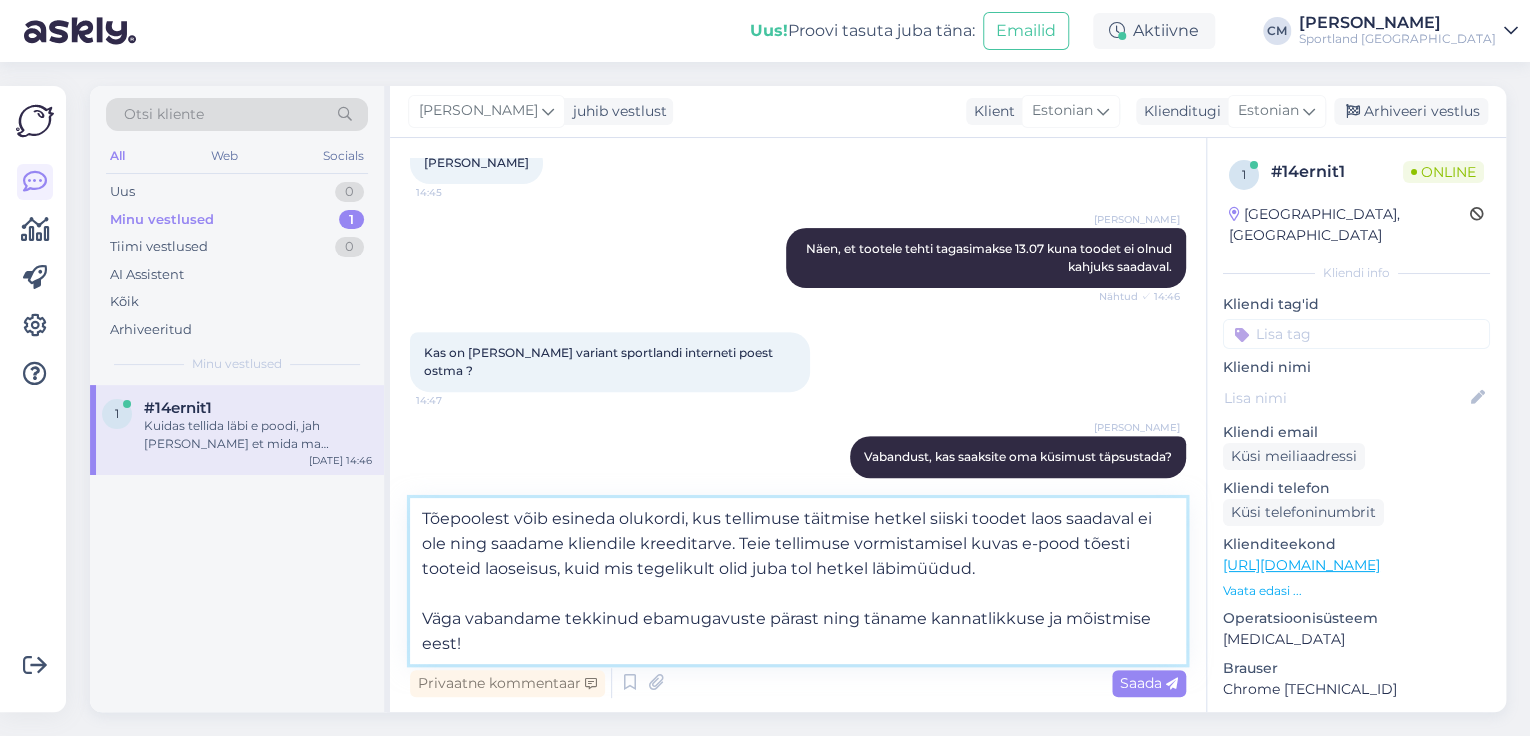 click on "Tõepoolest võib esineda olukordi, kus tellimuse täitmise hetkel siiski toodet laos saadaval ei ole ning saadame kliendile kreeditarve. Teie tellimuse vormistamisel kuvas e-pood tõesti tooteid laoseisus, kuid mis tegelikult olid juba tol hetkel läbimüüdud.
Väga vabandame tekkinud ebamugavuste pärast ning täname kannatlikkuse ja mõistmise eest!" at bounding box center (798, 581) 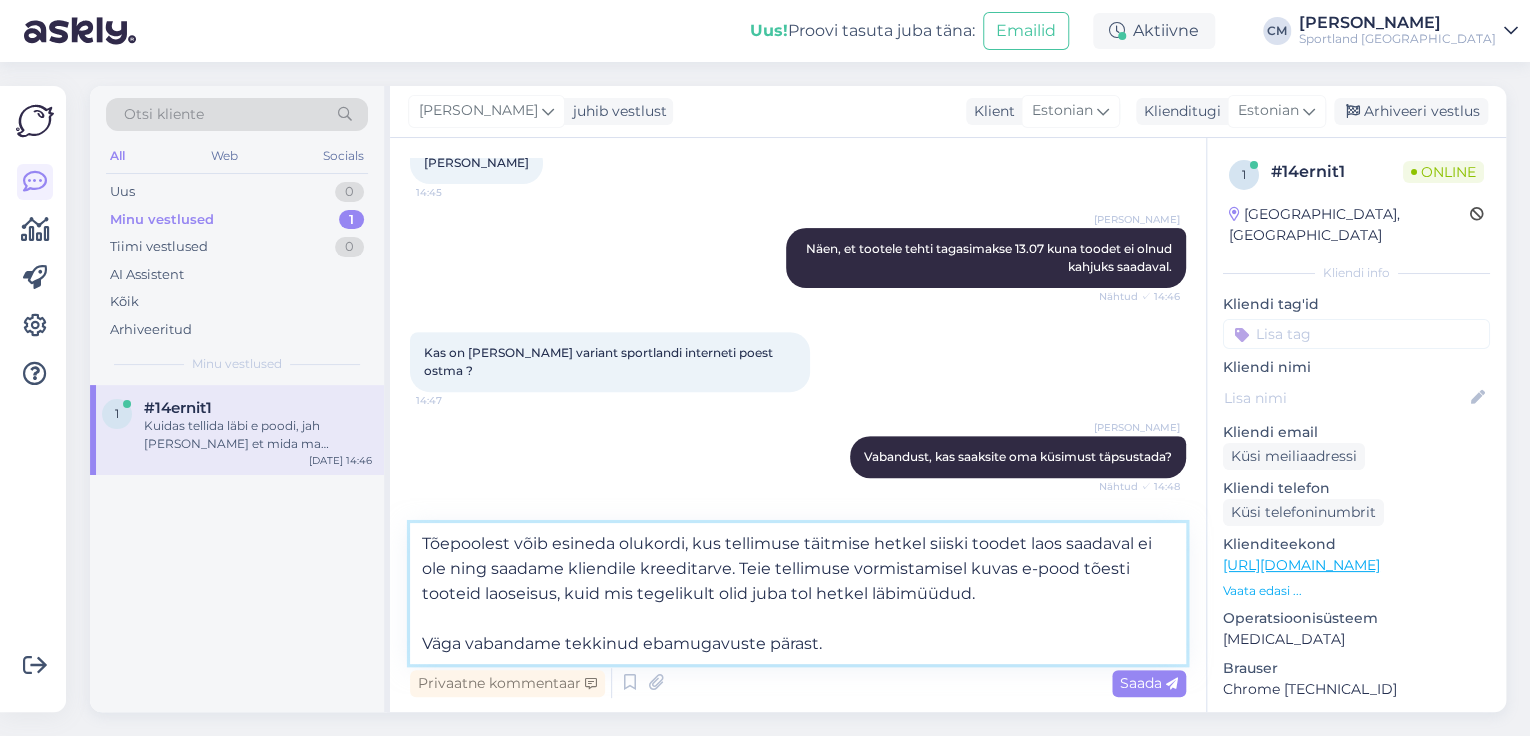 drag, startPoint x: 1034, startPoint y: 604, endPoint x: 733, endPoint y: 574, distance: 302.49133 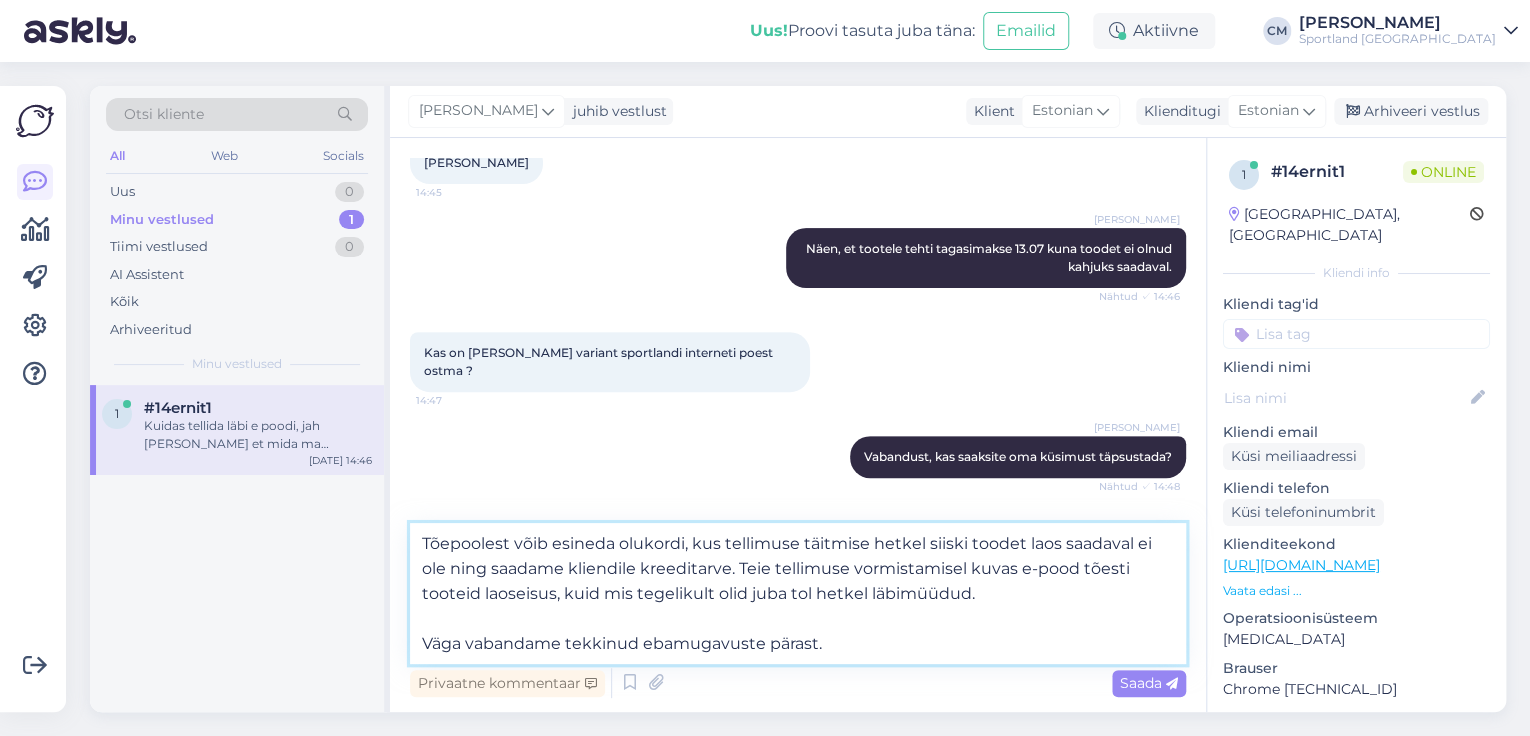 click on "Tõepoolest võib esineda olukordi, kus tellimuse täitmise hetkel siiski toodet laos saadaval ei ole ning saadame kliendile kreeditarve. Teie tellimuse vormistamisel kuvas e-pood tõesti tooteid laoseisus, kuid mis tegelikult olid juba tol hetkel läbimüüdud.
Väga vabandame tekkinud ebamugavuste pärast." at bounding box center [798, 593] 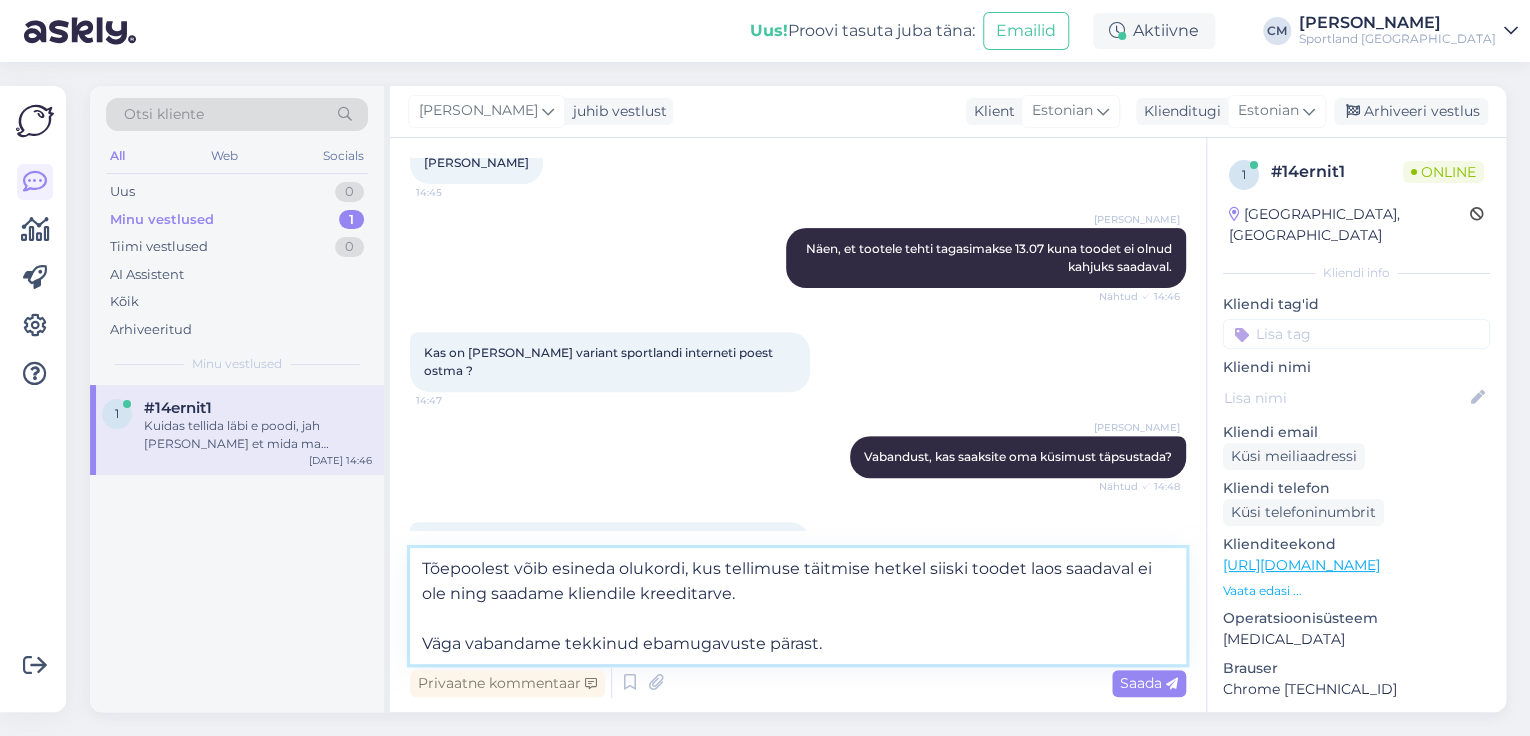 click on "Tõepoolest võib esineda olukordi, kus tellimuse täitmise hetkel siiski toodet laos saadaval ei ole ning saadame kliendile kreeditarve.
Väga vabandame tekkinud ebamugavuste pärast." at bounding box center [798, 606] 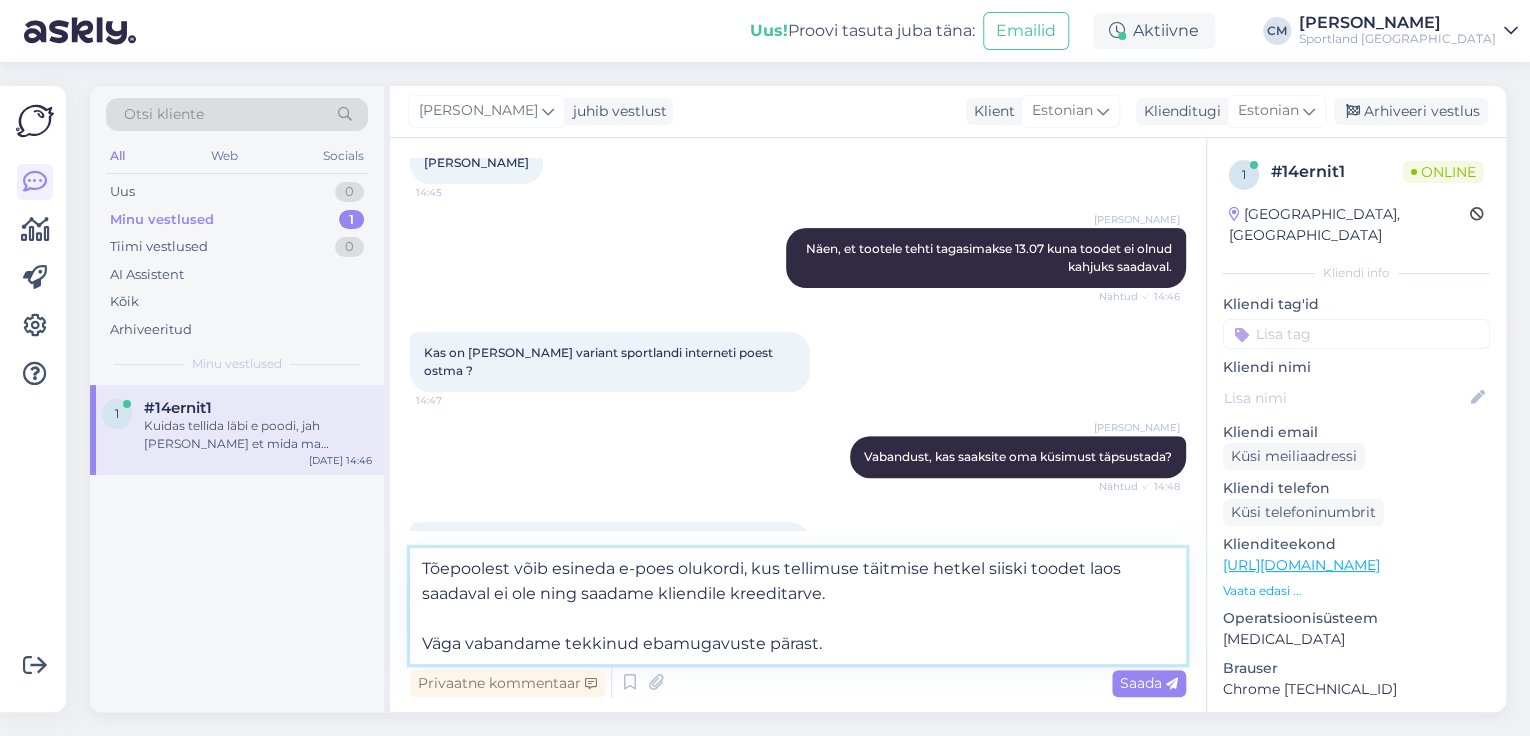 click on "Tõepoolest võib esineda e-poes olukordi, kus tellimuse täitmise hetkel siiski toodet laos saadaval ei ole ning saadame kliendile kreeditarve.
Väga vabandame tekkinud ebamugavuste pärast." at bounding box center (798, 606) 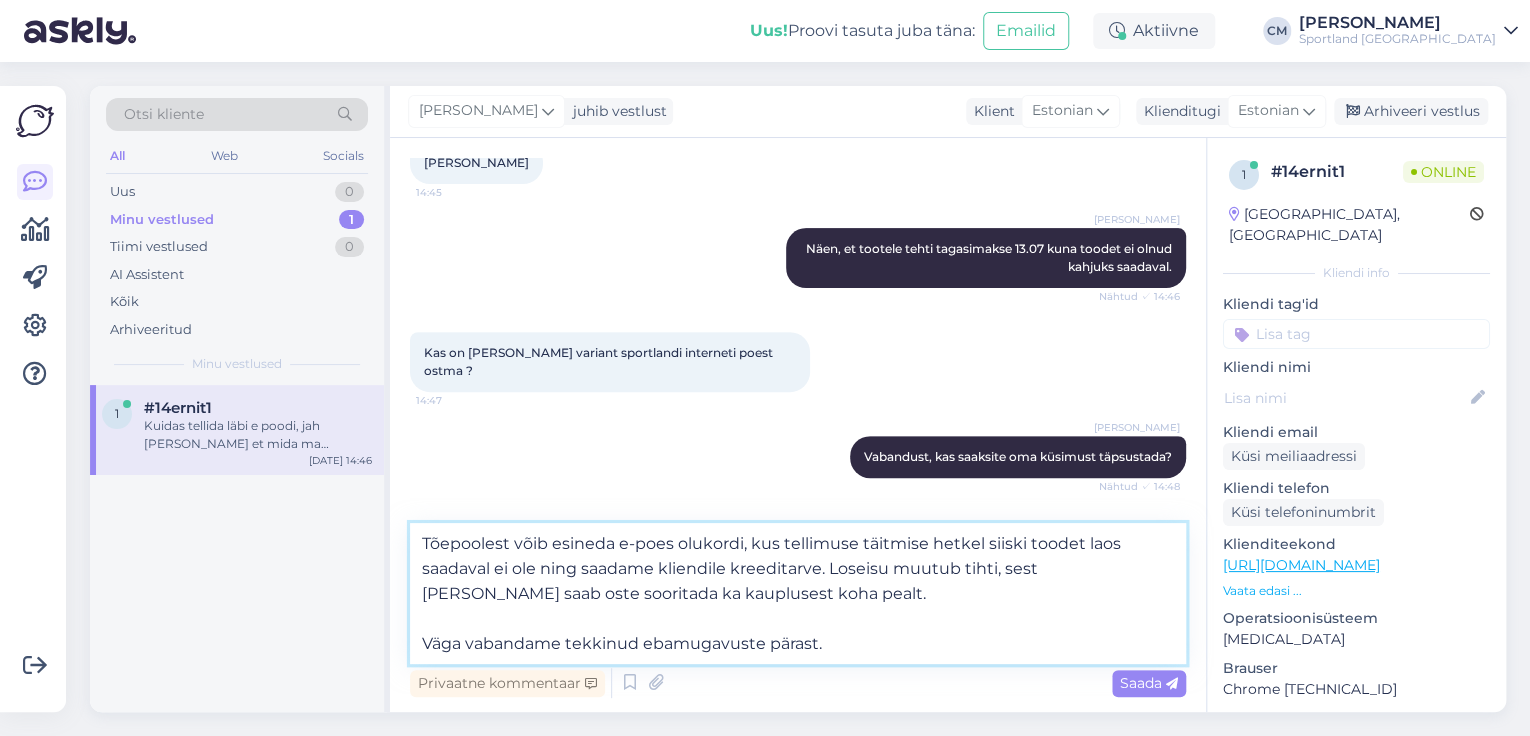 click on "Tõepoolest võib esineda e-poes olukordi, kus tellimuse täitmise hetkel siiski toodet laos saadaval ei ole ning saadame kliendile kreeditarve. Loseisu muutub tihti, sest [PERSON_NAME] saab oste sooritada ka kauplusest koha pealt.
Väga vabandame tekkinud ebamugavuste pärast." at bounding box center (798, 593) 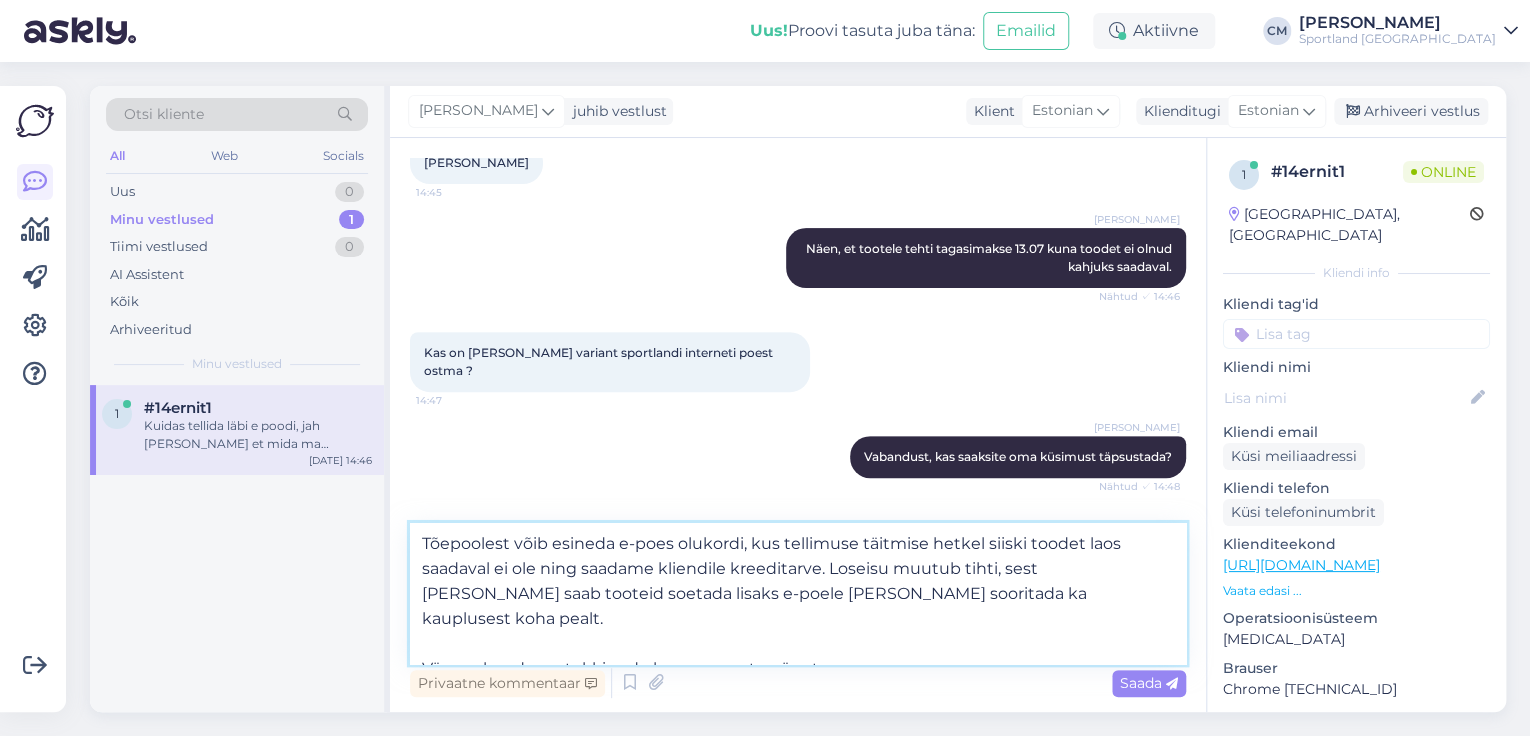 click on "Tõepoolest võib esineda e-poes olukordi, kus tellimuse täitmise hetkel siiski toodet laos saadaval ei ole ning saadame kliendile kreeditarve. Loseisu muutub tihti, sest [PERSON_NAME] saab tooteid soetada lisaks e-poele [PERSON_NAME] sooritada ka kauplusest koha pealt.
Väga vabandame tekkinud ebamugavuste pärast." at bounding box center [798, 593] 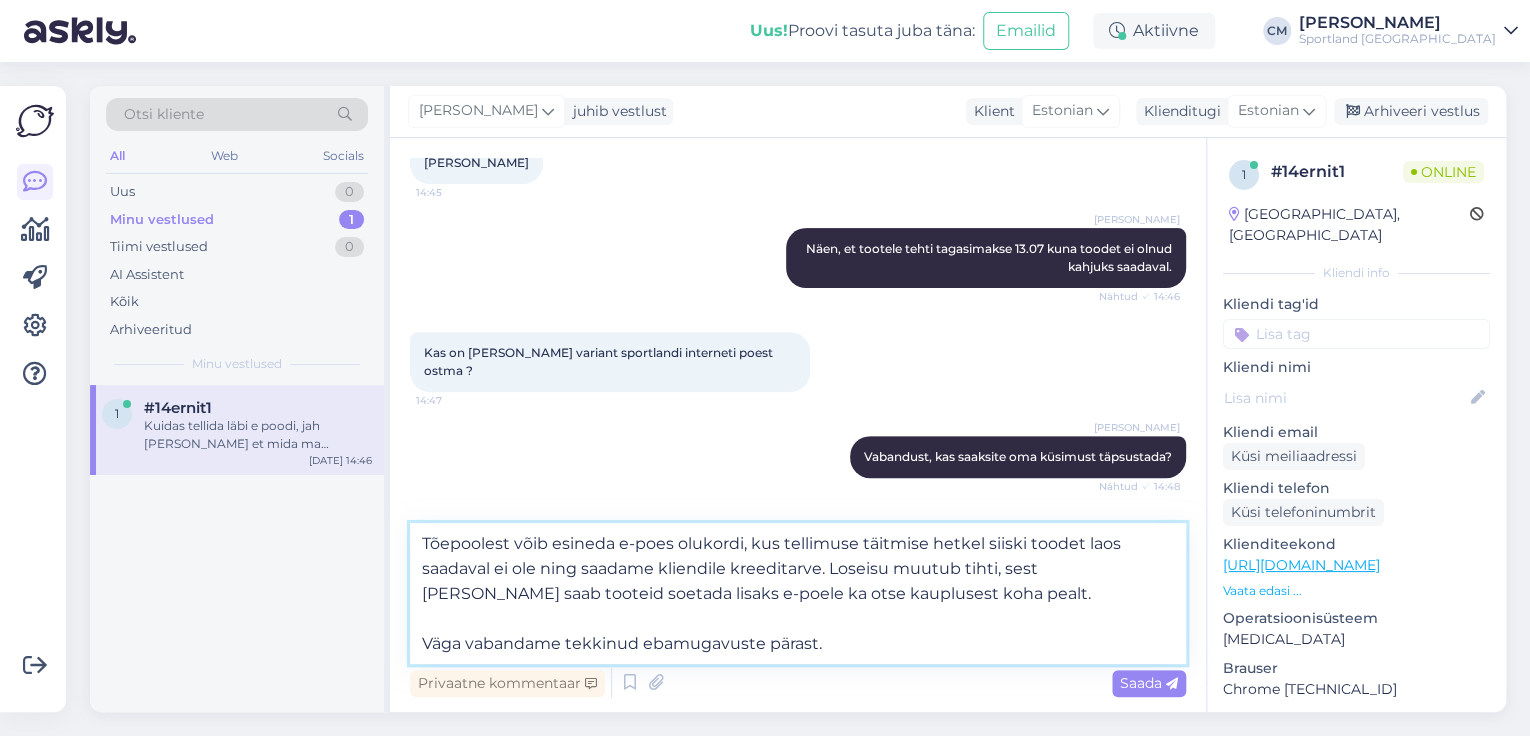 click on "Tõepoolest võib esineda e-poes olukordi, kus tellimuse täitmise hetkel siiski toodet laos saadaval ei ole ning saadame kliendile kreeditarve. Loseisu muutub tihti, sest [PERSON_NAME] saab tooteid soetada lisaks e-poele ka otse kauplusest koha pealt.
Väga vabandame tekkinud ebamugavuste pärast." at bounding box center [798, 593] 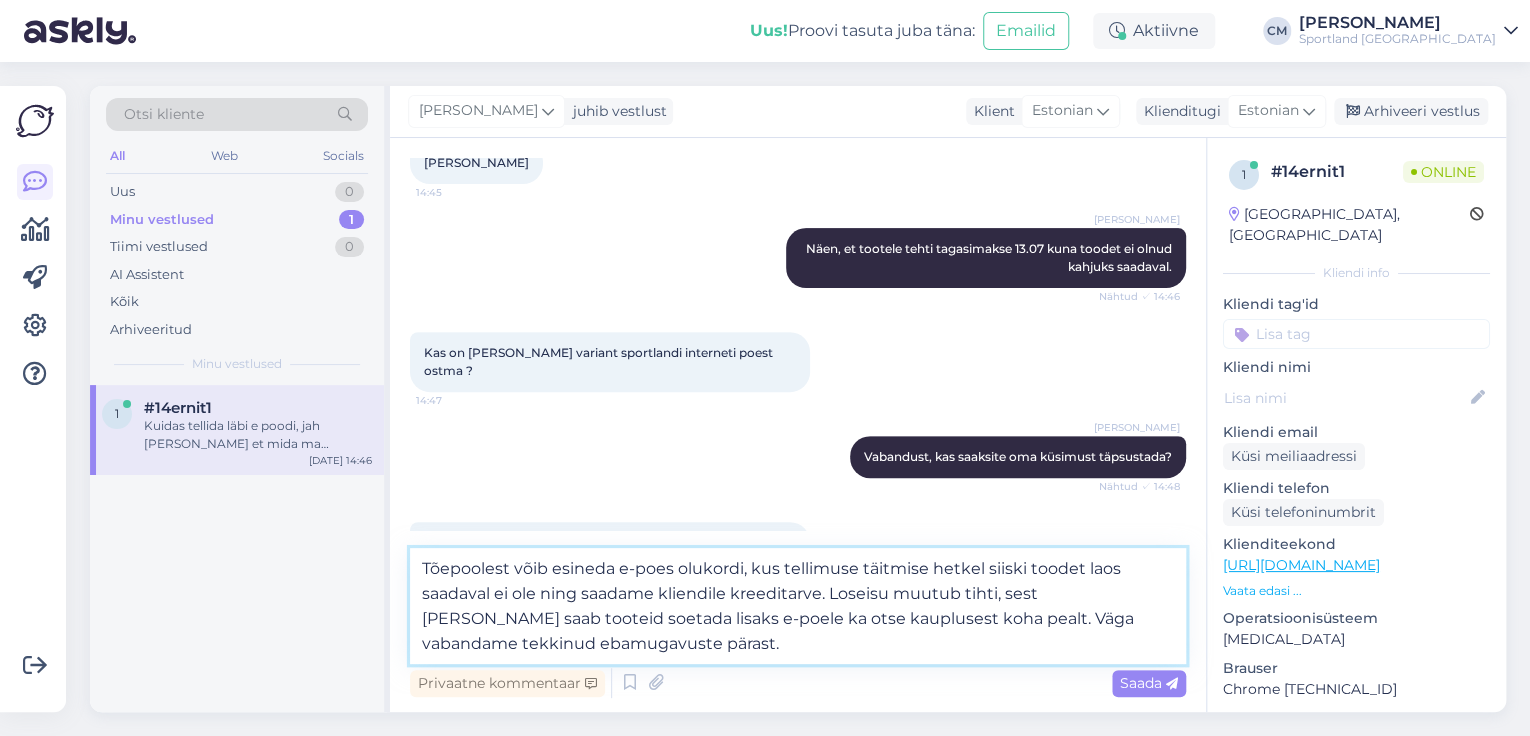 click on "Tõepoolest võib esineda e-poes olukordi, kus tellimuse täitmise hetkel siiski toodet laos saadaval ei ole ning saadame kliendile kreeditarve. Loseisu muutub tihti, sest [PERSON_NAME] saab tooteid soetada lisaks e-poele ka otse kauplusest koha pealt. Väga vabandame tekkinud ebamugavuste pärast." at bounding box center (798, 606) 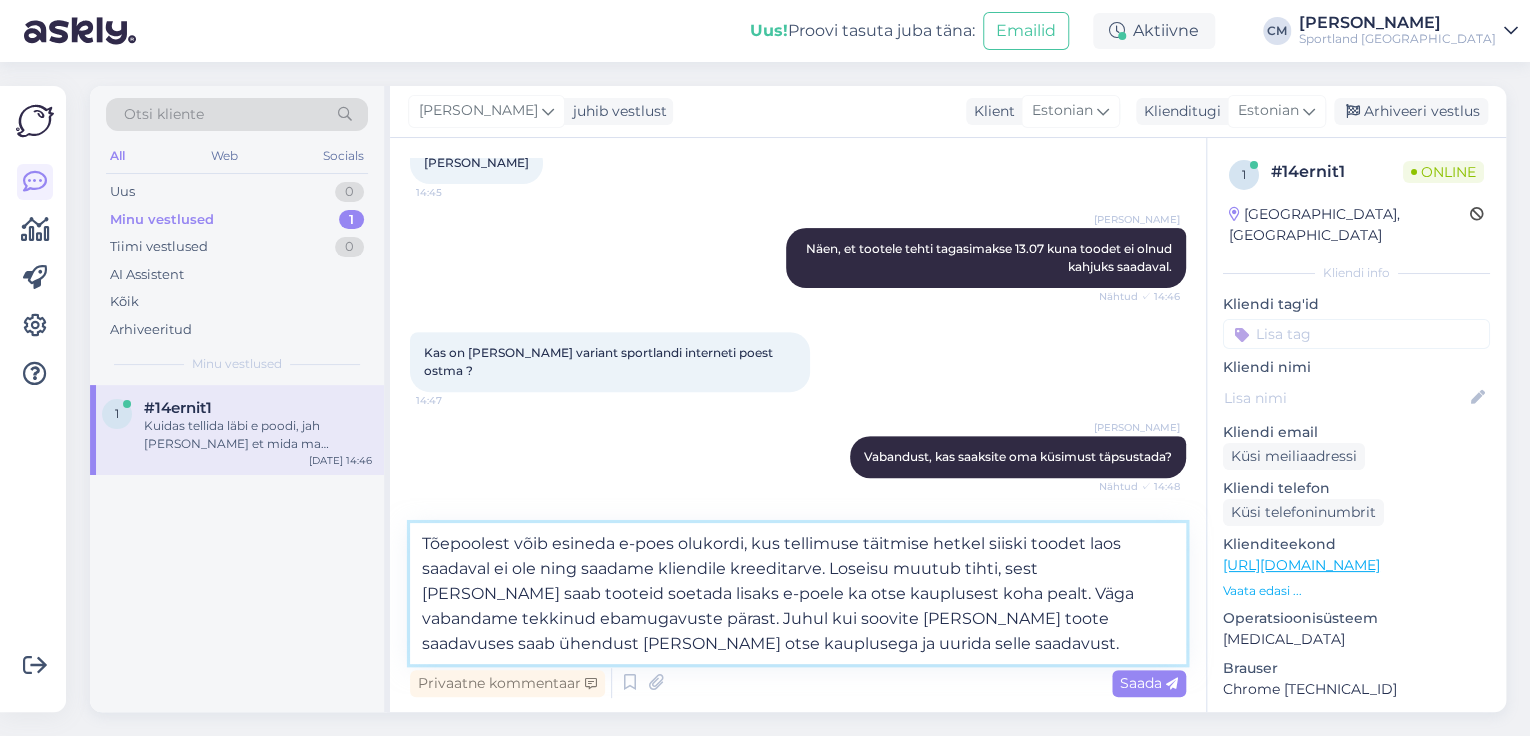 click on "Tõepoolest võib esineda e-poes olukordi, kus tellimuse täitmise hetkel siiski toodet laos saadaval ei ole ning saadame kliendile kreeditarve. Loseisu muutub tihti, sest [PERSON_NAME] saab tooteid soetada lisaks e-poele ka otse kauplusest koha pealt. Väga vabandame tekkinud ebamugavuste pärast. Juhul kui soovite [PERSON_NAME] toote saadavuses saab ühendust [PERSON_NAME] otse kauplusega ja uurida selle saadavust." at bounding box center [798, 593] 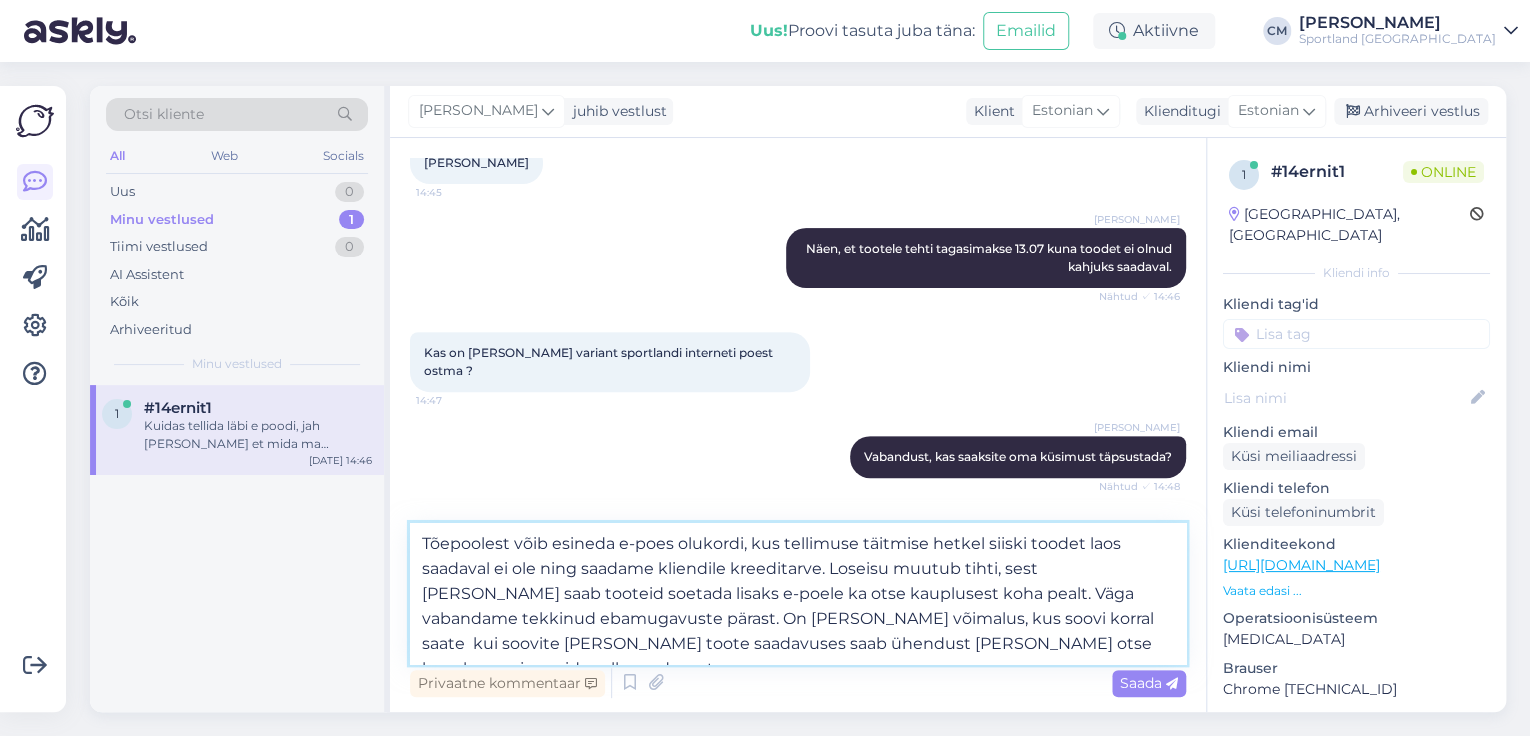 drag, startPoint x: 604, startPoint y: 642, endPoint x: 971, endPoint y: 608, distance: 368.57156 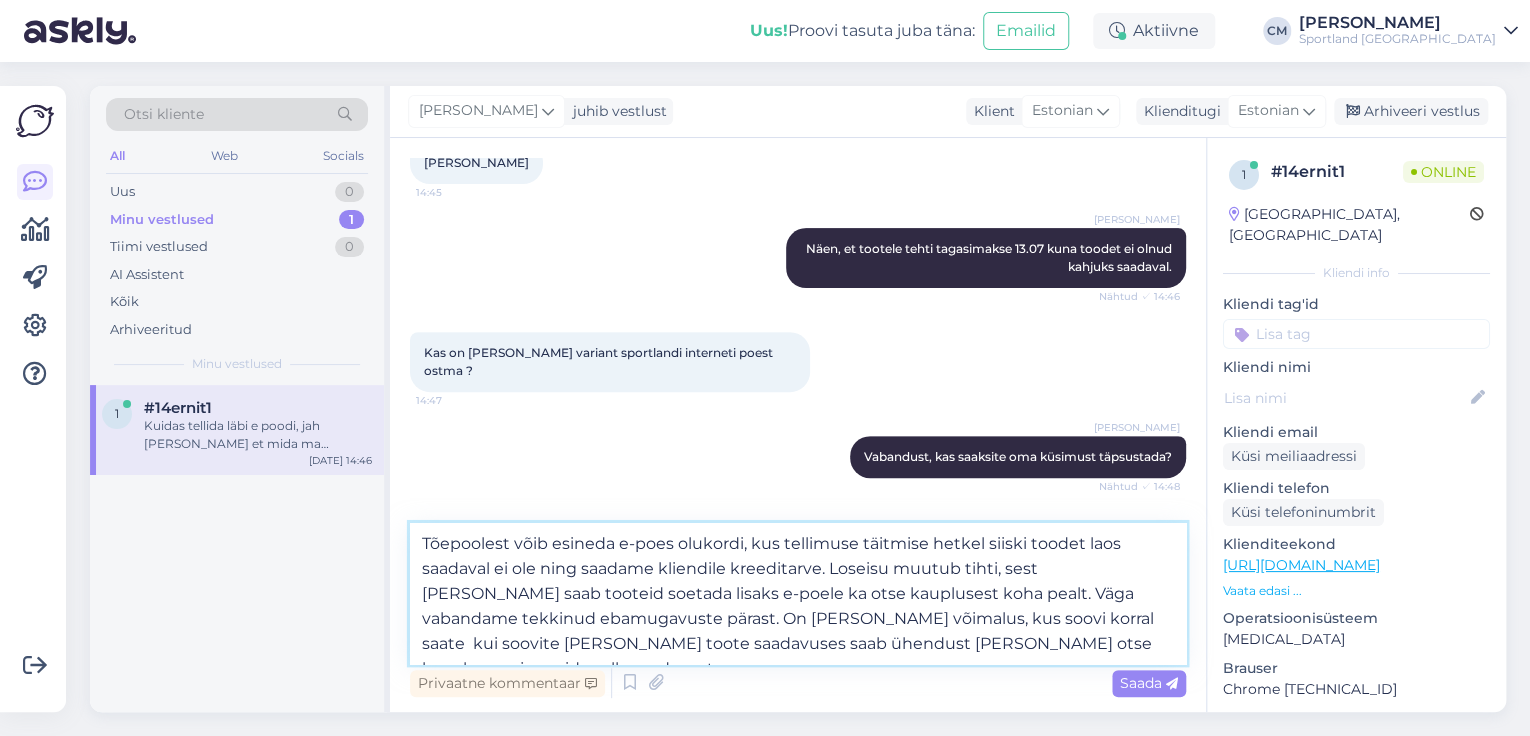 click on "Tõepoolest võib esineda e-poes olukordi, kus tellimuse täitmise hetkel siiski toodet laos saadaval ei ole ning saadame kliendile kreeditarve. Loseisu muutub tihti, sest [PERSON_NAME] saab tooteid soetada lisaks e-poele ka otse kauplusest koha pealt. Väga vabandame tekkinud ebamugavuste pärast. On [PERSON_NAME] võimalus, kus soovi korral saate  kui soovite [PERSON_NAME] toote saadavuses saab ühendust [PERSON_NAME] otse kauplusega ja uurida selle saadavust." at bounding box center [798, 593] 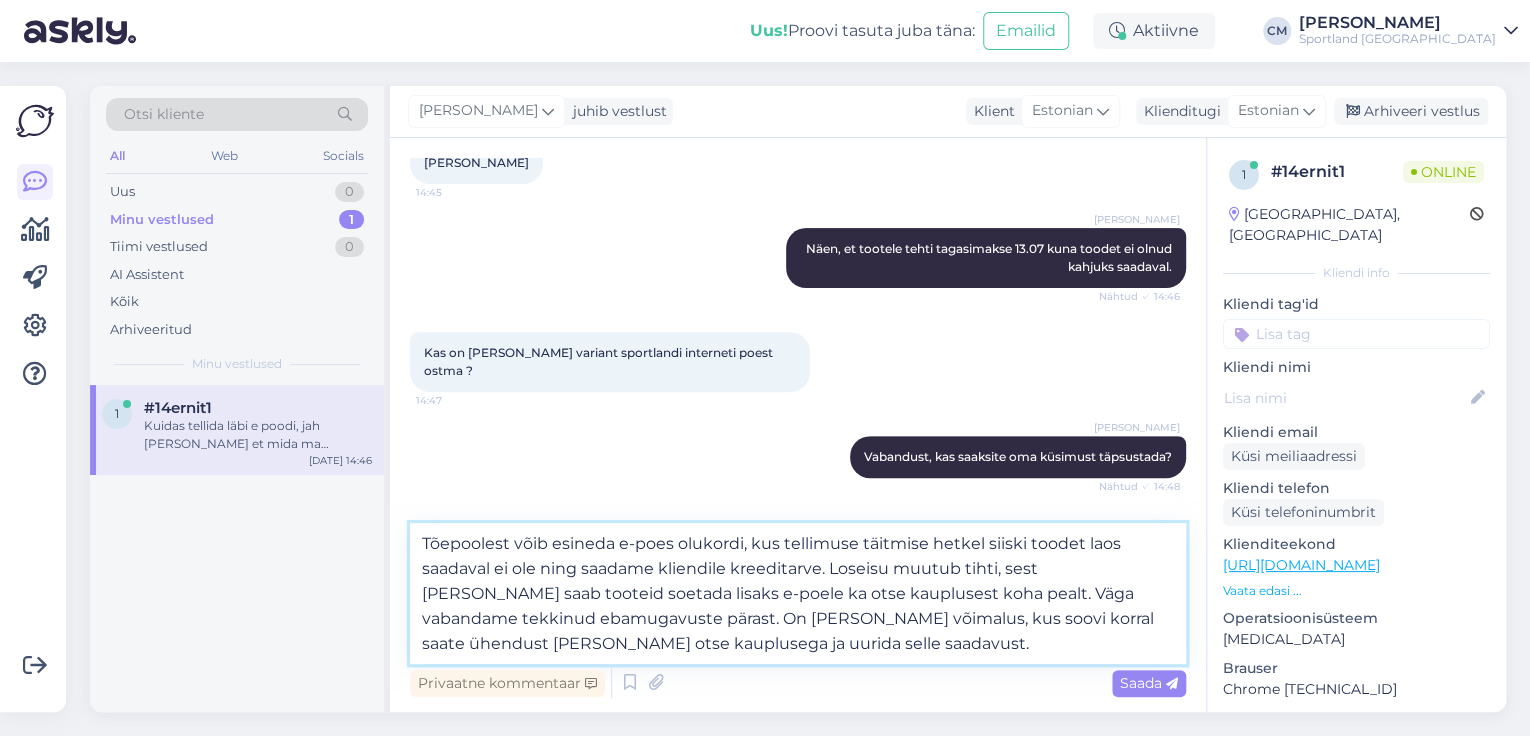 click on "Tõepoolest võib esineda e-poes olukordi, kus tellimuse täitmise hetkel siiski toodet laos saadaval ei ole ning saadame kliendile kreeditarve. Loseisu muutub tihti, sest [PERSON_NAME] saab tooteid soetada lisaks e-poele ka otse kauplusest koha pealt. Väga vabandame tekkinud ebamugavuste pärast. On [PERSON_NAME] võimalus, kus soovi korral saate ühendust [PERSON_NAME] otse kauplusega ja uurida selle saadavust." at bounding box center [798, 593] 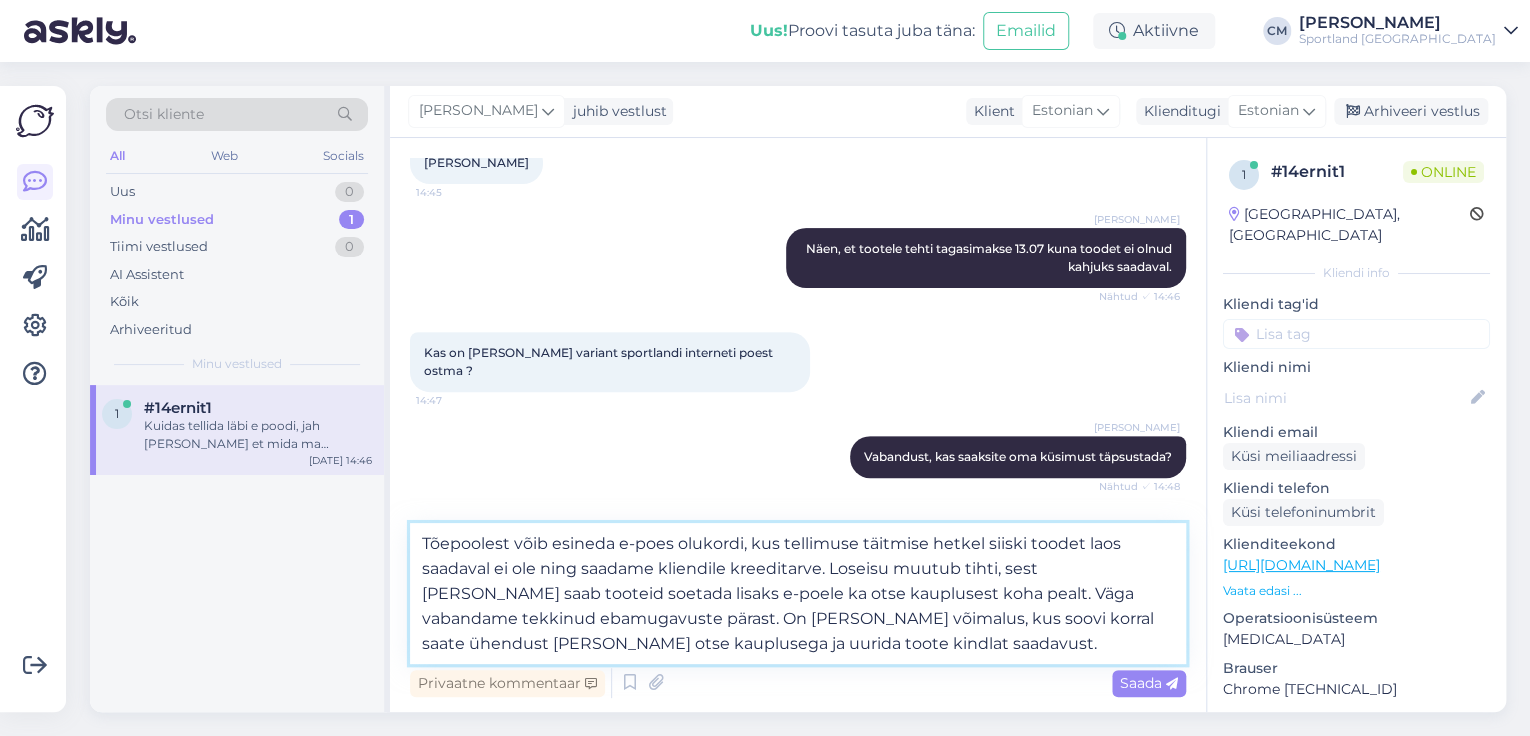 click on "Tõepoolest võib esineda e-poes olukordi, kus tellimuse täitmise hetkel siiski toodet laos saadaval ei ole ning saadame kliendile kreeditarve. Loseisu muutub tihti, sest [PERSON_NAME] saab tooteid soetada lisaks e-poele ka otse kauplusest koha pealt. Väga vabandame tekkinud ebamugavuste pärast. On [PERSON_NAME] võimalus, kus soovi korral saate ühendust [PERSON_NAME] otse kauplusega ja uurida toote kindlat saadavust." at bounding box center [798, 593] 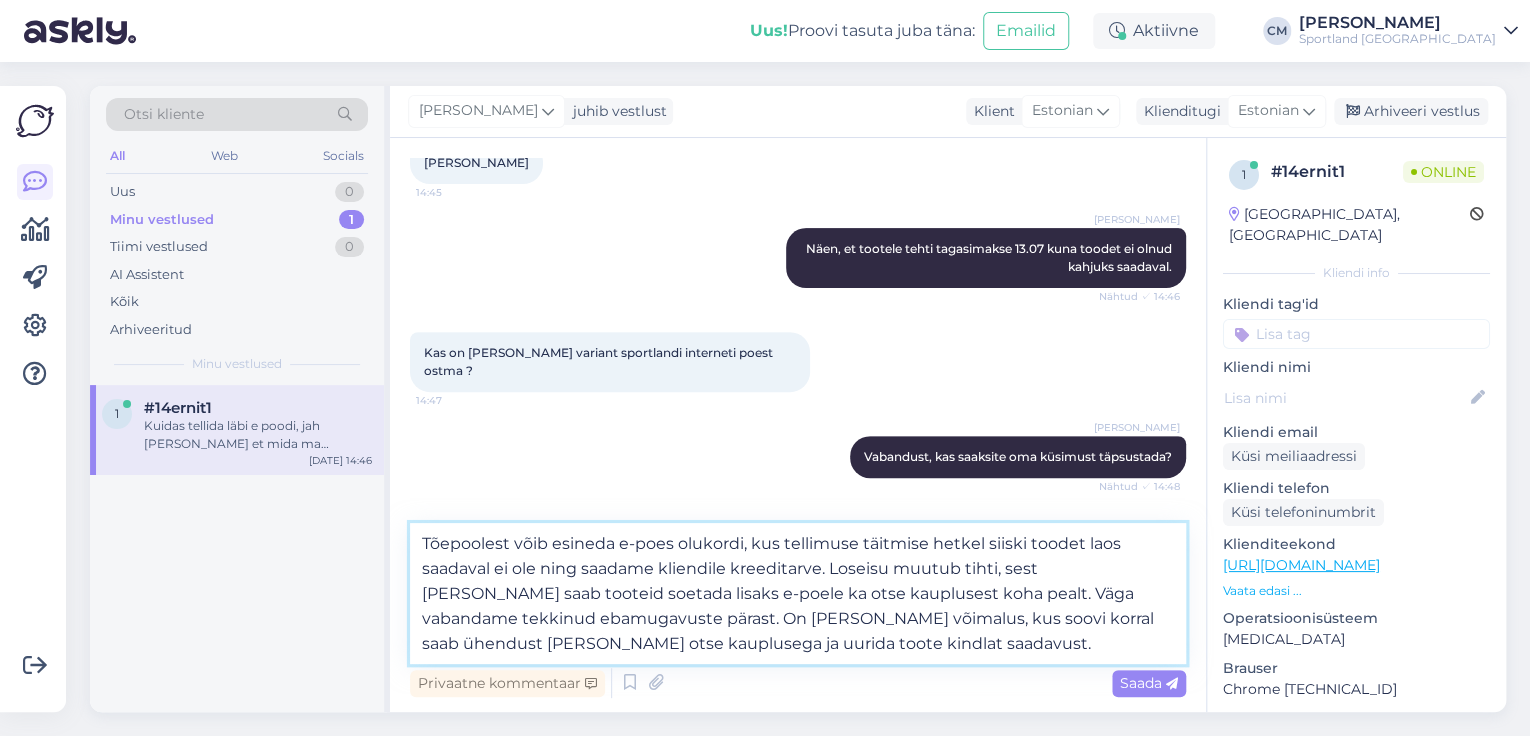 click on "Tõepoolest võib esineda e-poes olukordi, kus tellimuse täitmise hetkel siiski toodet laos saadaval ei ole ning saadame kliendile kreeditarve. Loseisu muutub tihti, sest [PERSON_NAME] saab tooteid soetada lisaks e-poele ka otse kauplusest koha pealt. Väga vabandame tekkinud ebamugavuste pärast. On [PERSON_NAME] võimalus, kus soovi korral saab ühendust [PERSON_NAME] otse kauplusega ja uurida toote kindlat saadavust." at bounding box center (798, 593) 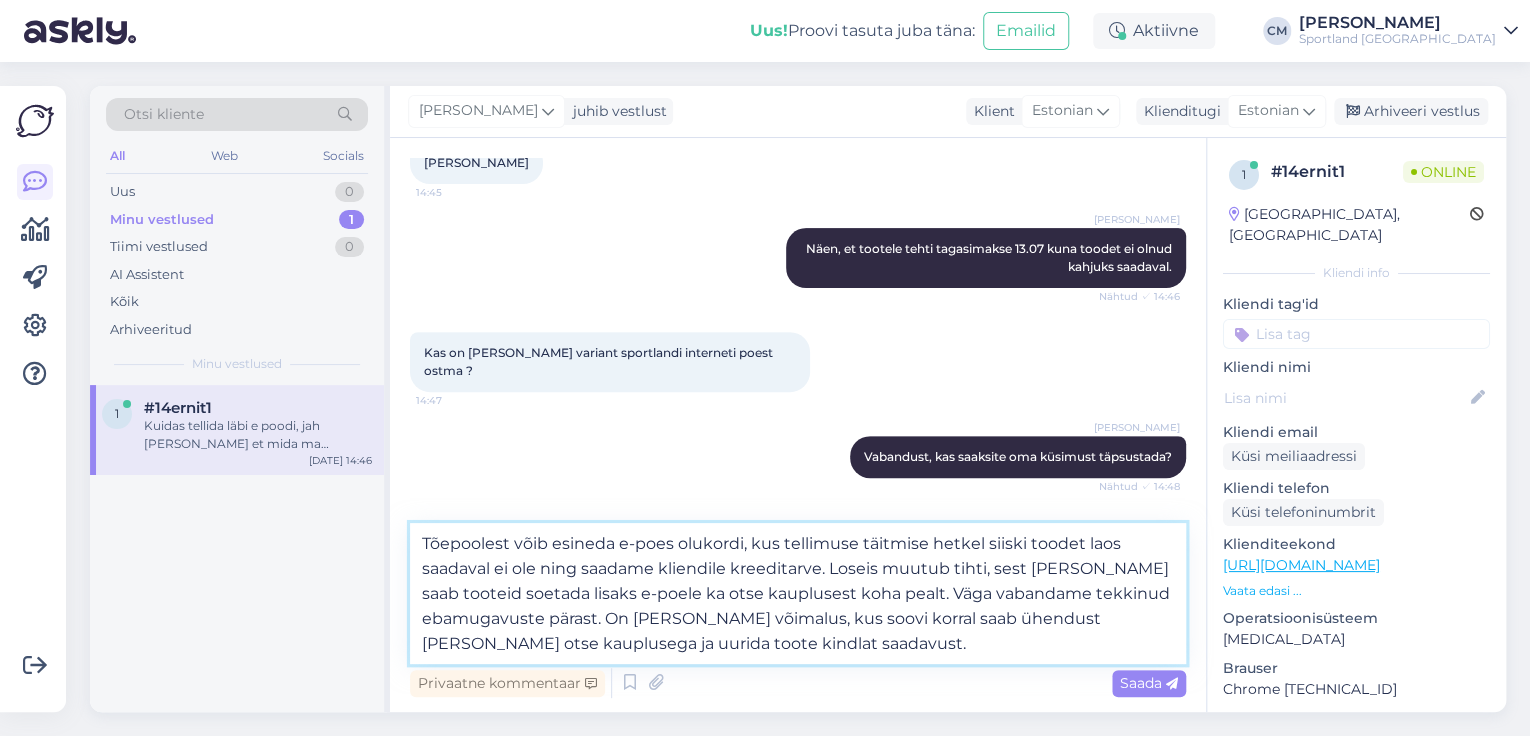 click on "Tõepoolest võib esineda e-poes olukordi, kus tellimuse täitmise hetkel siiski toodet laos saadaval ei ole ning saadame kliendile kreeditarve. Loseis muutub tihti, sest [PERSON_NAME] saab tooteid soetada lisaks e-poele ka otse kauplusest koha pealt. Väga vabandame tekkinud ebamugavuste pärast. On [PERSON_NAME] võimalus, kus soovi korral saab ühendust [PERSON_NAME] otse kauplusega ja uurida toote kindlat saadavust." at bounding box center (798, 593) 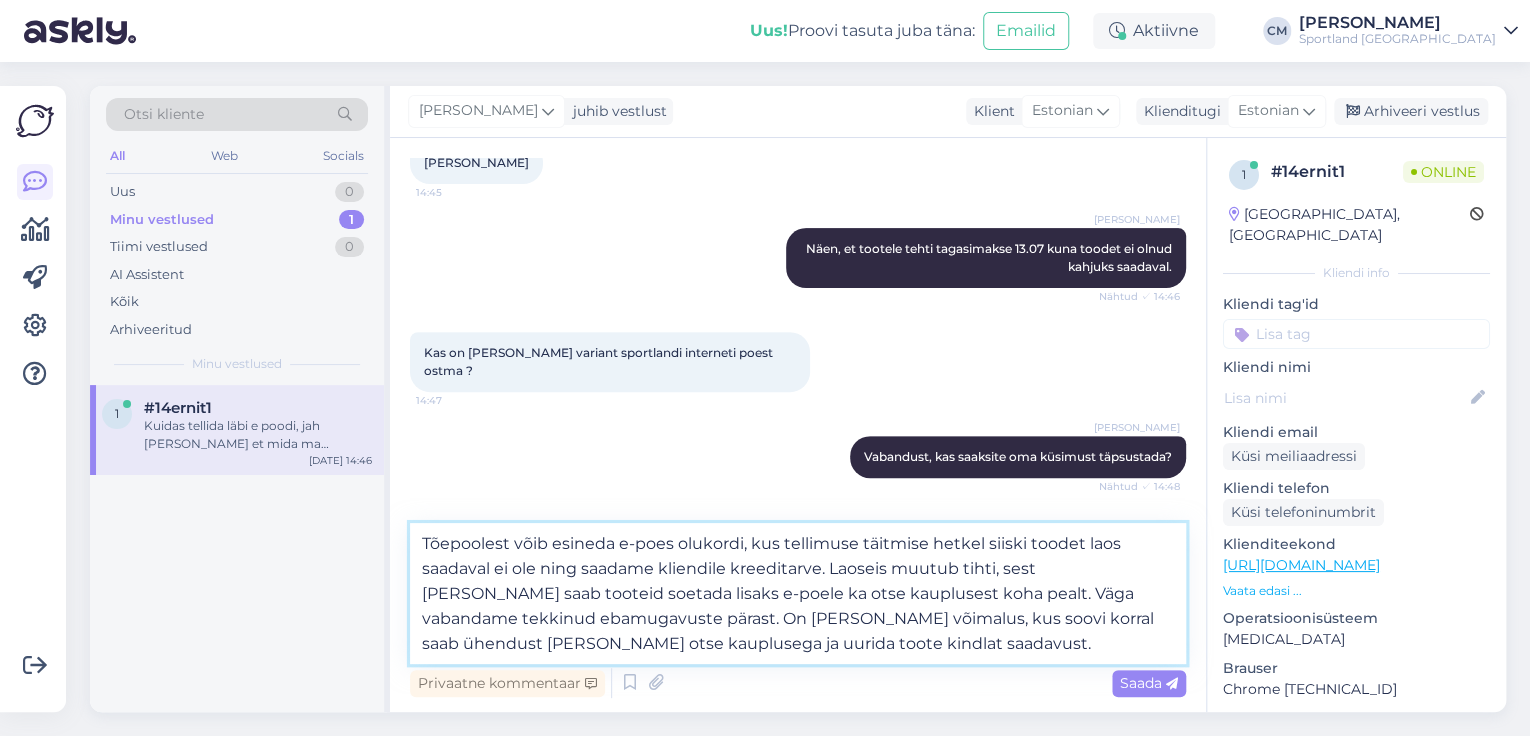 click on "Tõepoolest võib esineda e-poes olukordi, kus tellimuse täitmise hetkel siiski toodet laos saadaval ei ole ning saadame kliendile kreeditarve. Laoseis muutub tihti, sest [PERSON_NAME] saab tooteid soetada lisaks e-poele ka otse kauplusest koha pealt. Väga vabandame tekkinud ebamugavuste pärast. On [PERSON_NAME] võimalus, kus soovi korral saab ühendust [PERSON_NAME] otse kauplusega ja uurida toote kindlat saadavust." at bounding box center [798, 593] 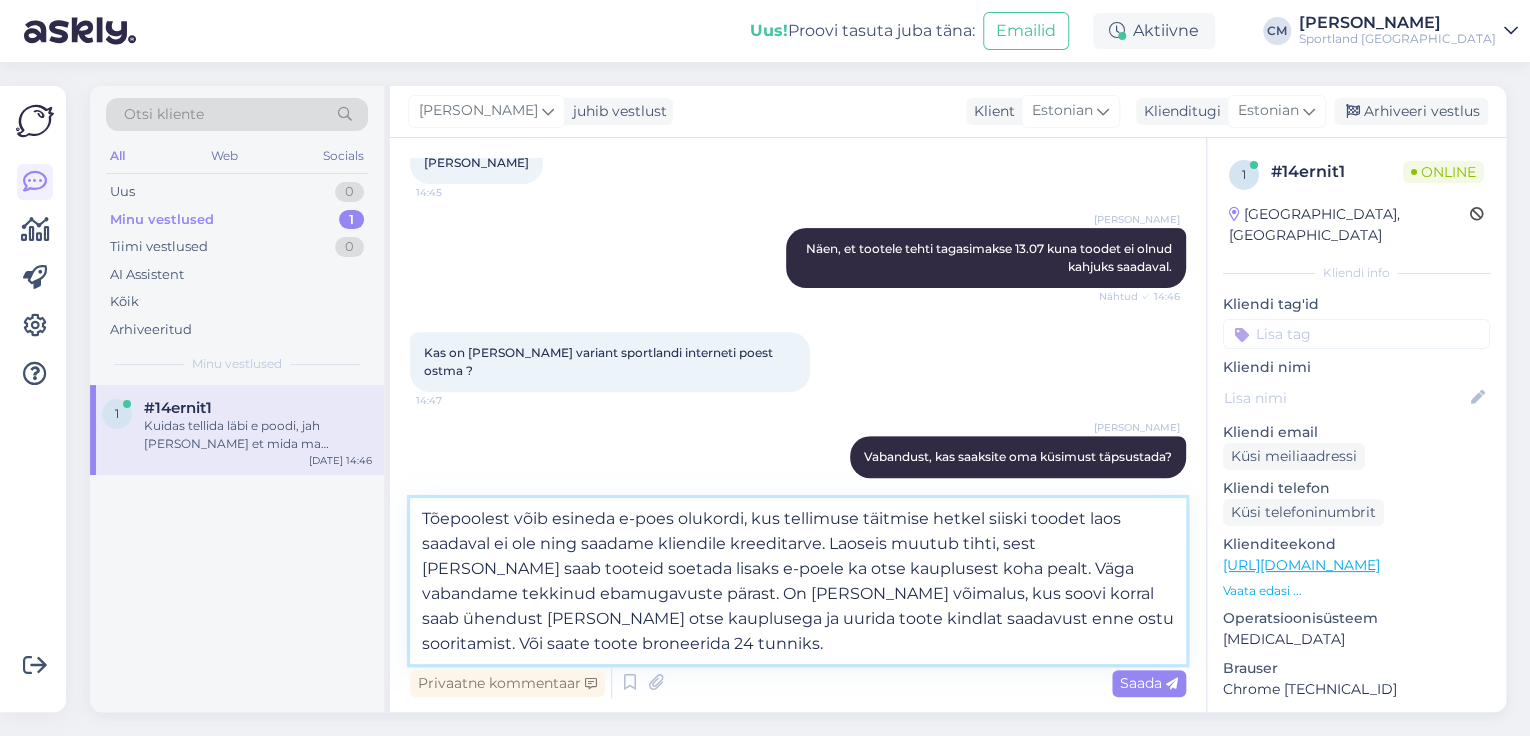 type on "Tõepoolest võib esineda e-poes olukordi, kus tellimuse täitmise hetkel siiski toodet laos saadaval ei ole ning saadame kliendile kreeditarve. Laoseis muutub tihti, sest [PERSON_NAME] saab tooteid soetada lisaks e-poele ka otse kauplusest koha pealt. Väga vabandame tekkinud ebamugavuste pärast. On [PERSON_NAME] võimalus, kus soovi korral saab ühendust [PERSON_NAME] otse kauplusega ja uurida toote kindlat saadavust enne ostu sooritamist. Või saate toote broneerida 24 tunniks." 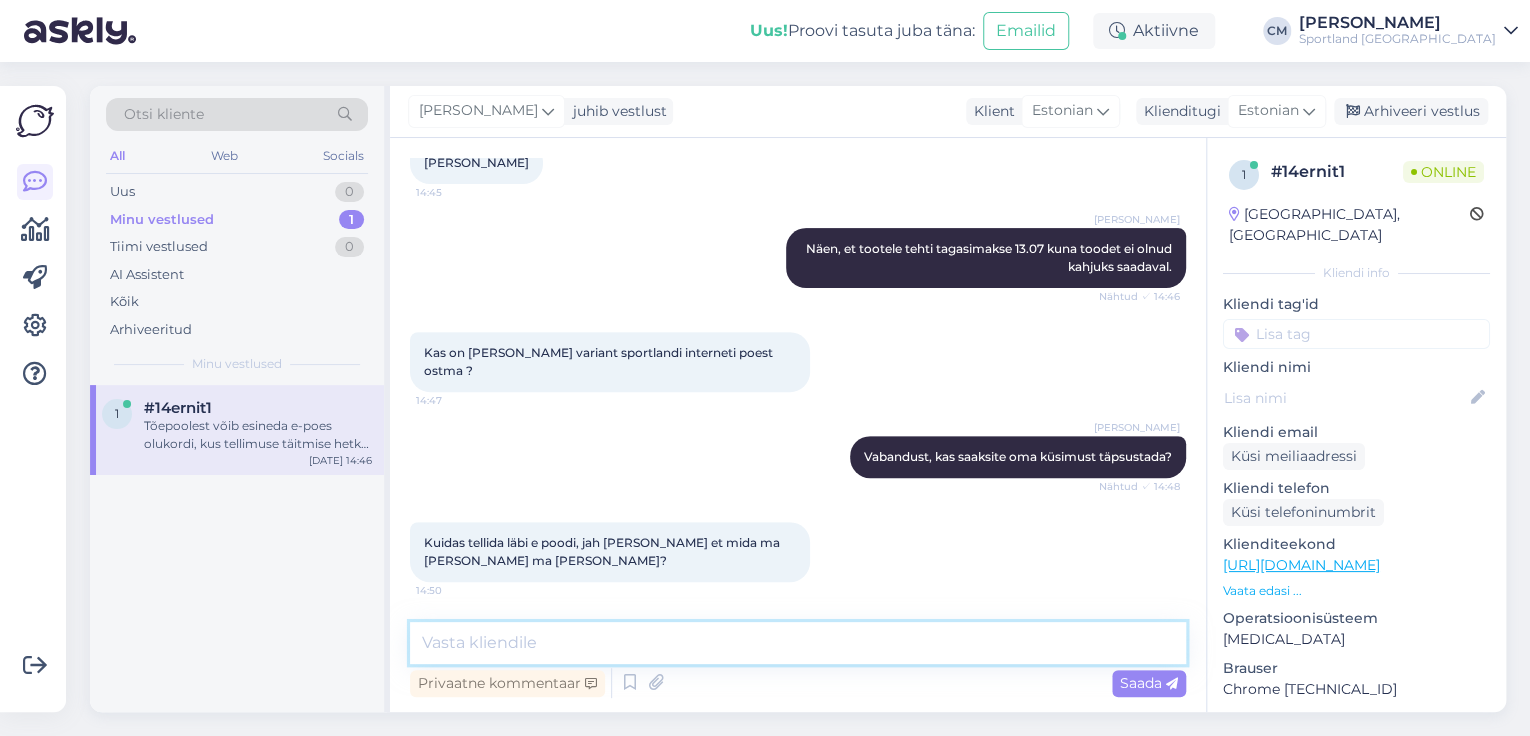 scroll, scrollTop: 541, scrollLeft: 0, axis: vertical 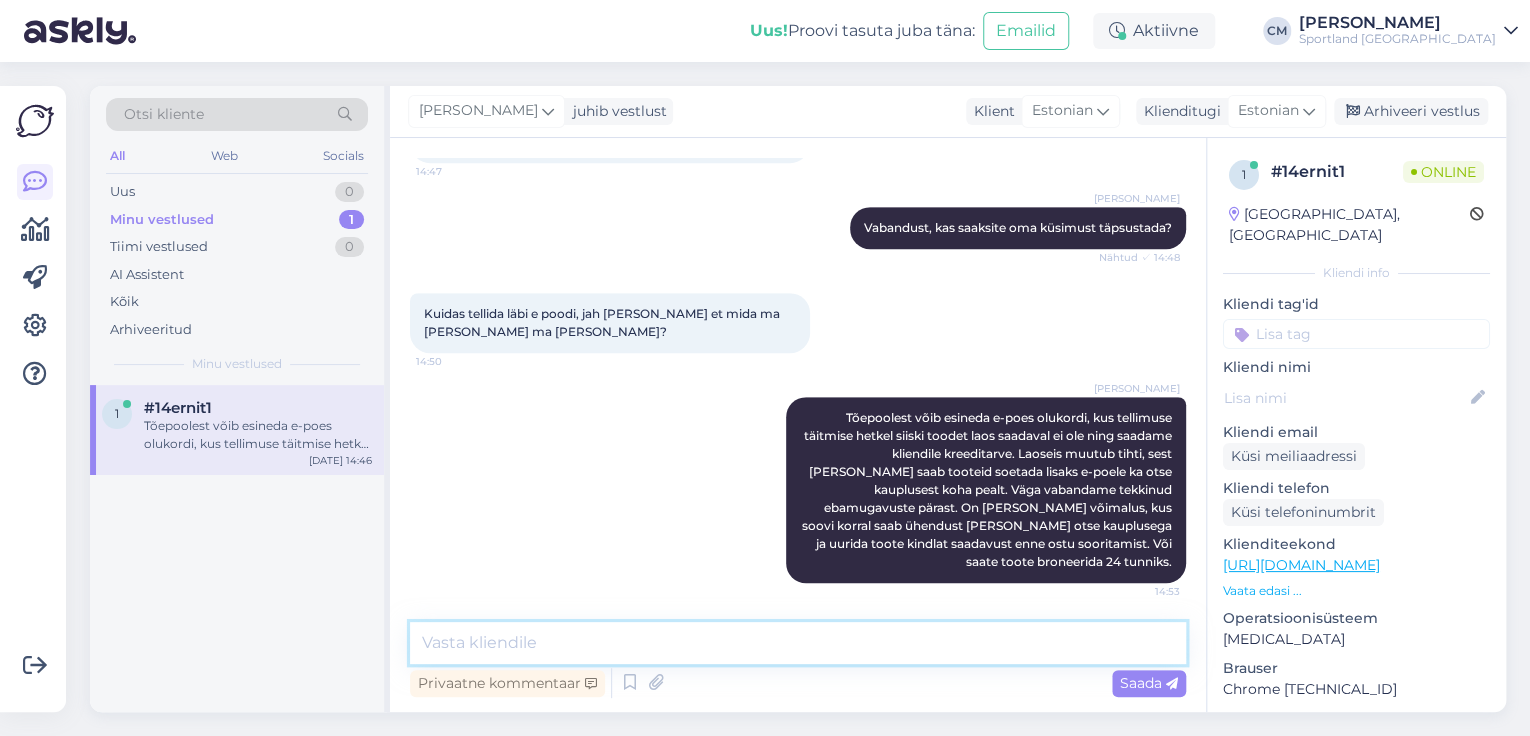 type 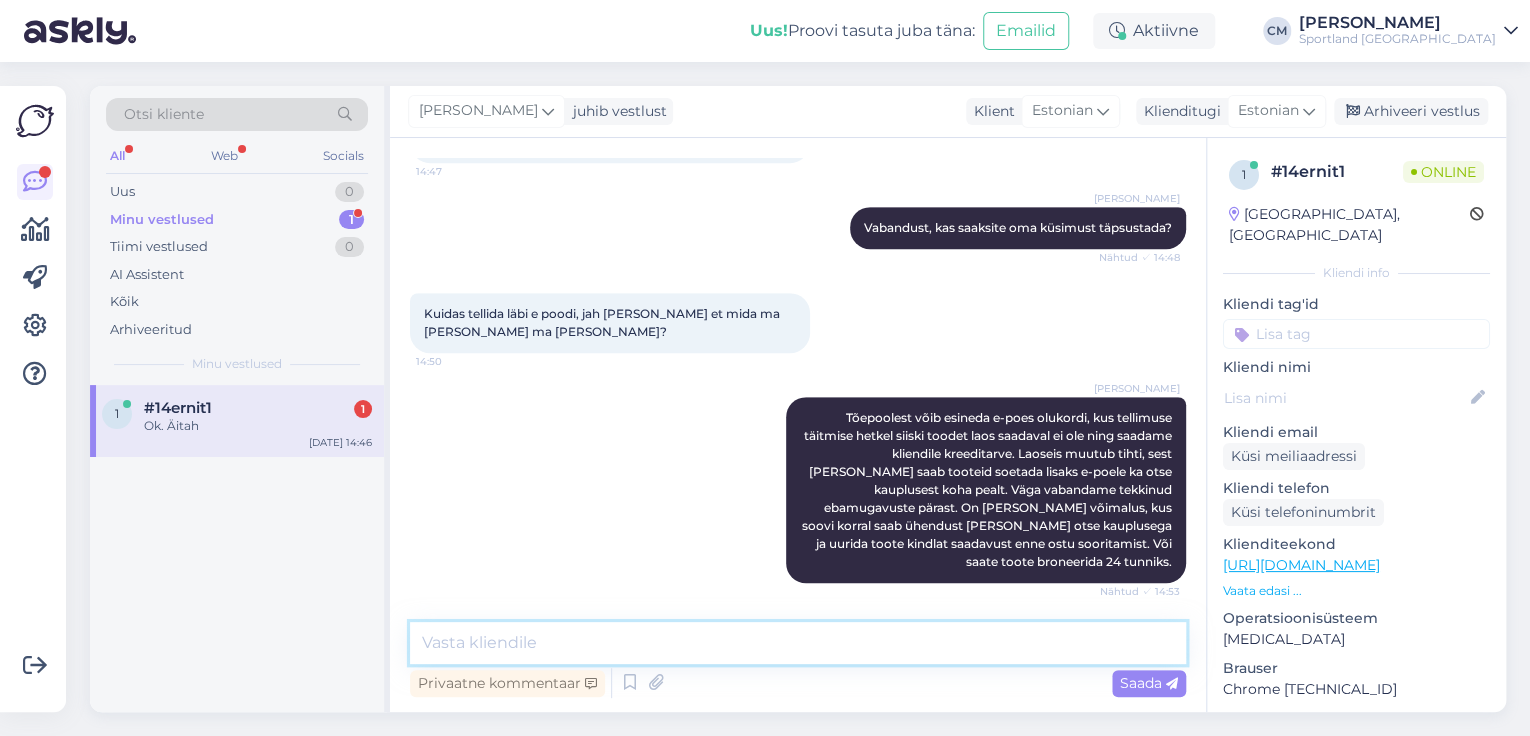 scroll, scrollTop: 628, scrollLeft: 0, axis: vertical 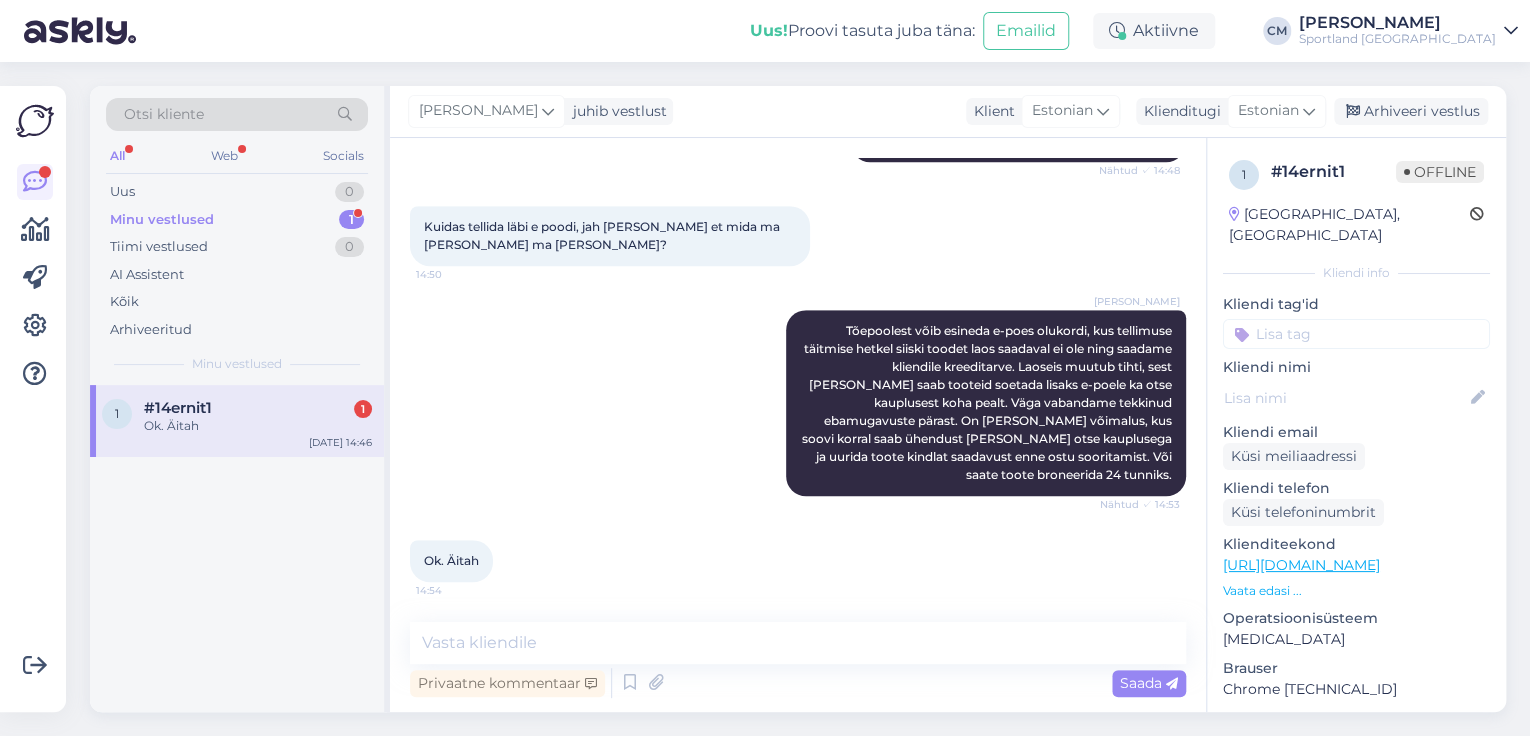 click on "Ok. Äitah" at bounding box center (258, 426) 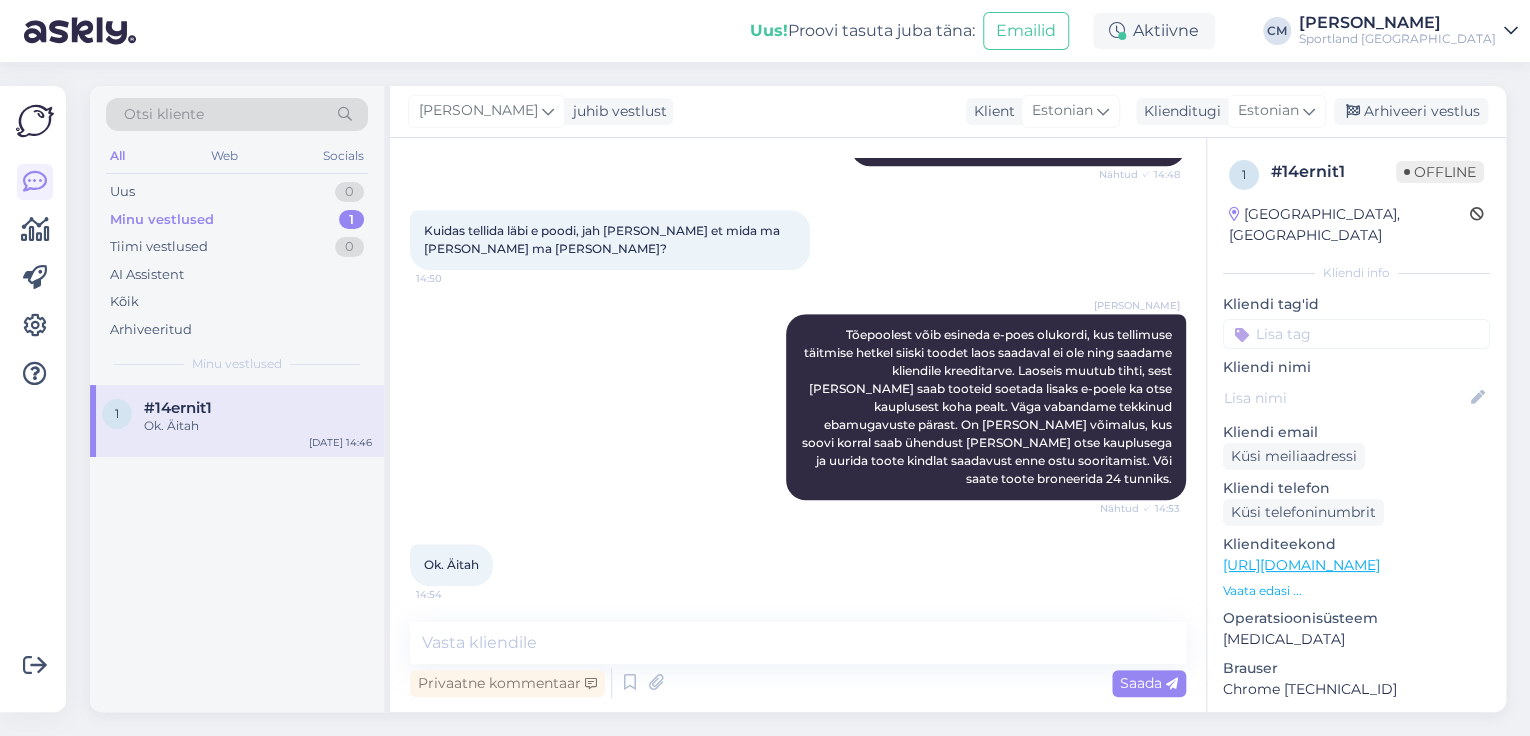 scroll, scrollTop: 628, scrollLeft: 0, axis: vertical 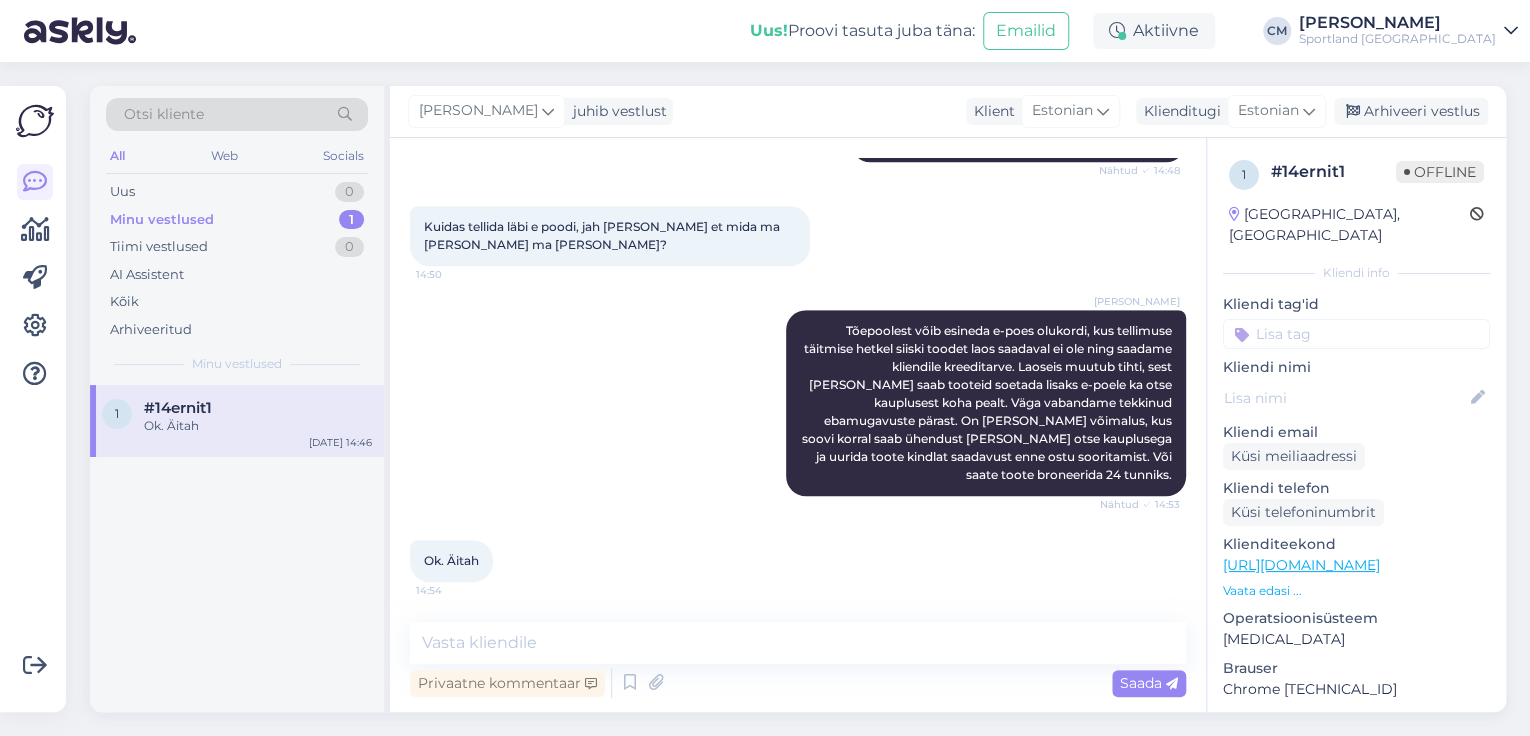 click on "[PERSON_NAME] juhib vestlust Klient [DEMOGRAPHIC_DATA] Klienditugi [DEMOGRAPHIC_DATA] Arhiveeri vestlus" at bounding box center [948, 112] 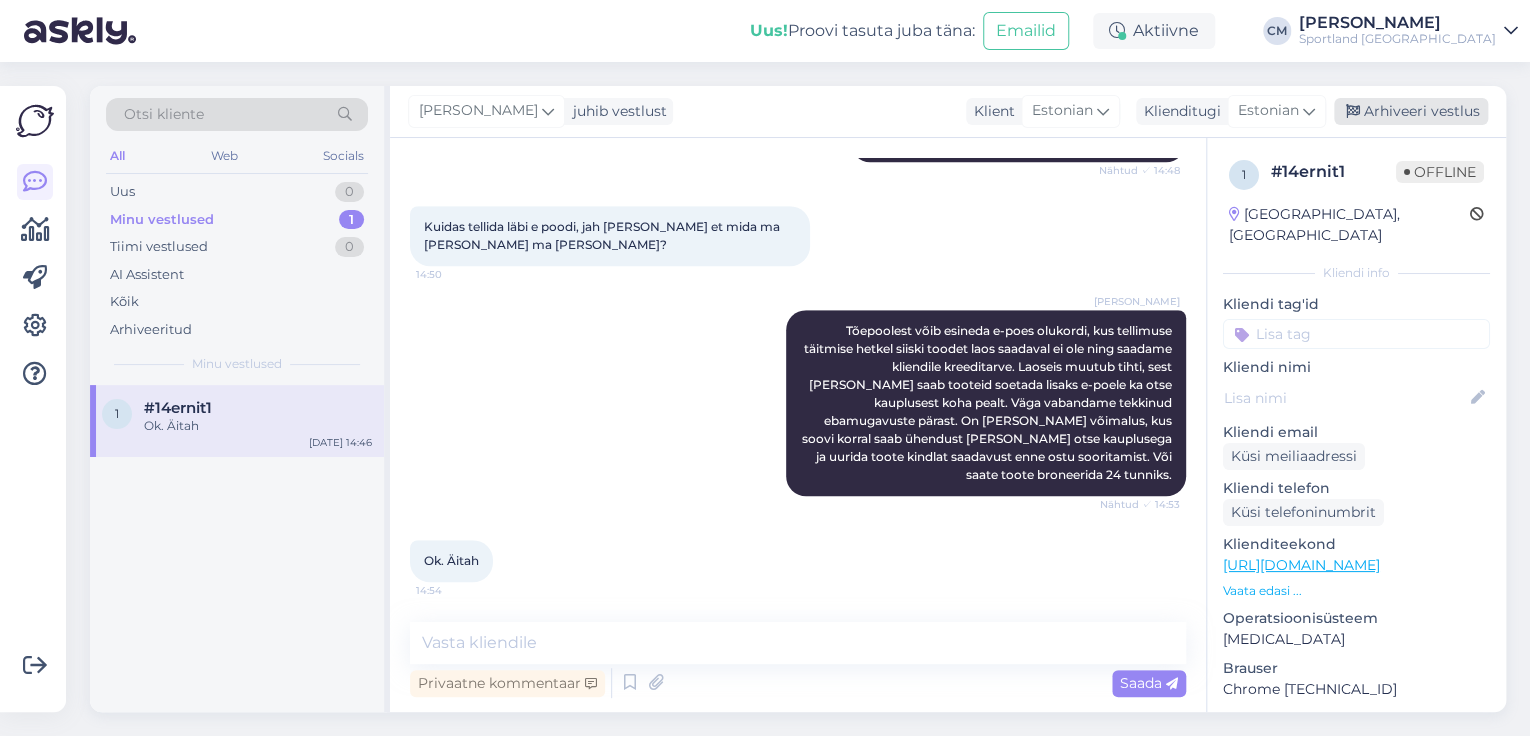 click on "Arhiveeri vestlus" at bounding box center [1411, 111] 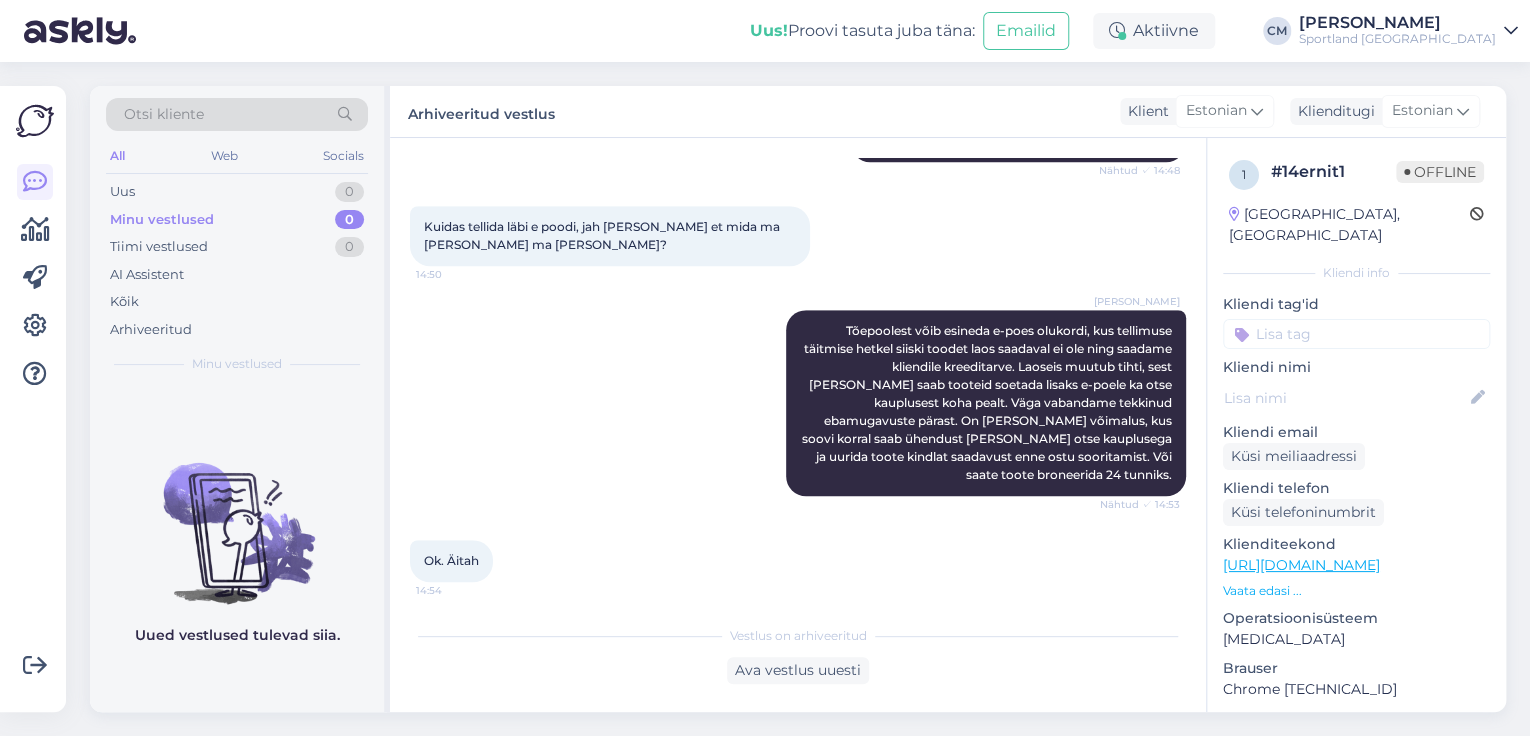 click at bounding box center [1356, 334] 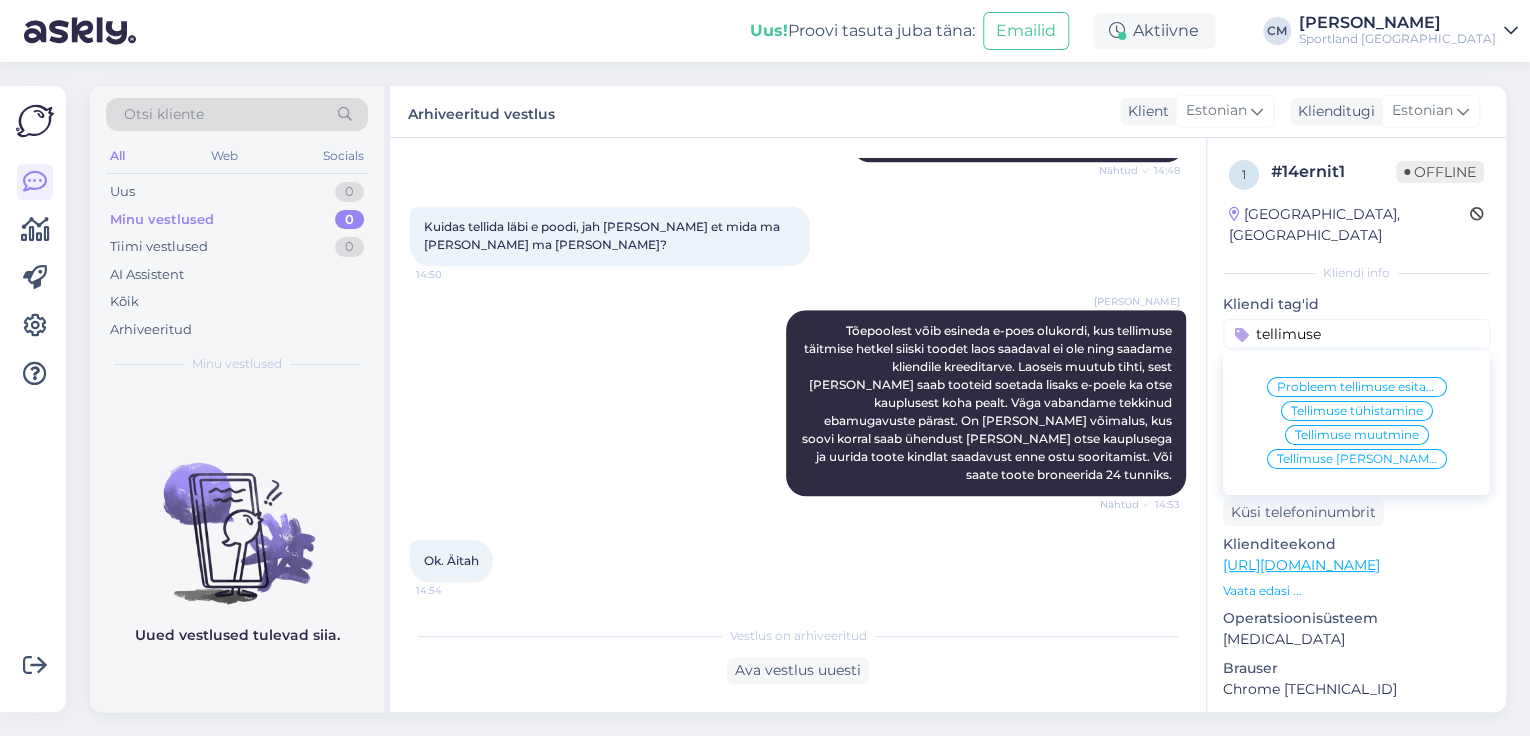 type on "tellimuse" 